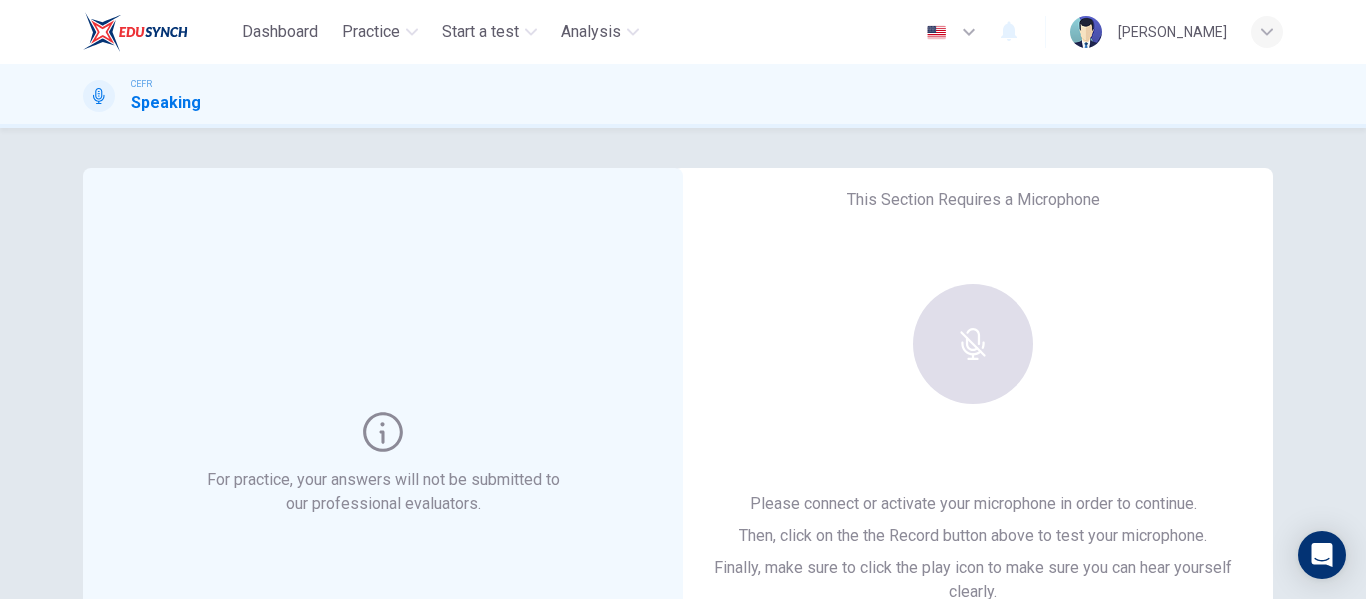 scroll, scrollTop: 0, scrollLeft: 0, axis: both 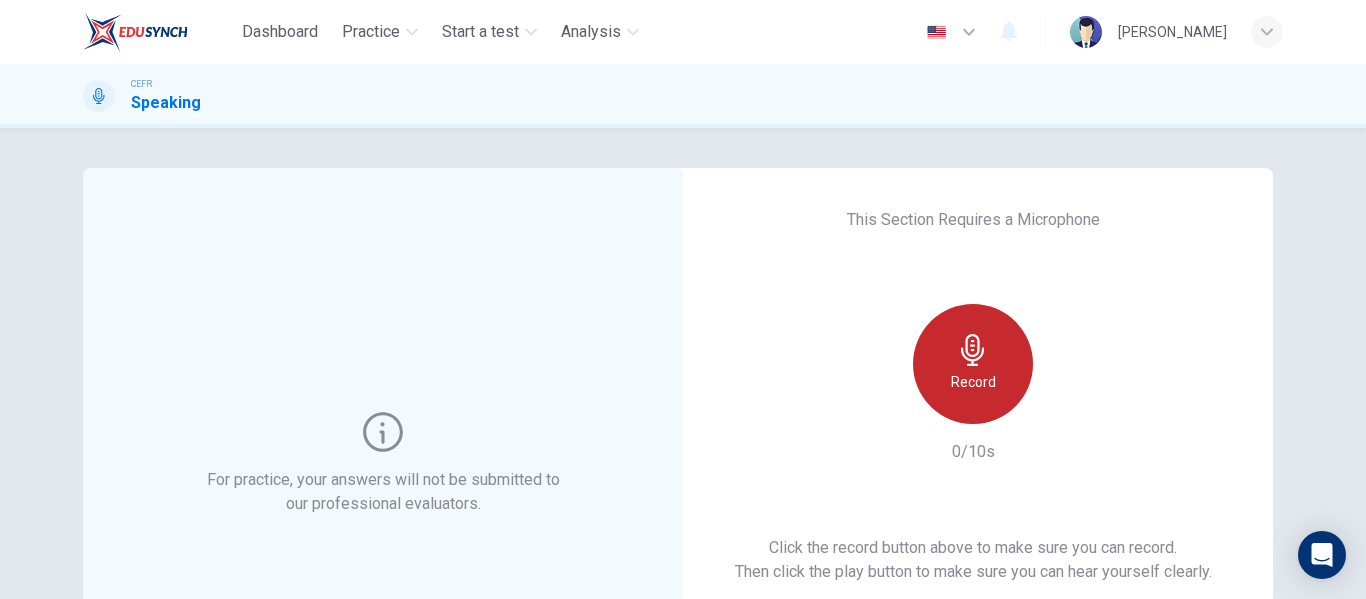 click on "Record" at bounding box center [973, 364] 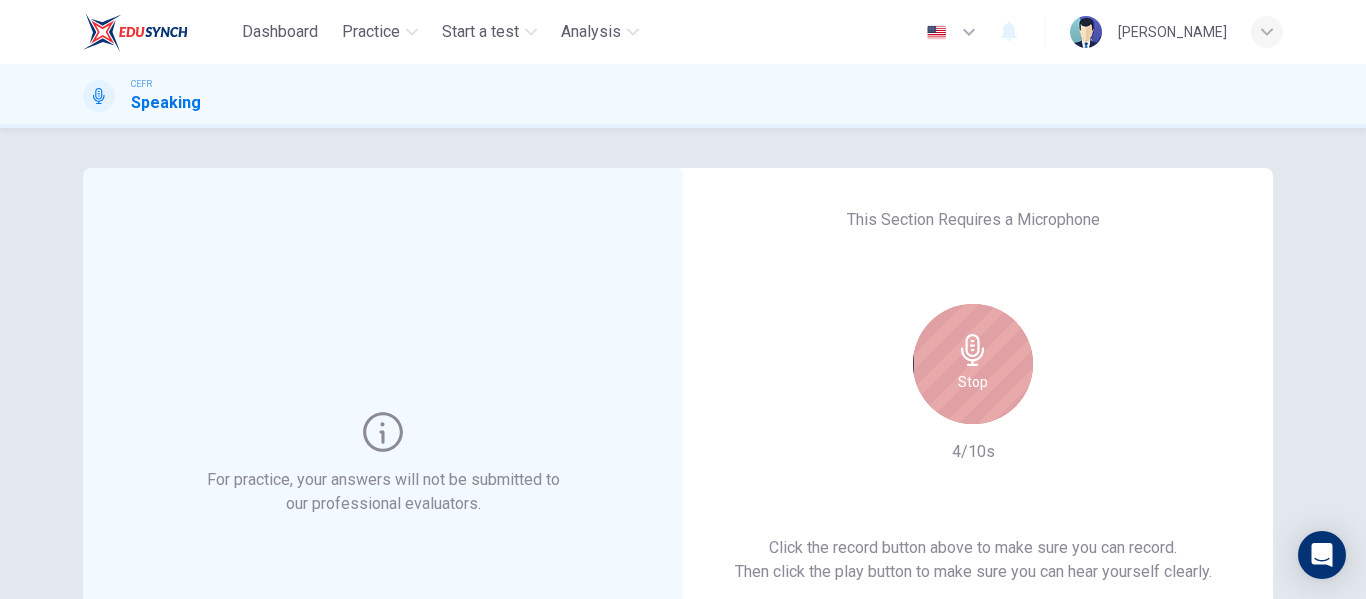 click on "Stop" at bounding box center [973, 364] 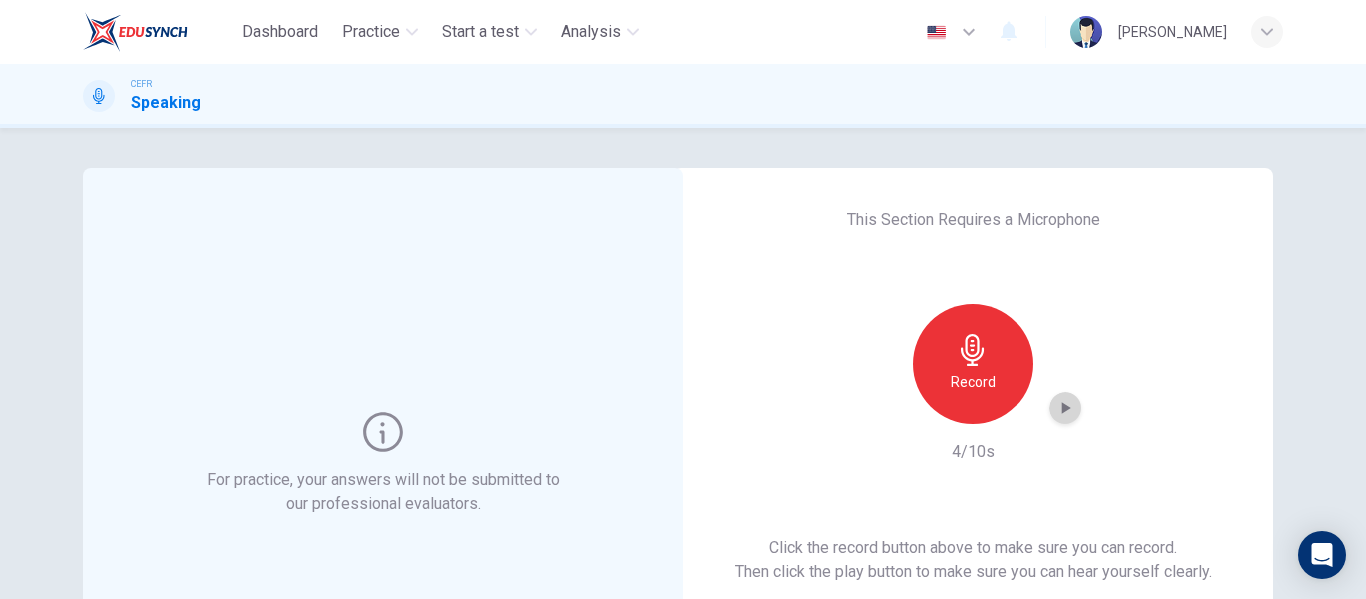 click 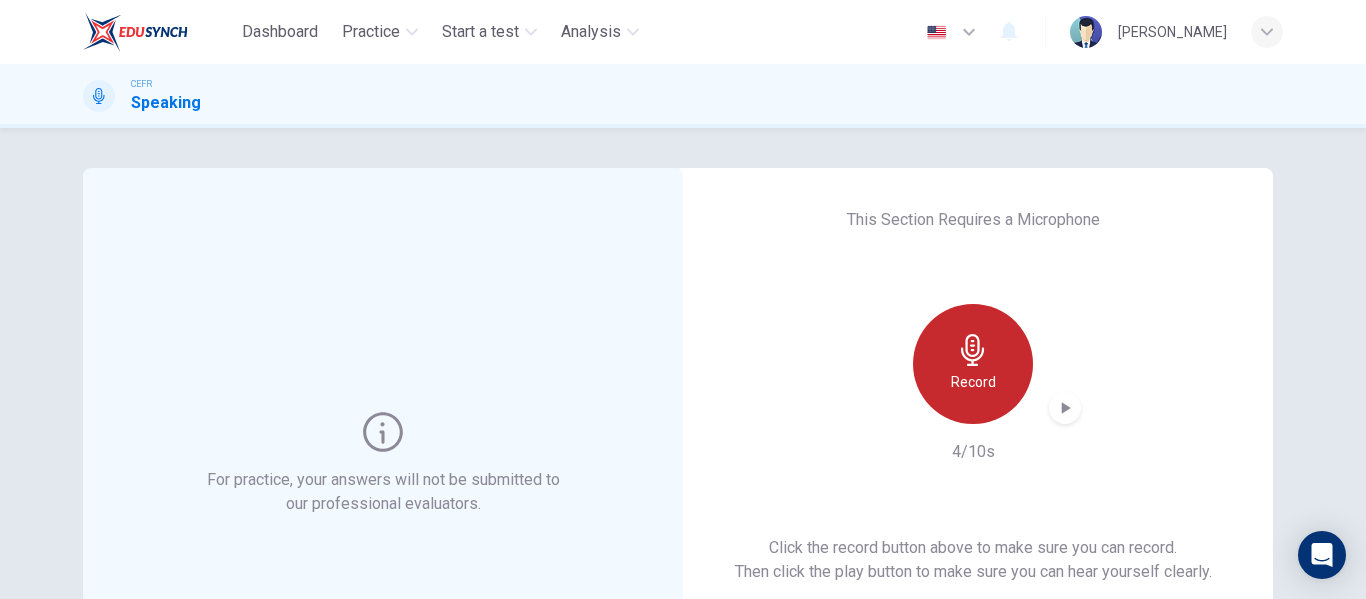 click on "Record" at bounding box center [973, 382] 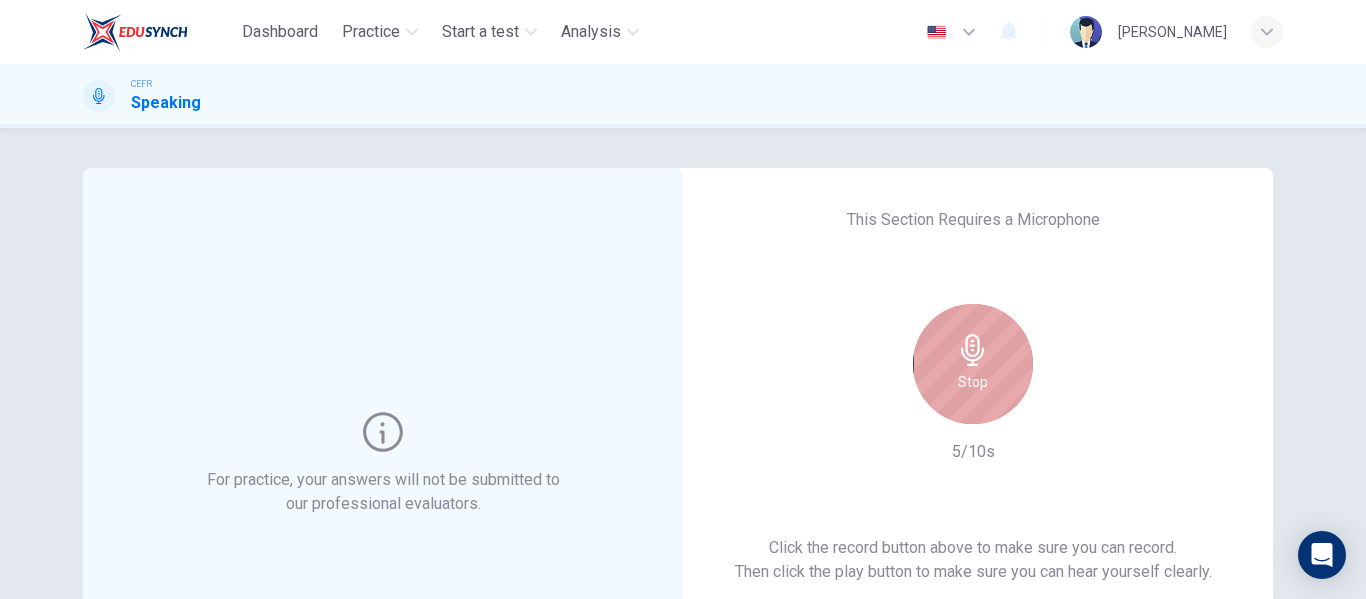 click on "Stop" at bounding box center [973, 382] 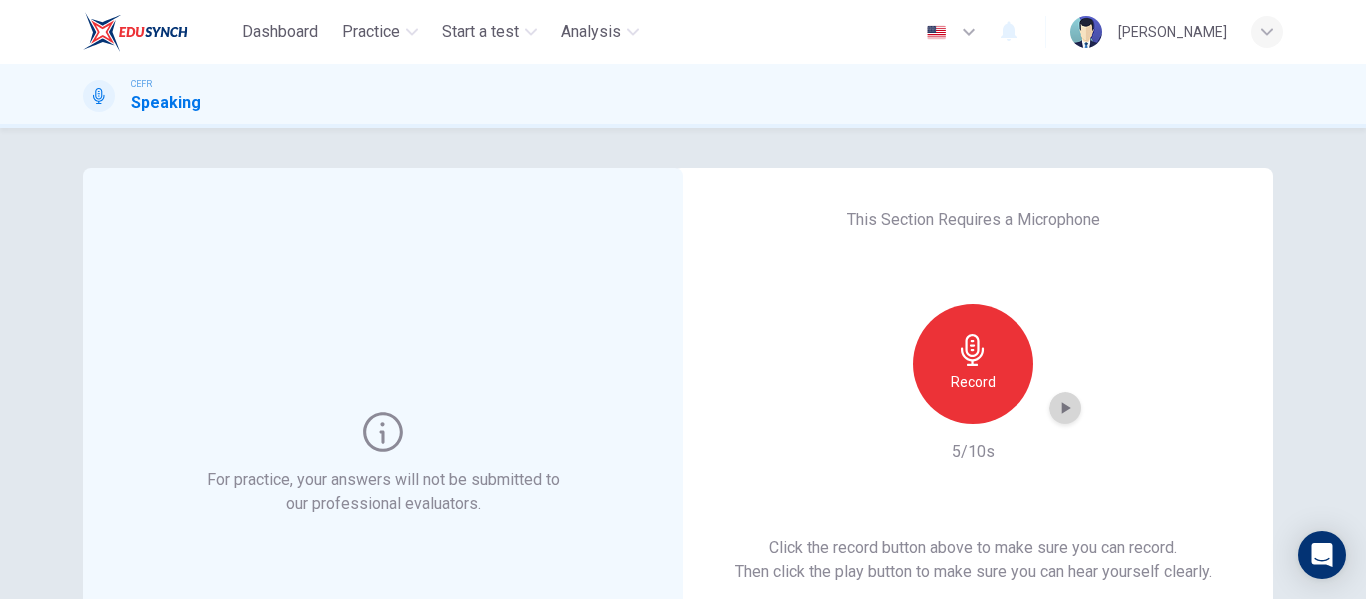 click 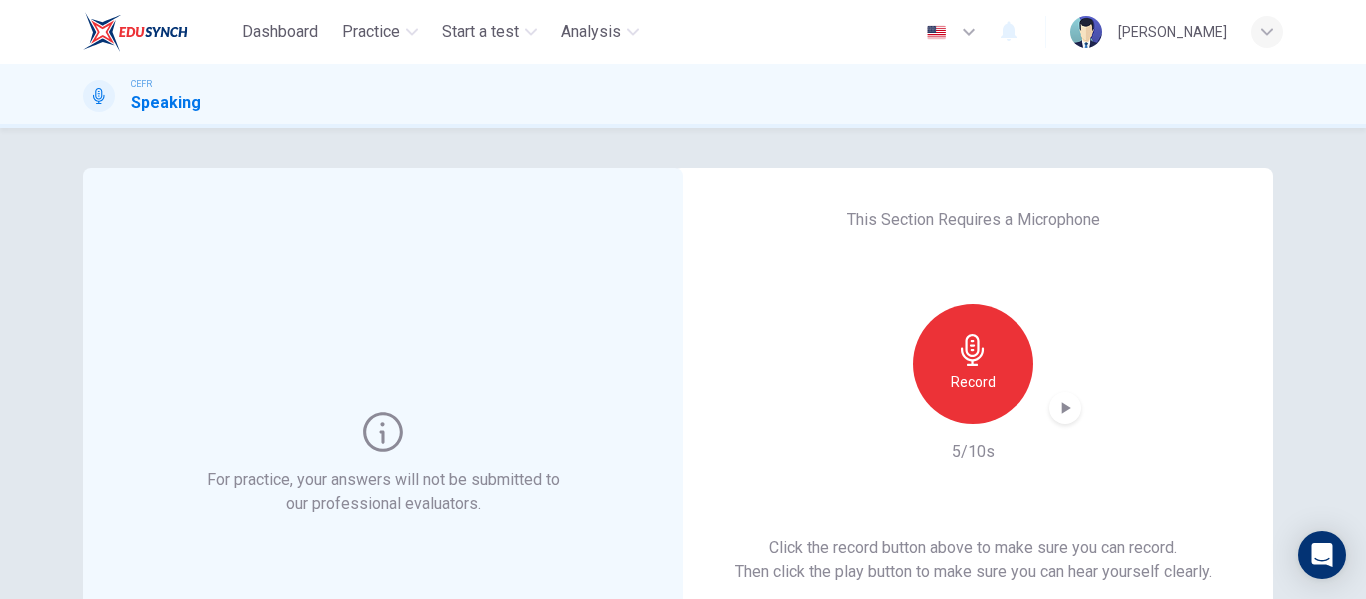 click 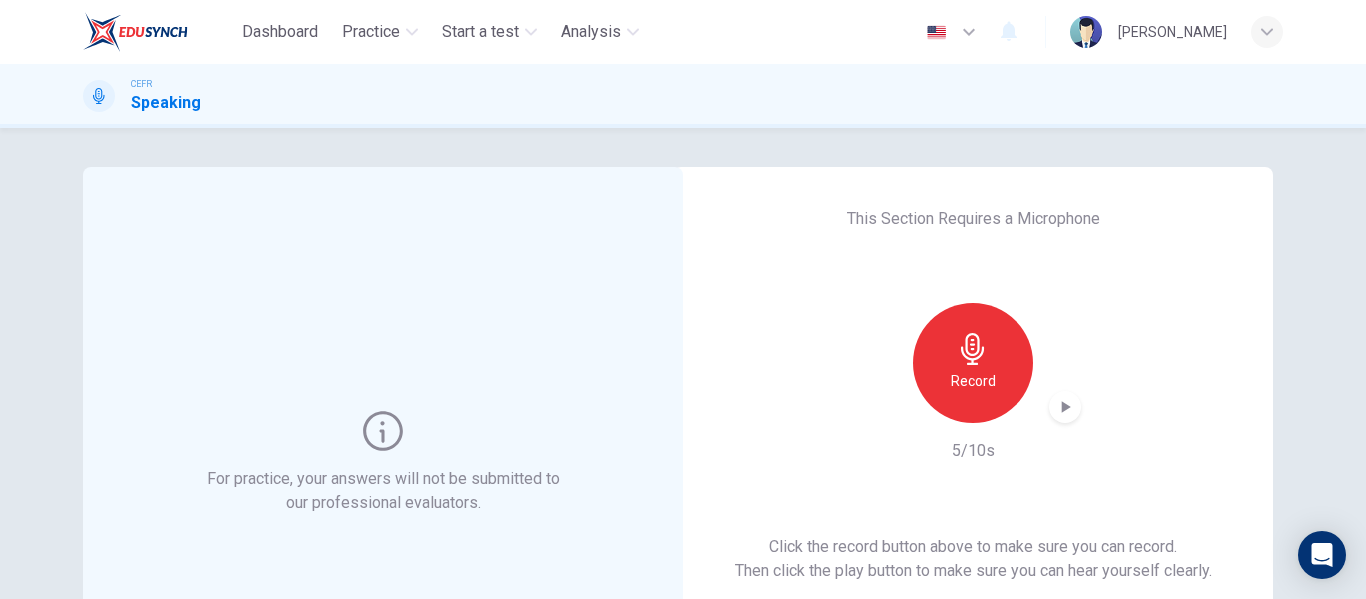 scroll, scrollTop: 0, scrollLeft: 0, axis: both 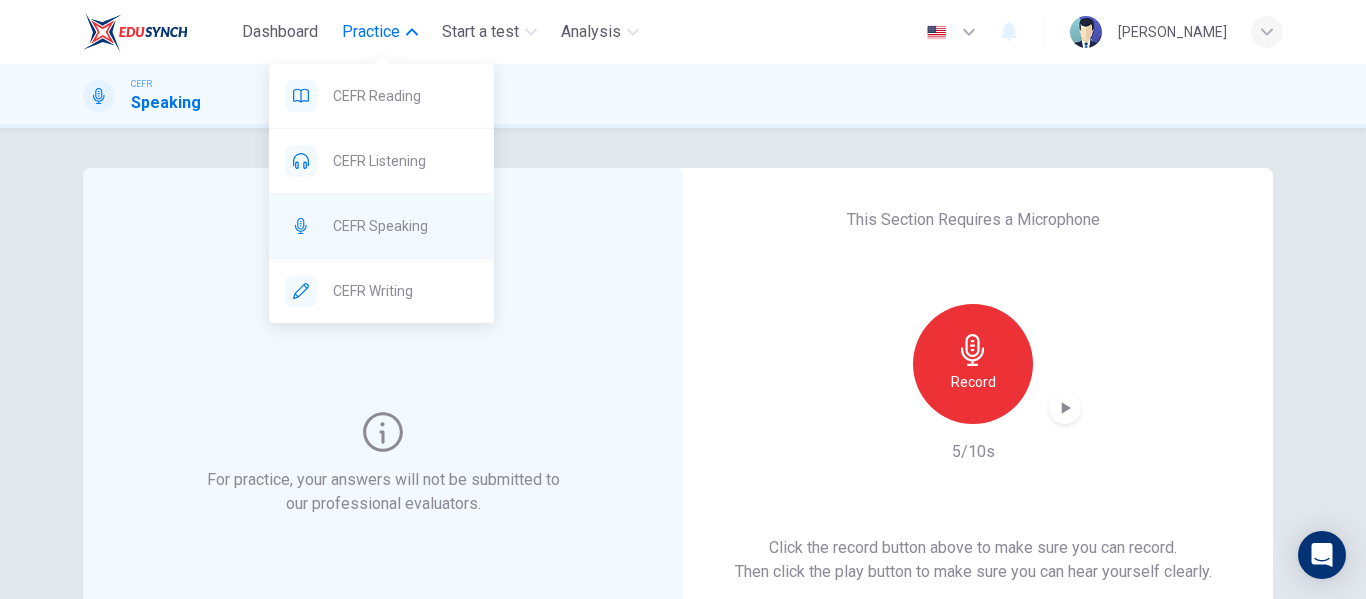 click on "CEFR Speaking" at bounding box center (405, 226) 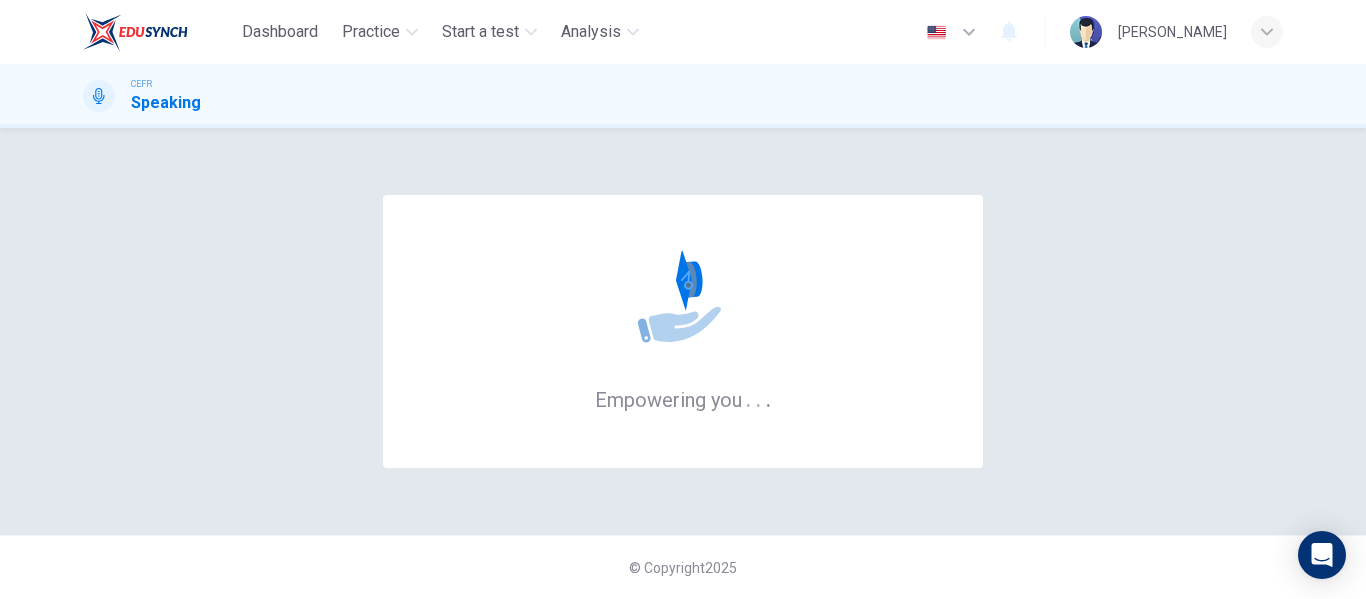 scroll, scrollTop: 0, scrollLeft: 0, axis: both 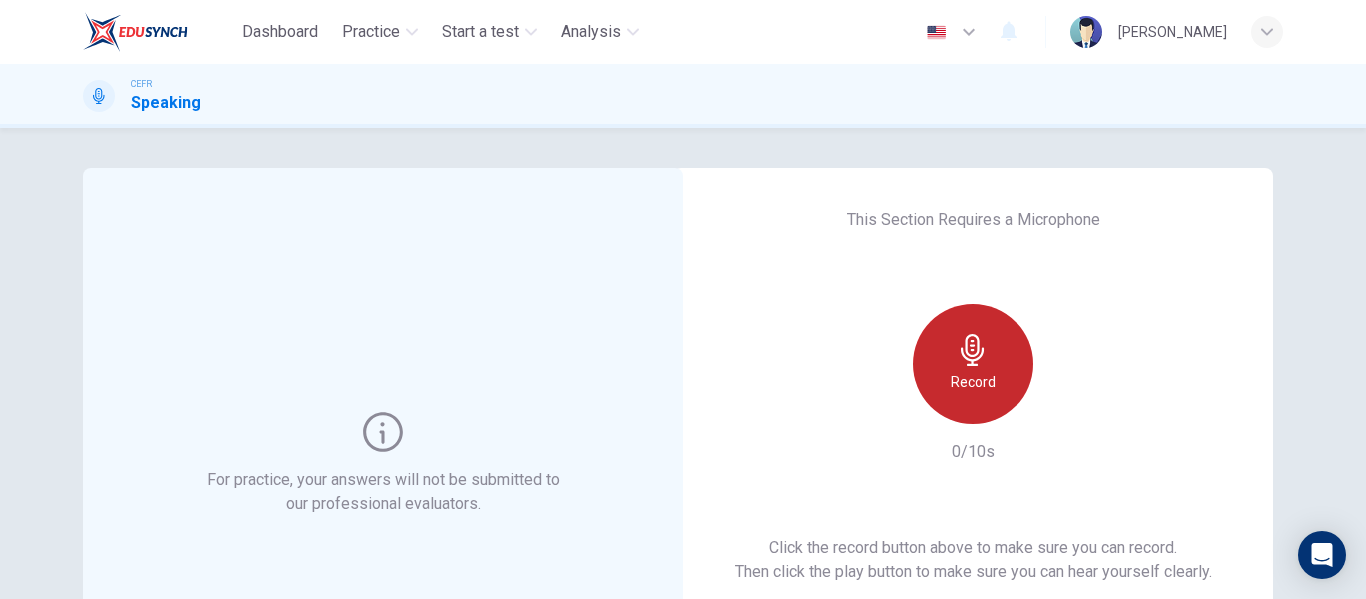 click 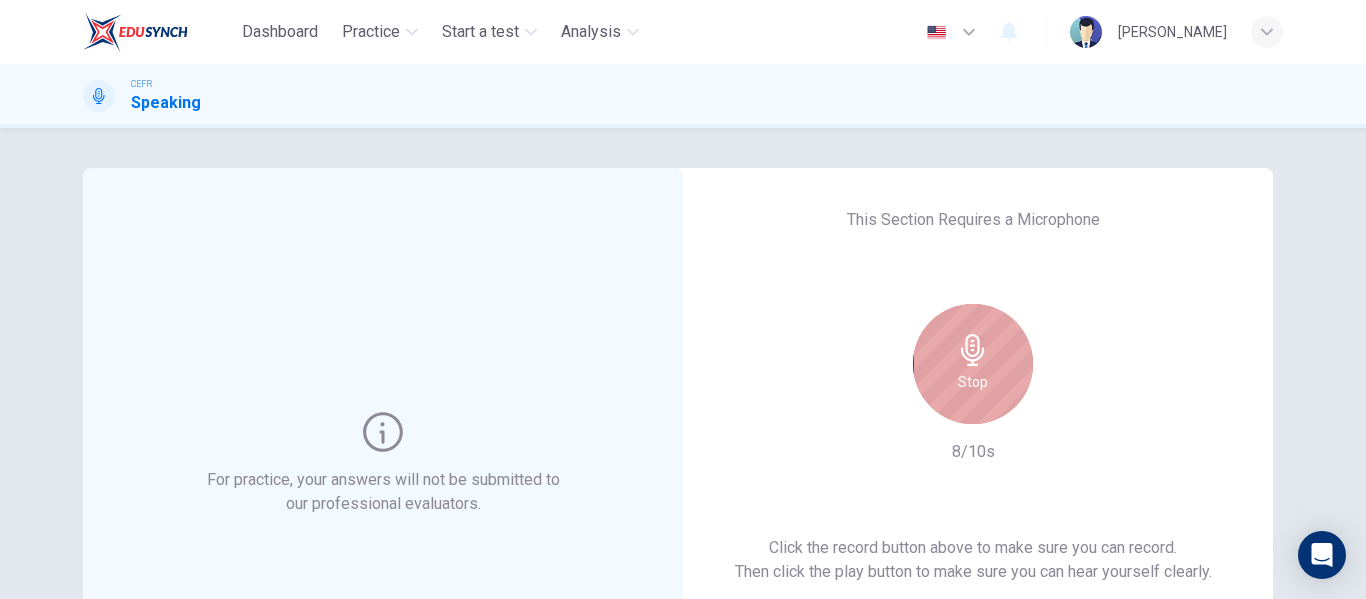 click 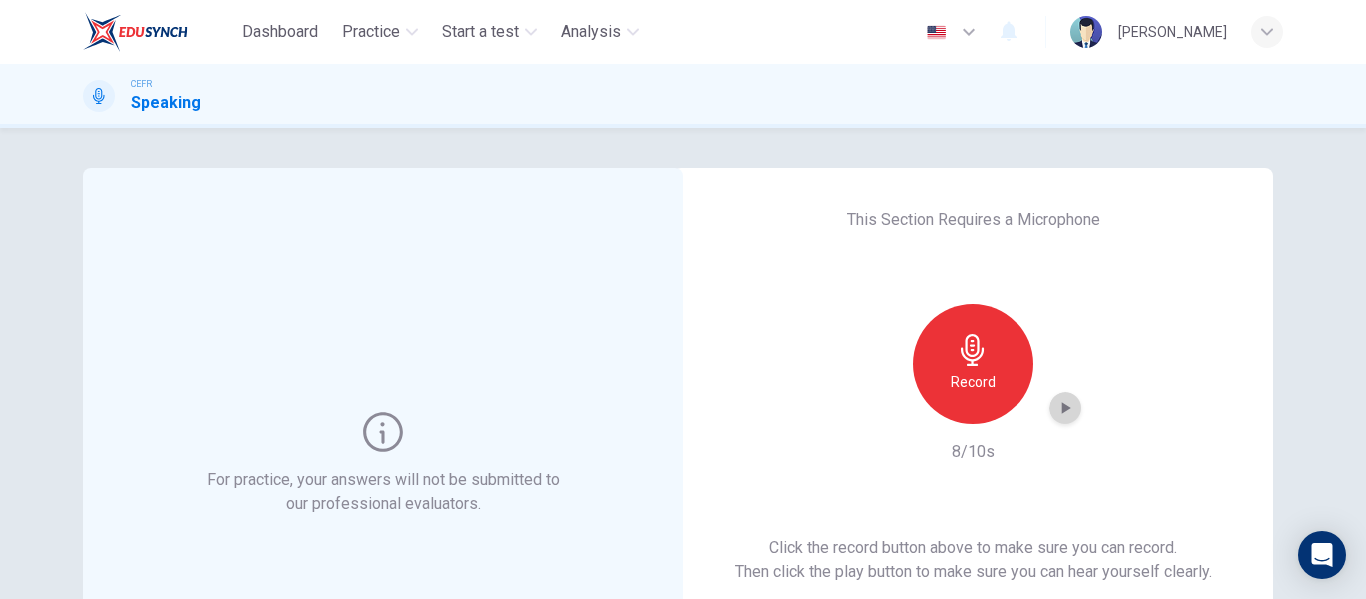 click at bounding box center [1065, 408] 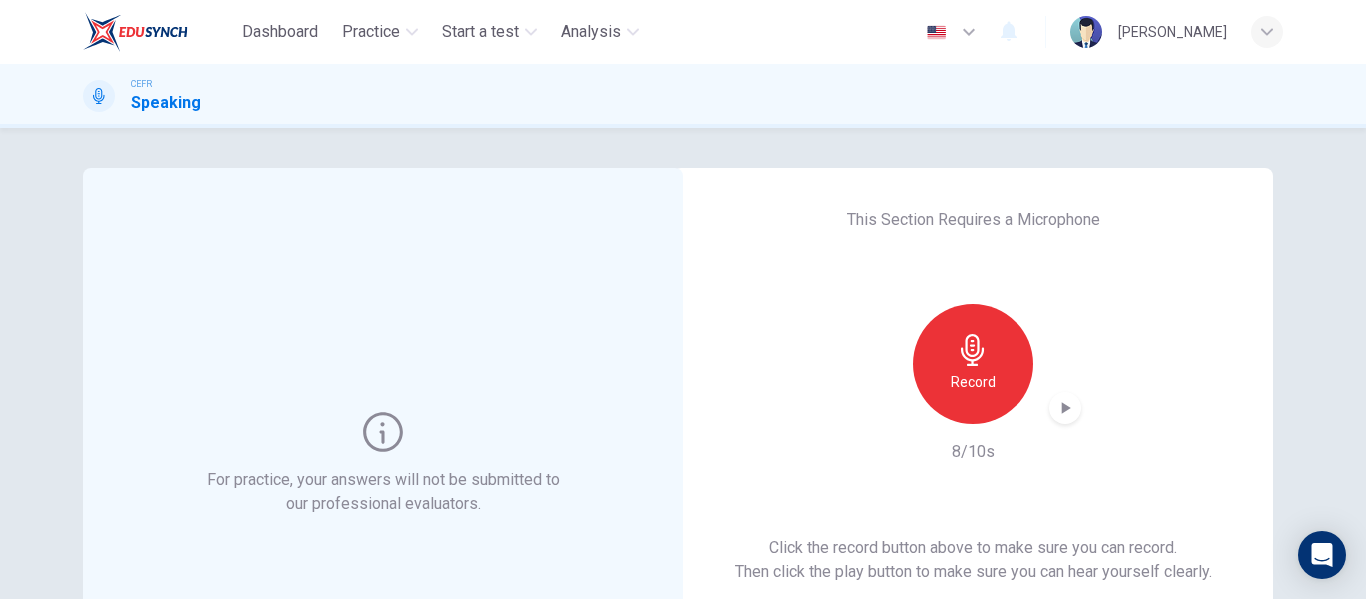 click 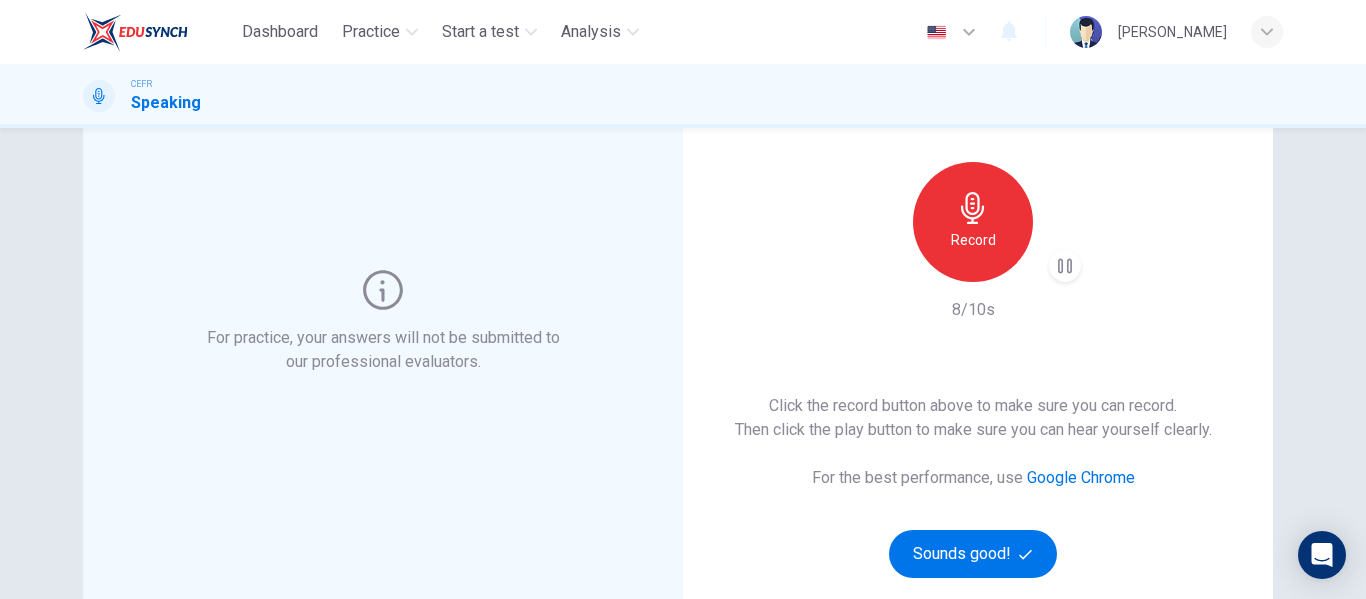 scroll, scrollTop: 144, scrollLeft: 0, axis: vertical 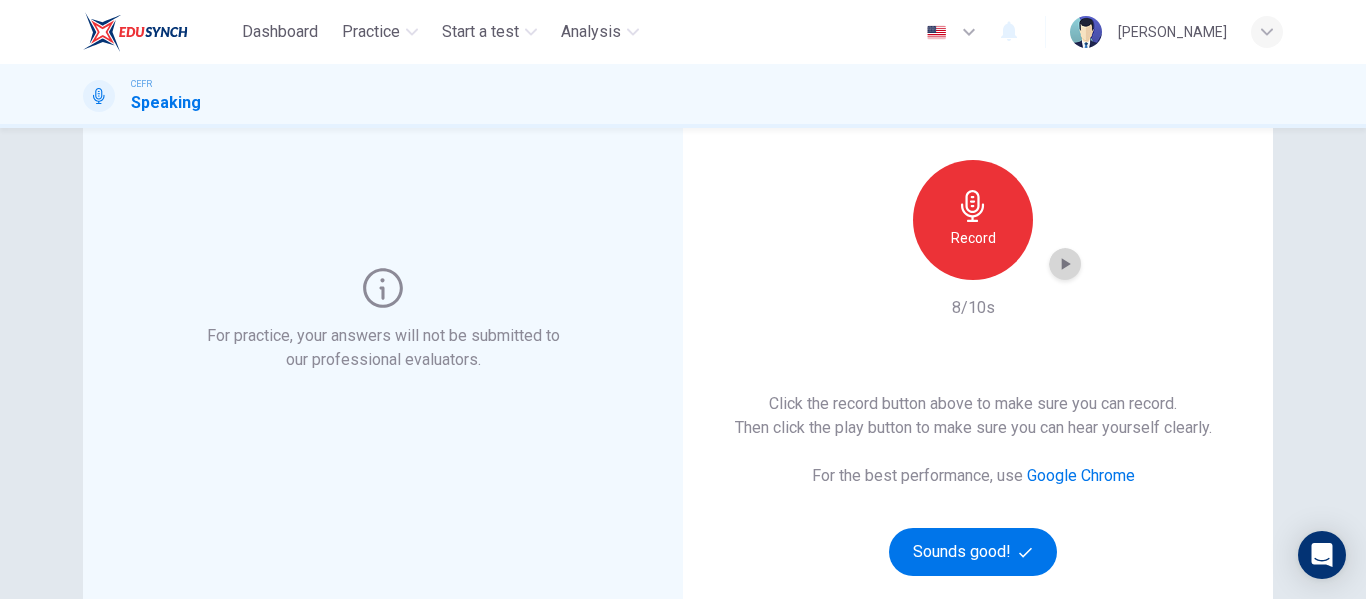 click 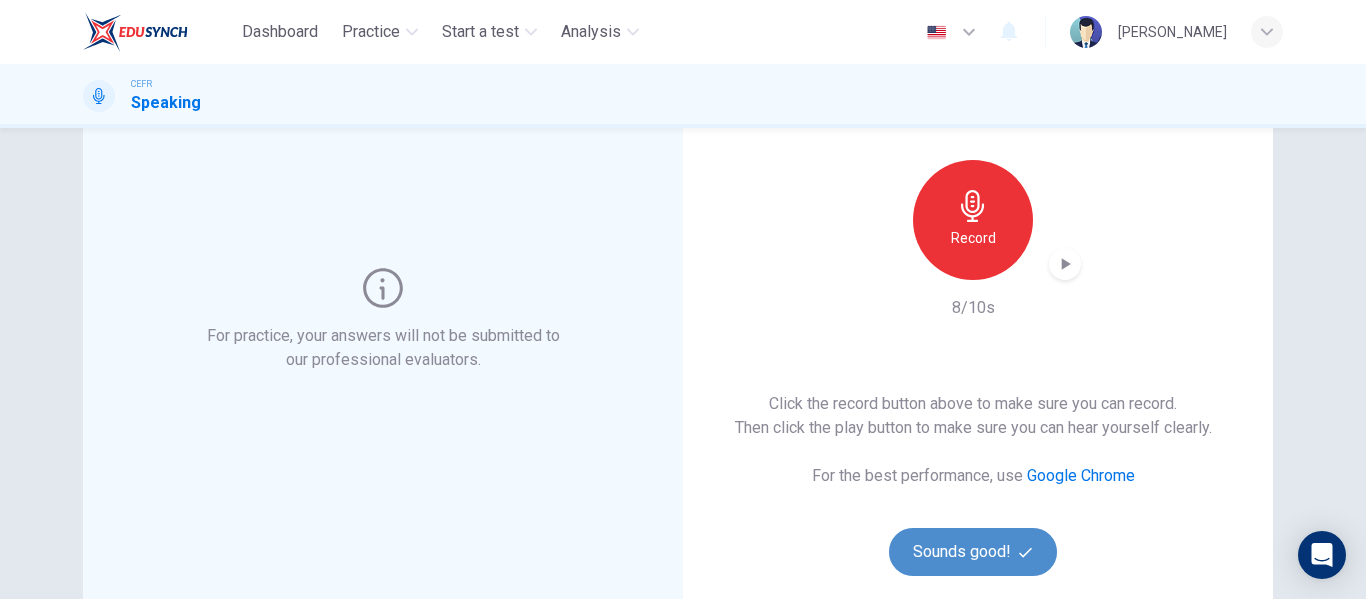 click on "Sounds good!" at bounding box center [973, 552] 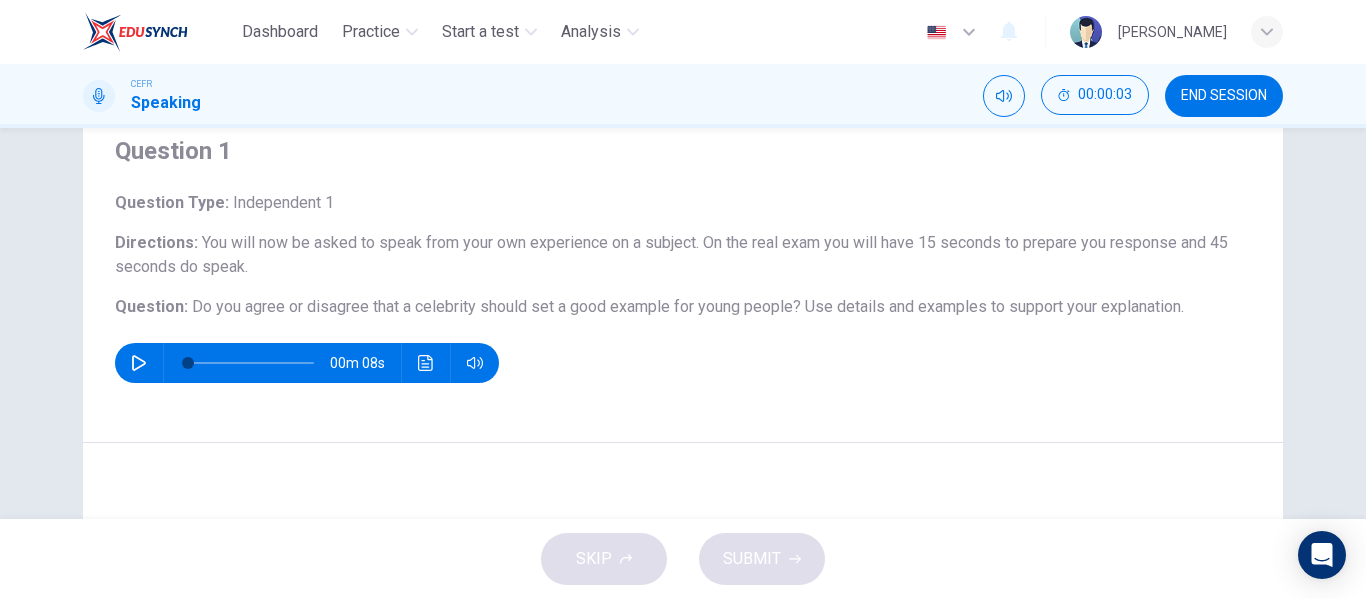 scroll, scrollTop: 85, scrollLeft: 0, axis: vertical 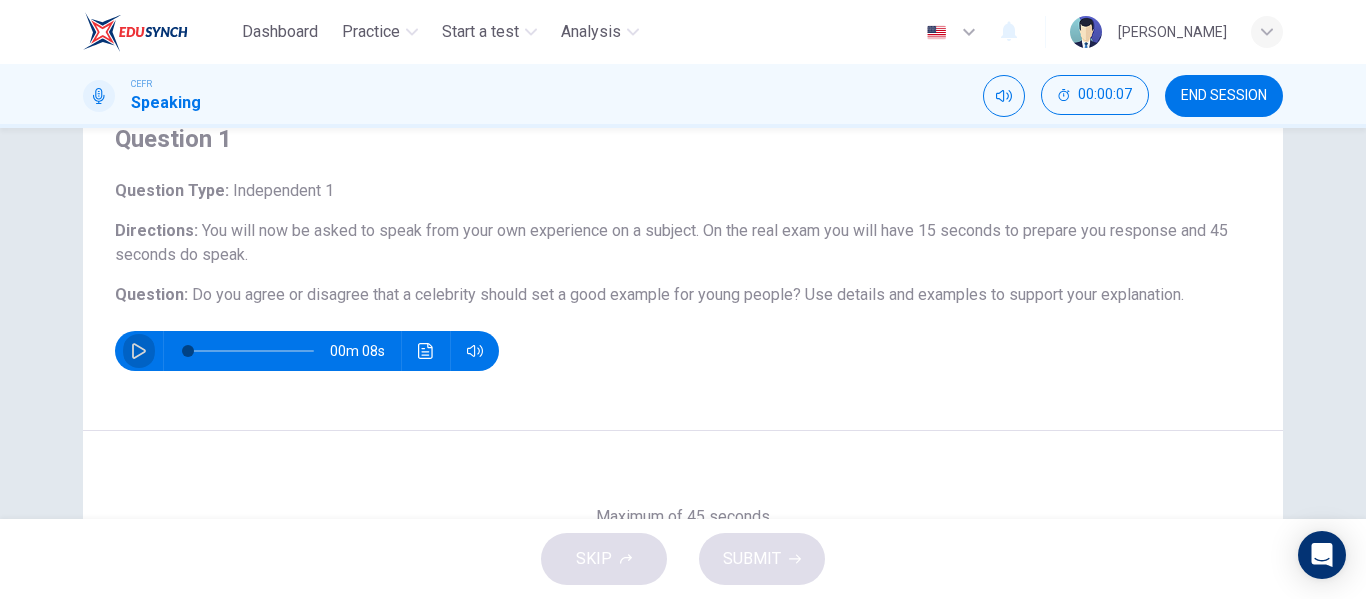 click 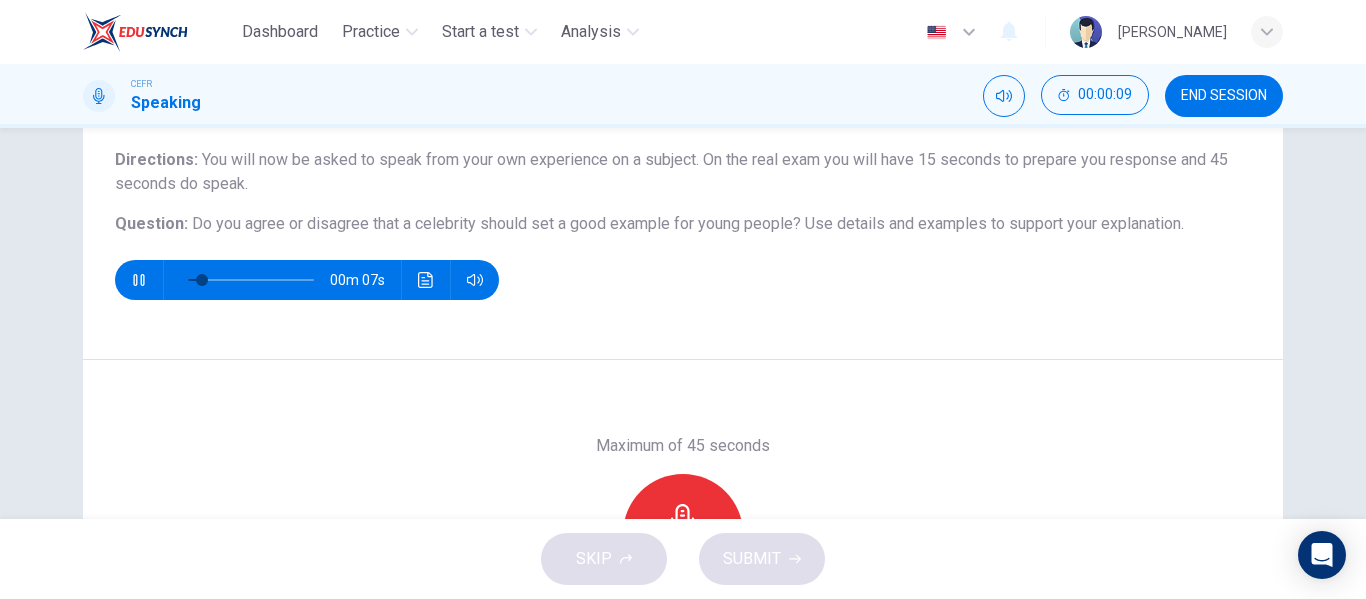 scroll, scrollTop: 157, scrollLeft: 0, axis: vertical 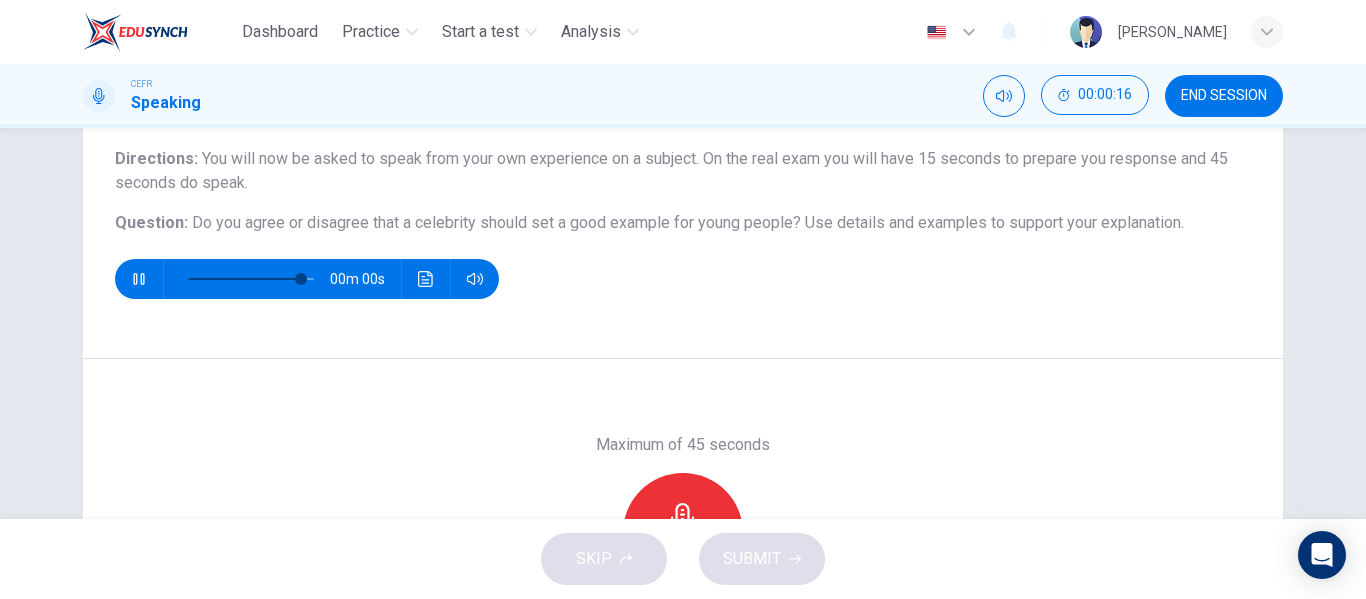 type on "0" 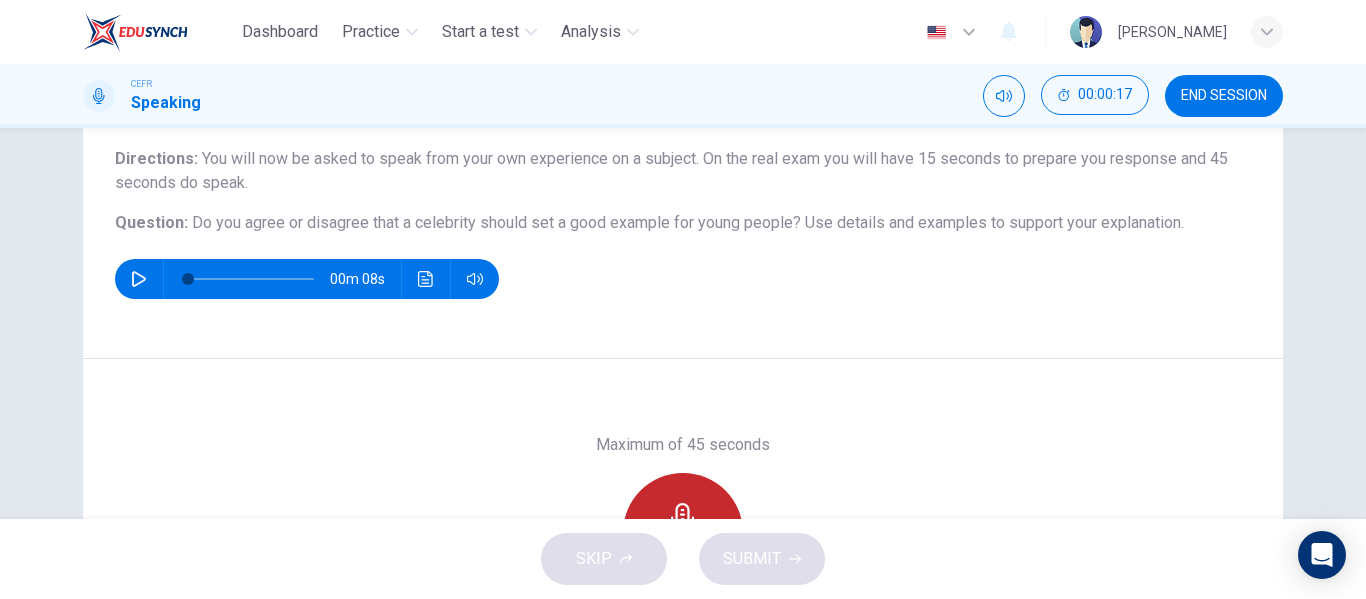 click on "Record" at bounding box center [683, 533] 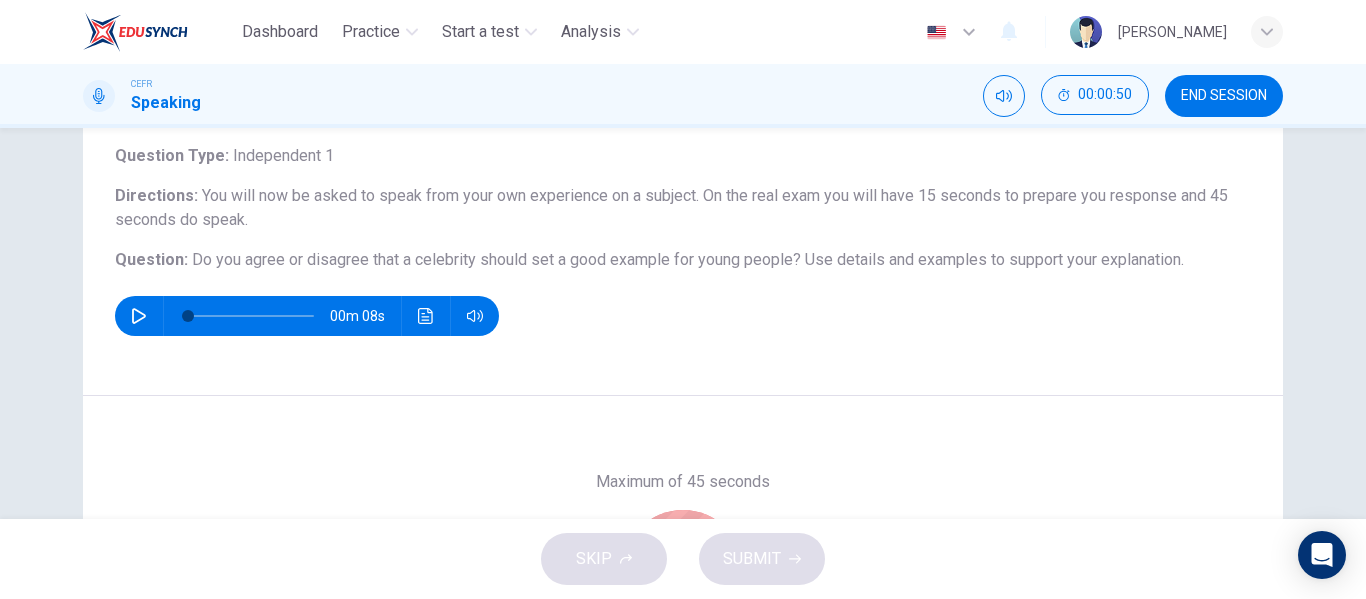 scroll, scrollTop: 0, scrollLeft: 0, axis: both 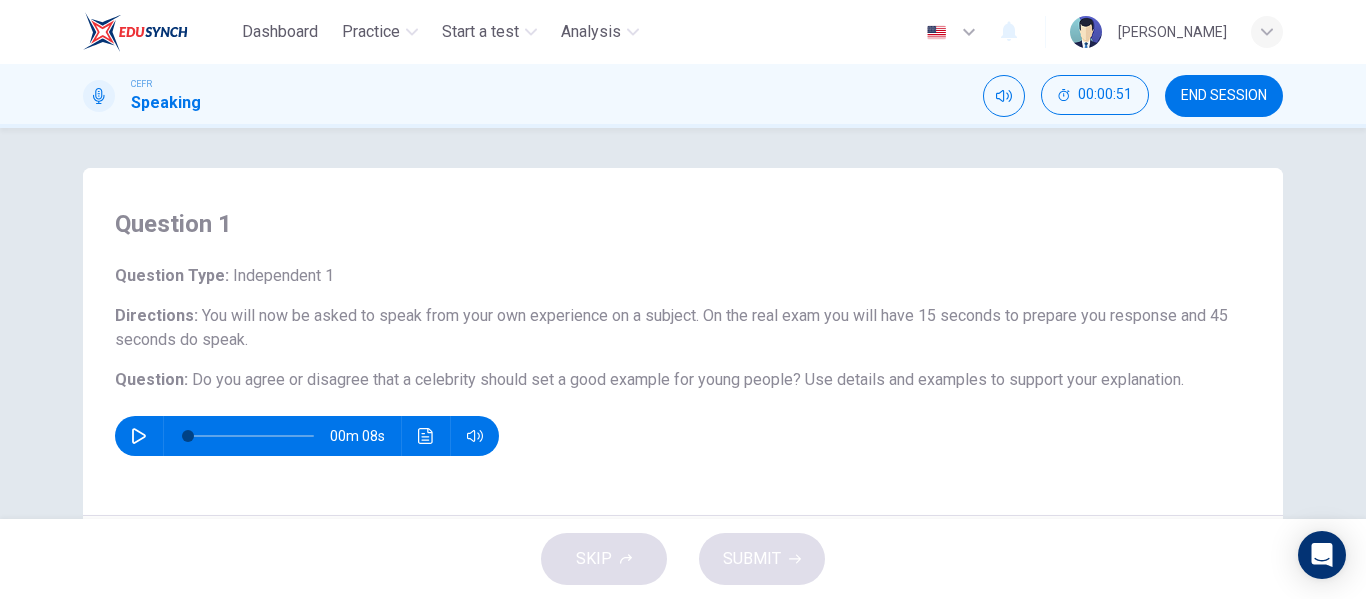 click on "END SESSION" at bounding box center [1224, 96] 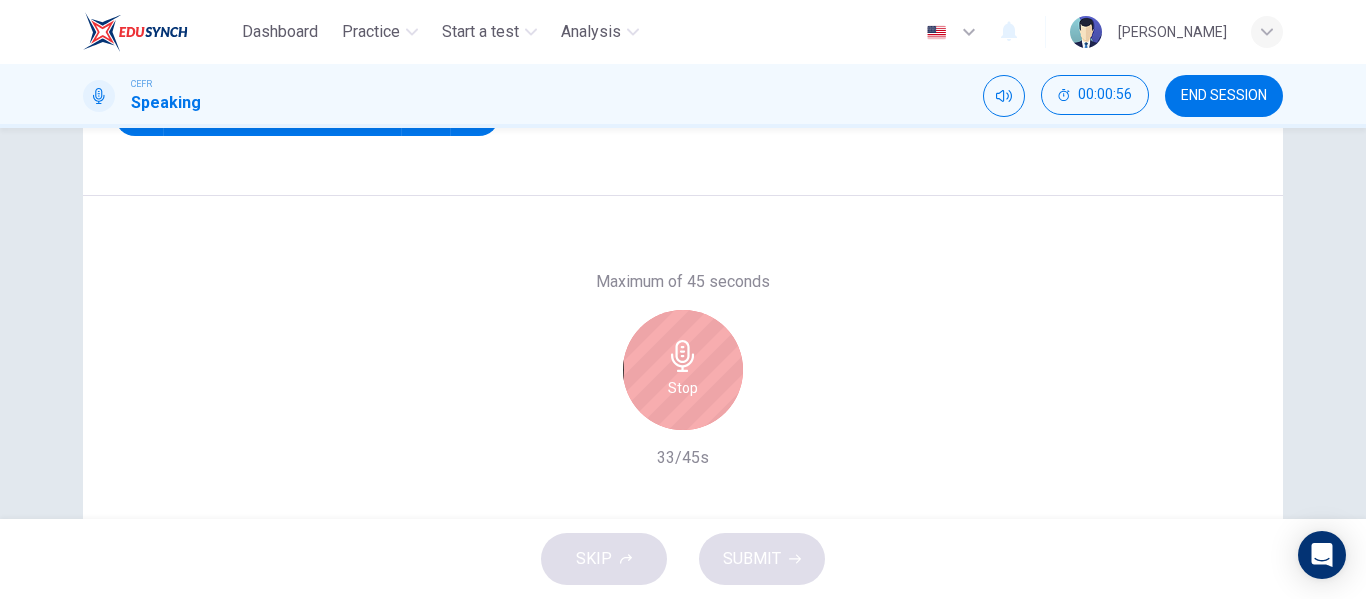 scroll, scrollTop: 323, scrollLeft: 0, axis: vertical 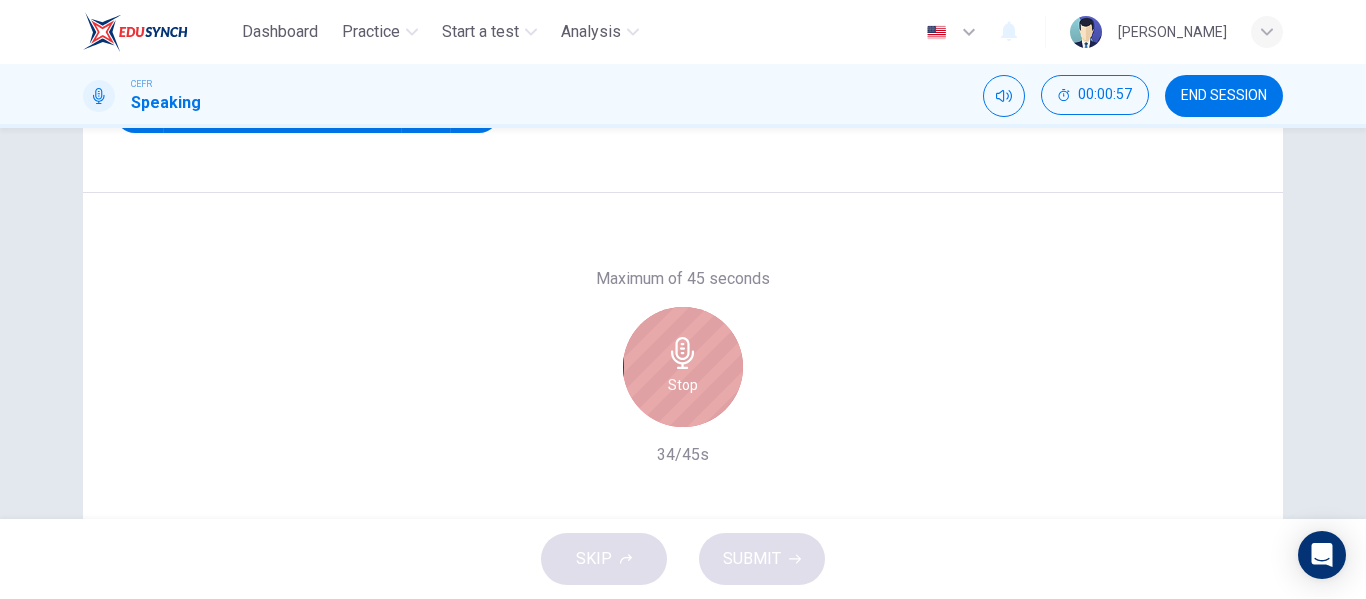 click 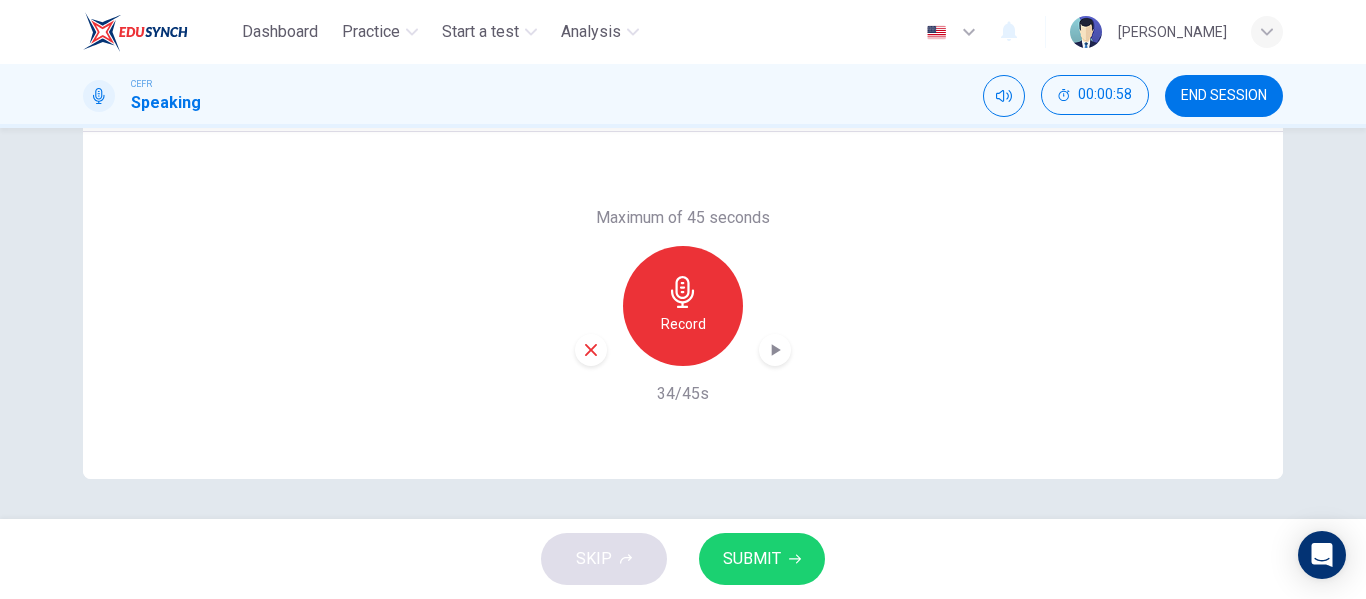 scroll, scrollTop: 384, scrollLeft: 0, axis: vertical 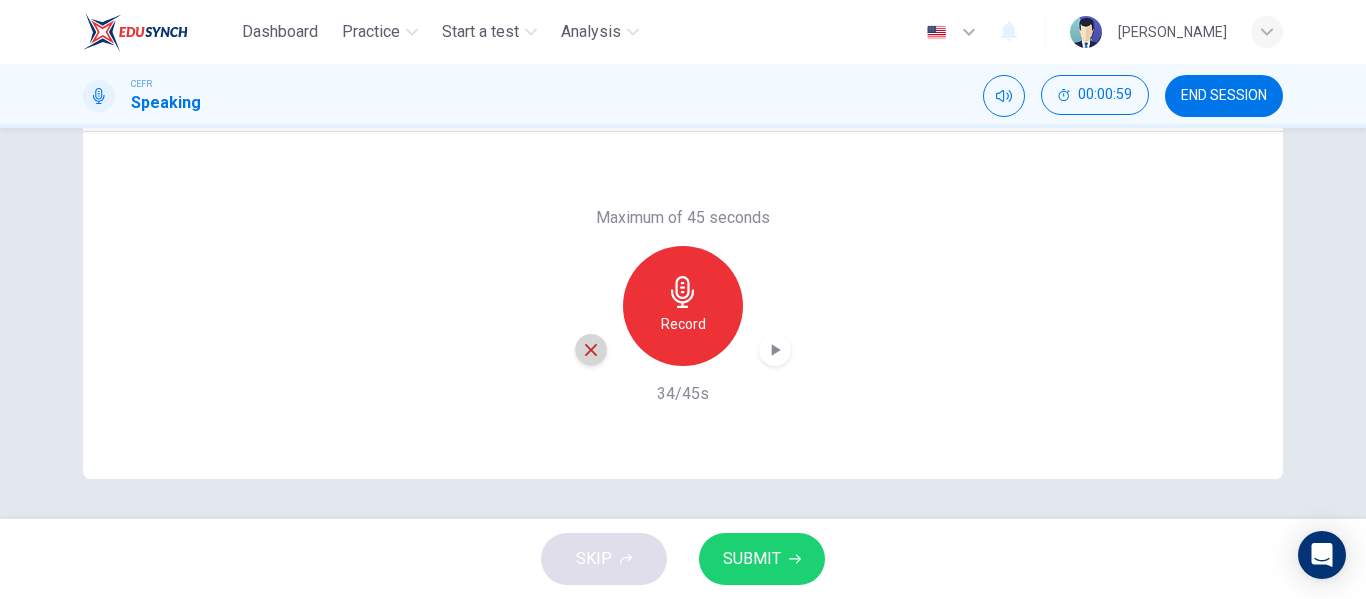 click 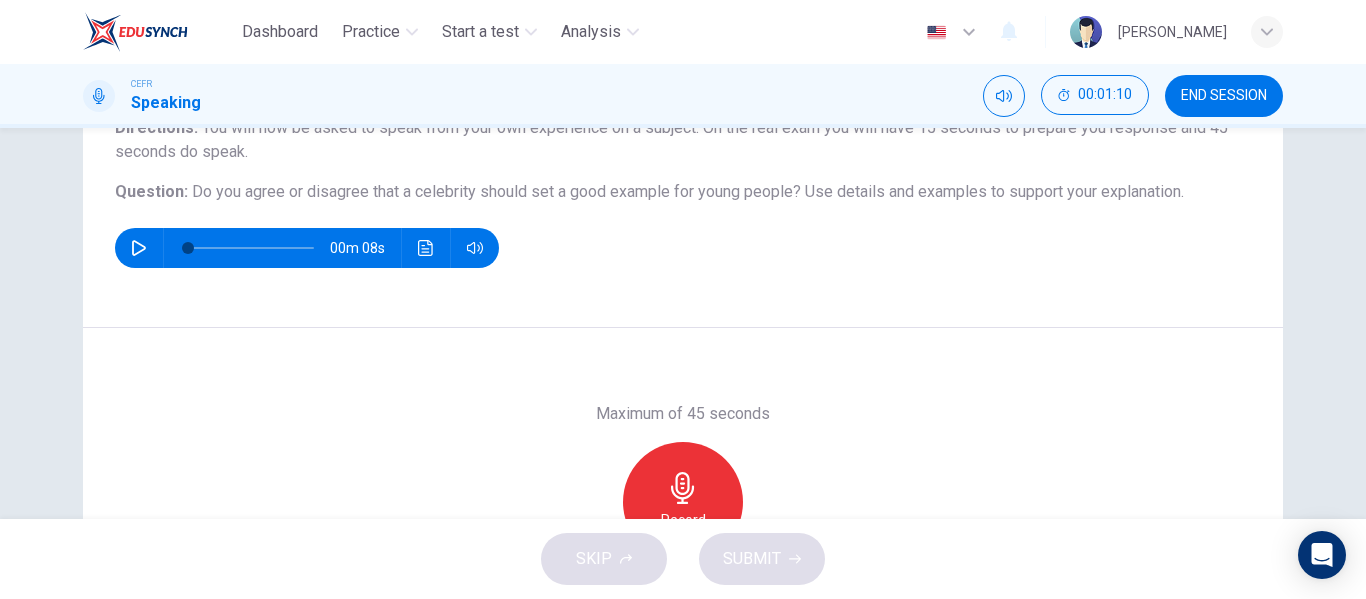 scroll, scrollTop: 192, scrollLeft: 0, axis: vertical 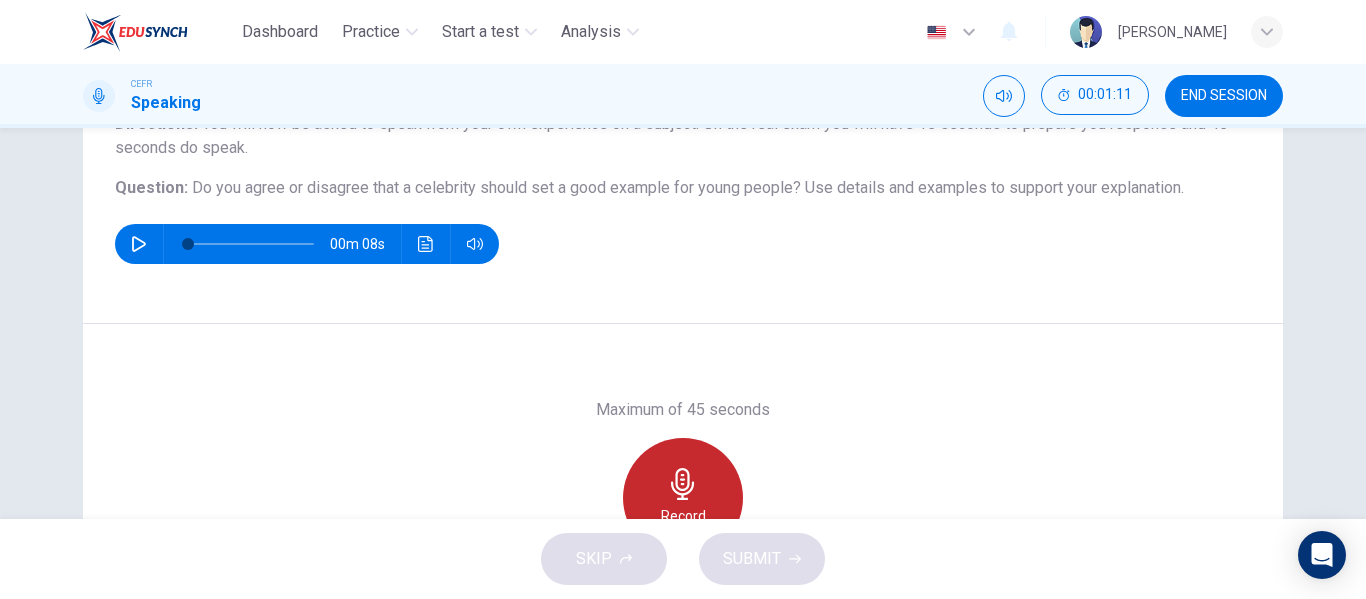 click 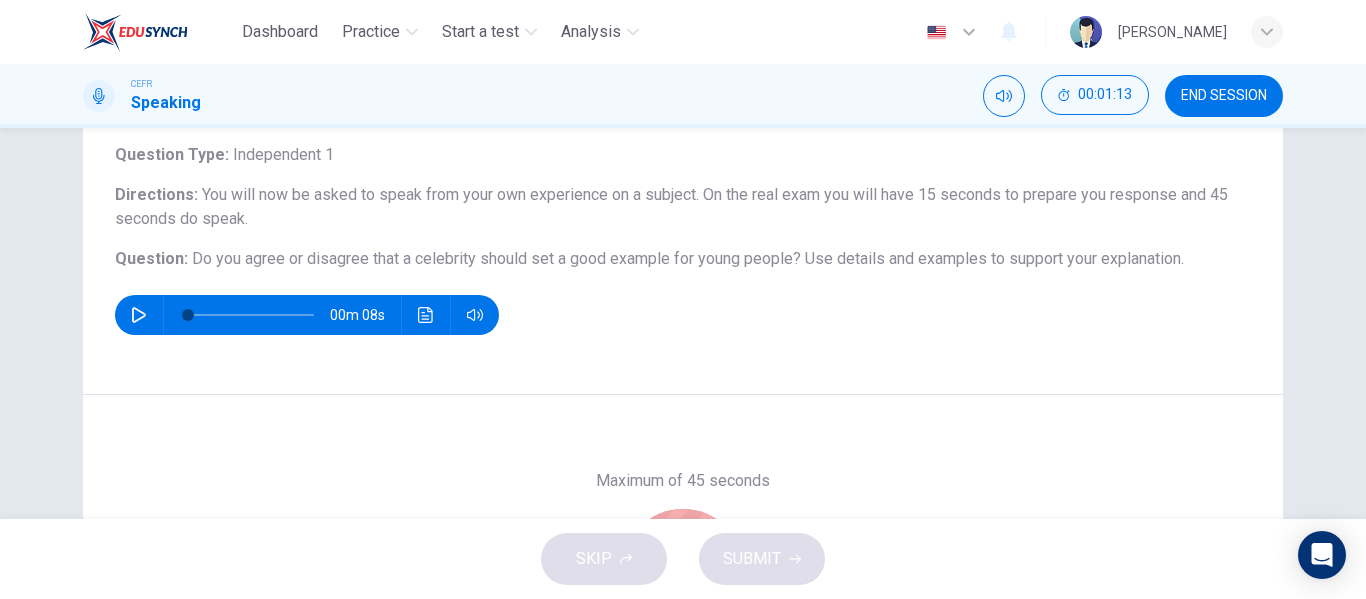 scroll, scrollTop: 81, scrollLeft: 0, axis: vertical 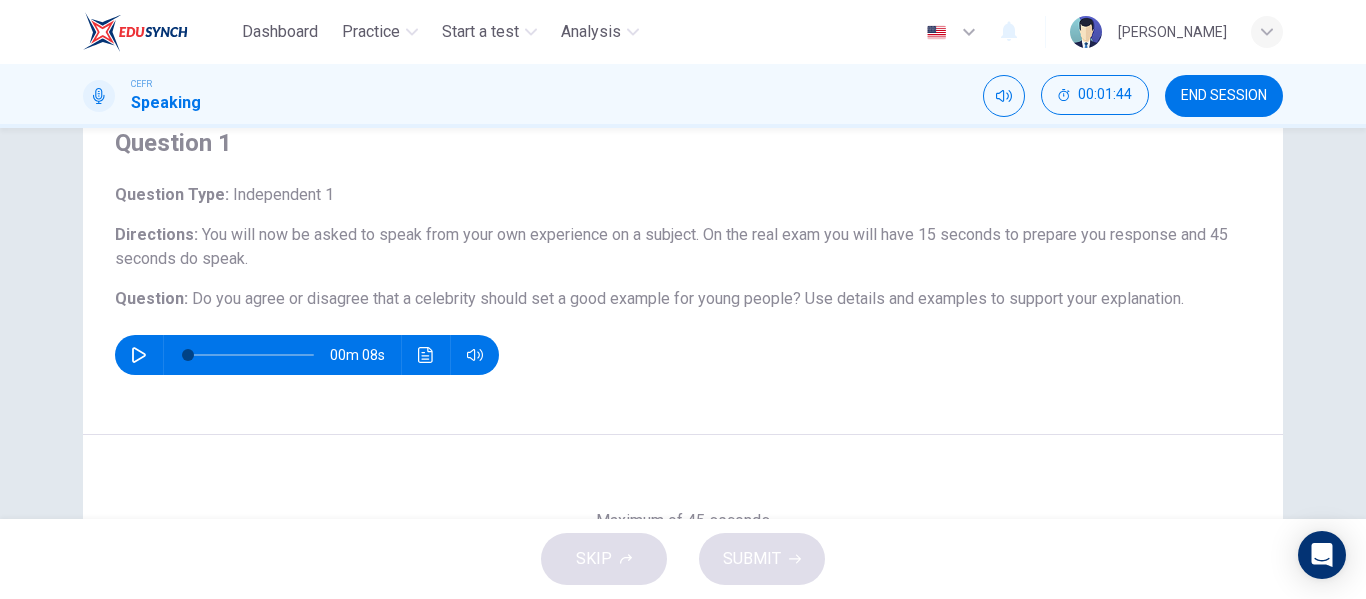 click on "Question   1" at bounding box center [683, 143] 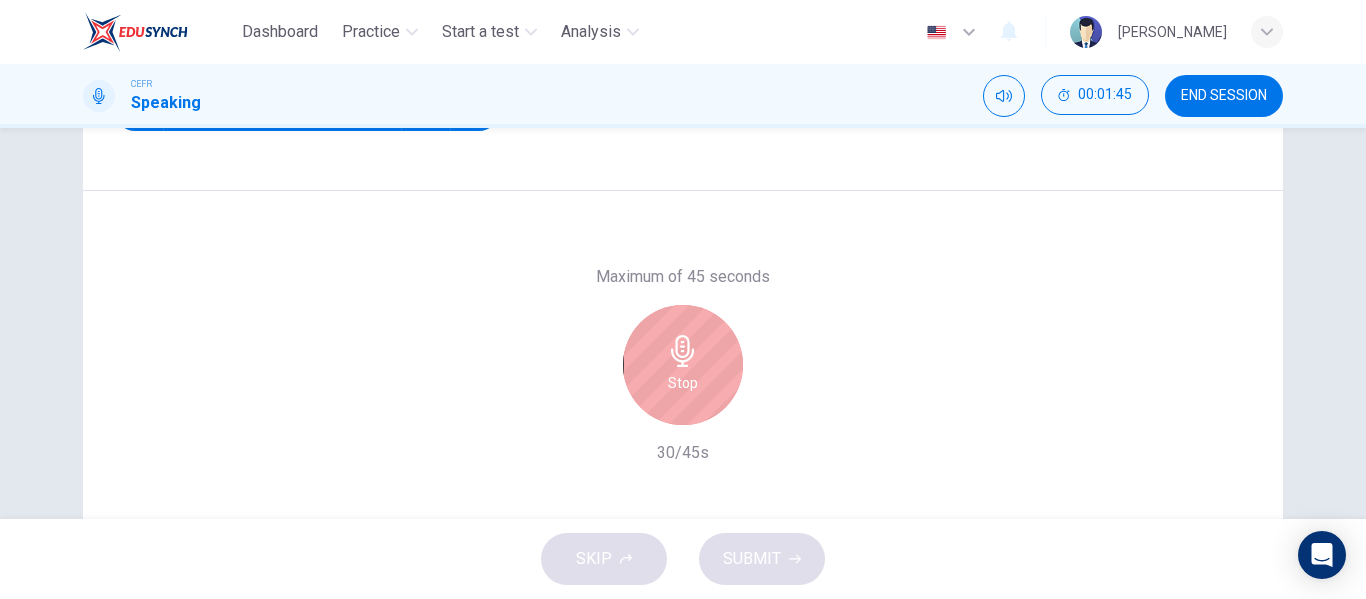 scroll, scrollTop: 324, scrollLeft: 0, axis: vertical 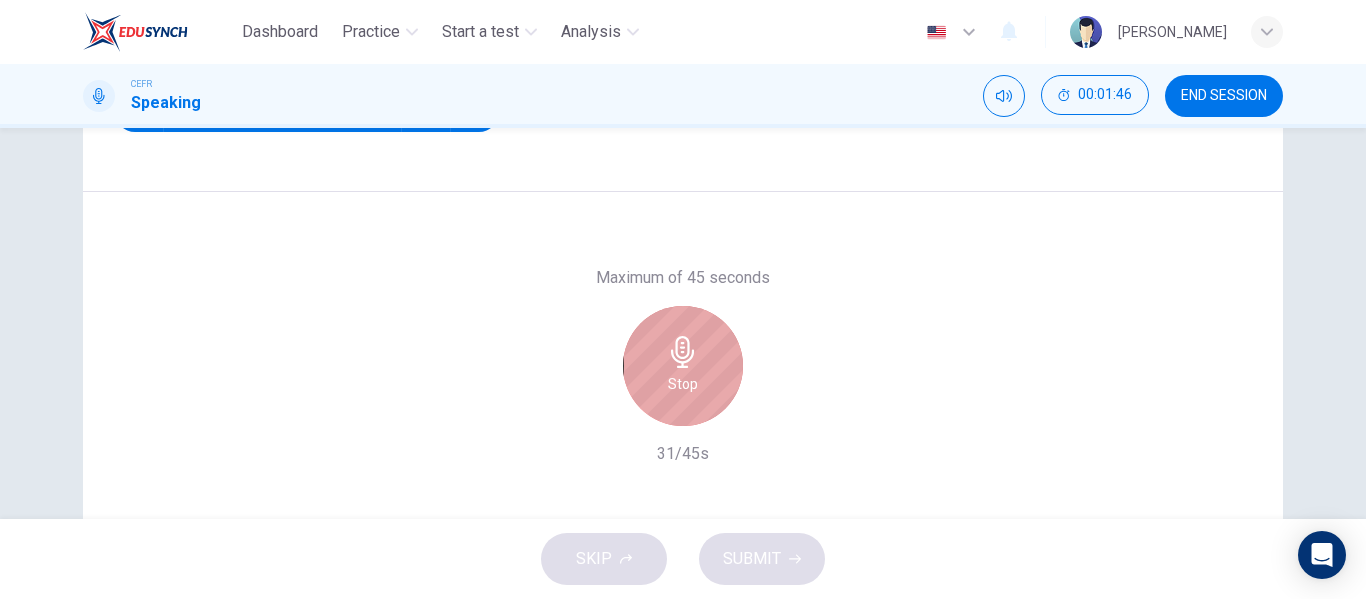 click on "Stop" at bounding box center (683, 384) 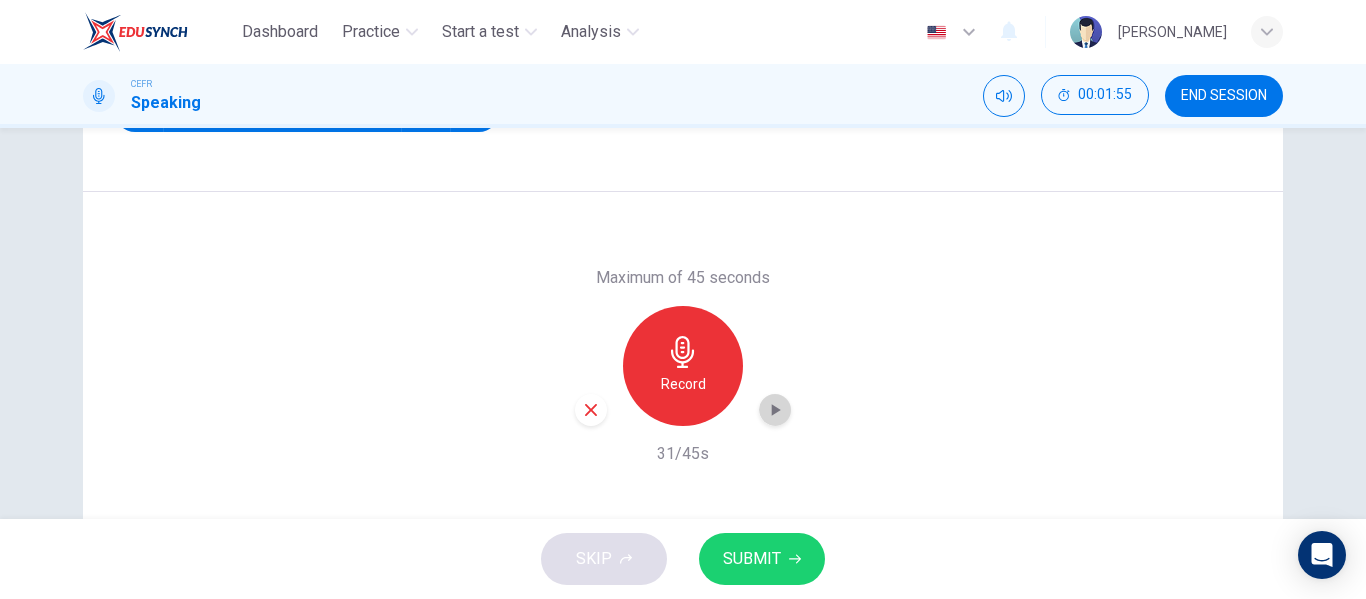 click 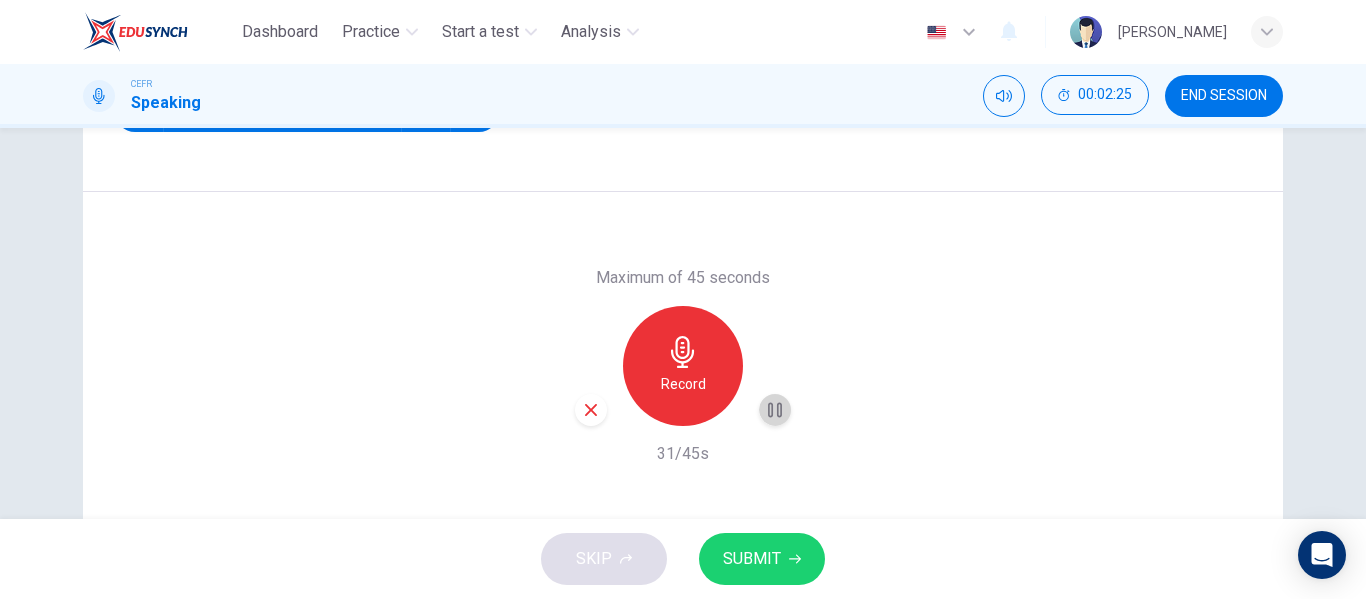 click 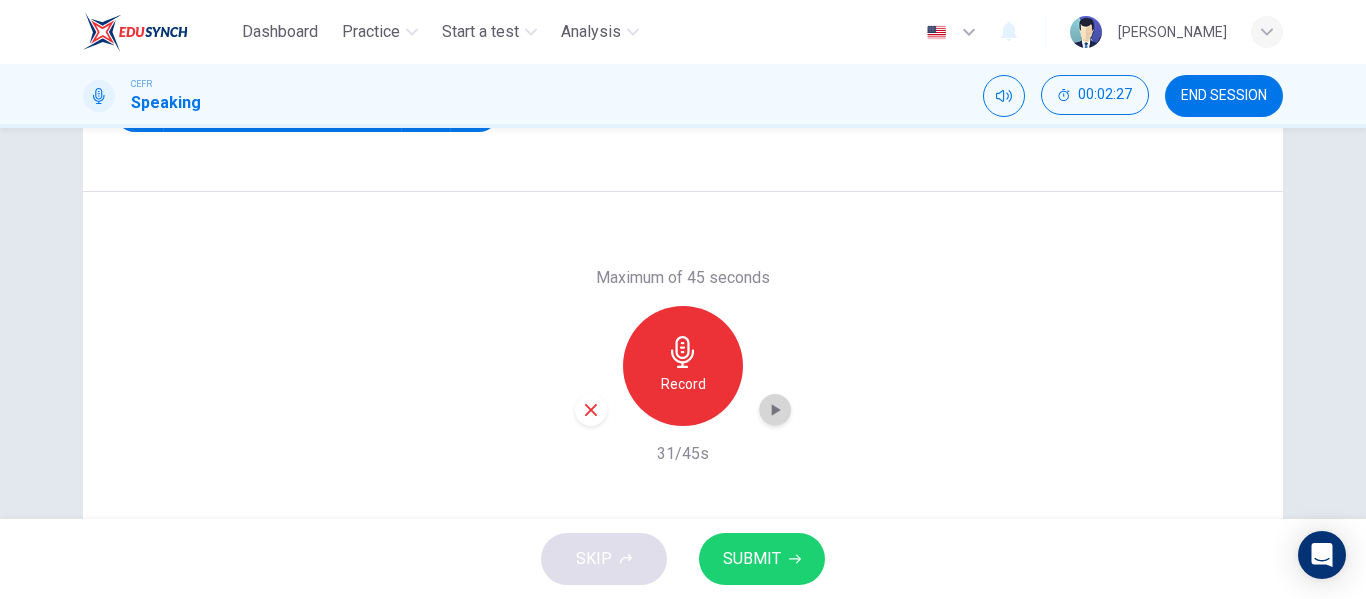click 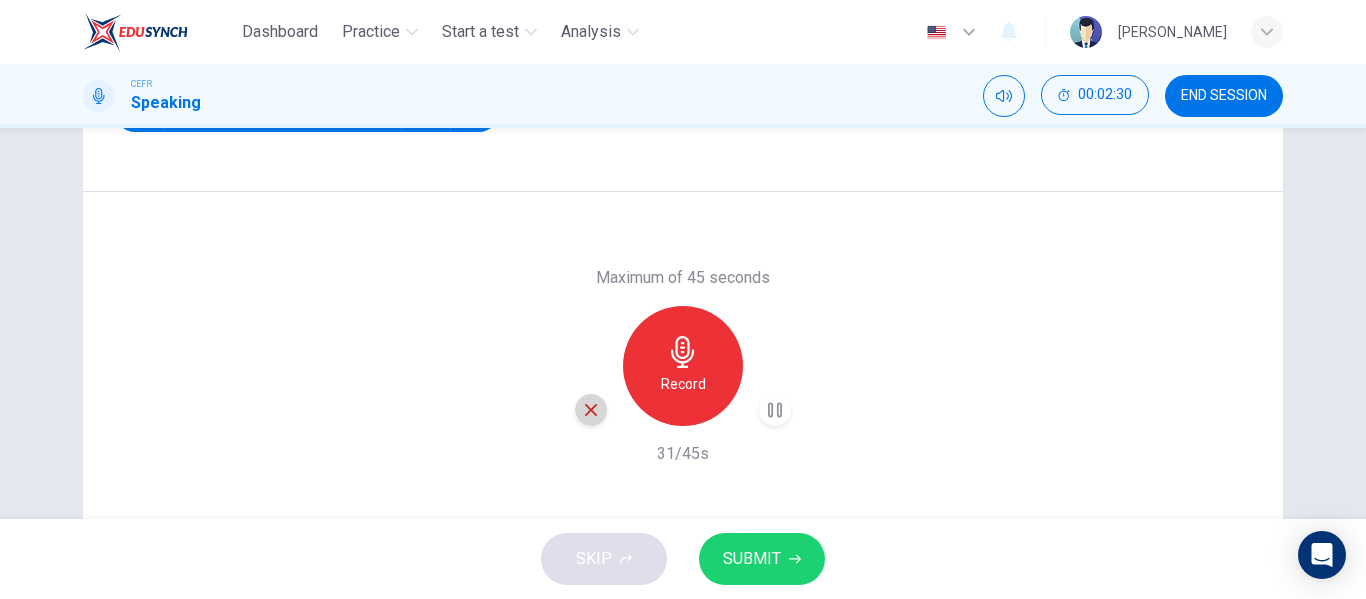 click 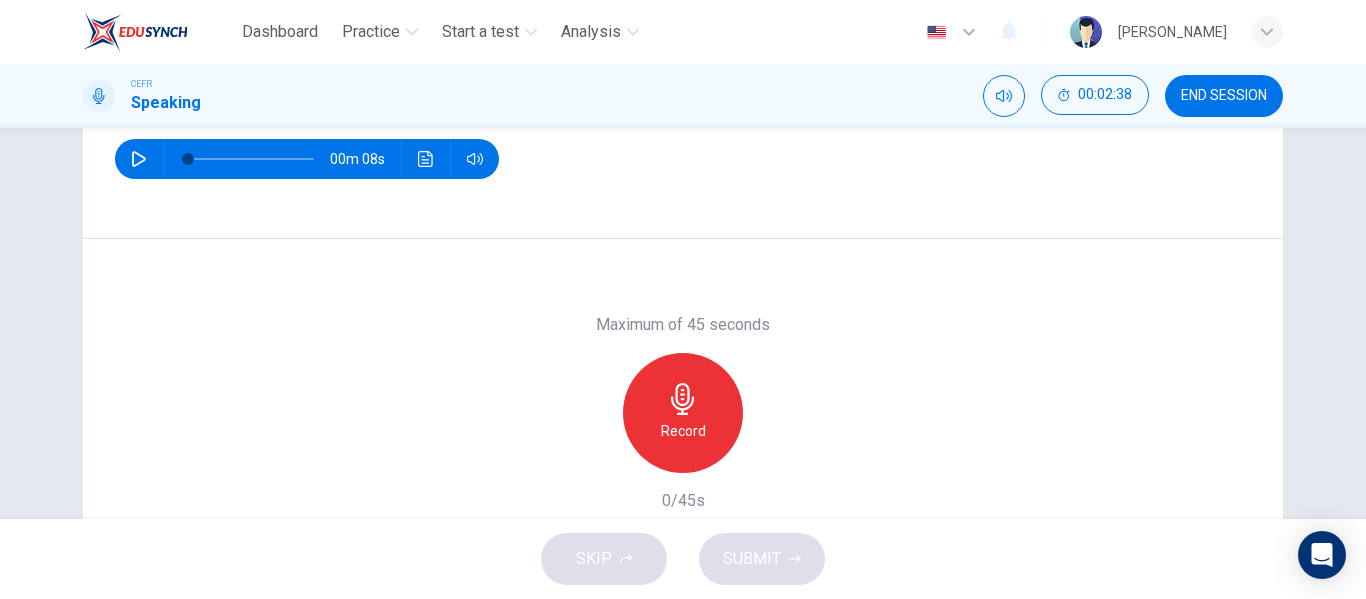 scroll, scrollTop: 278, scrollLeft: 0, axis: vertical 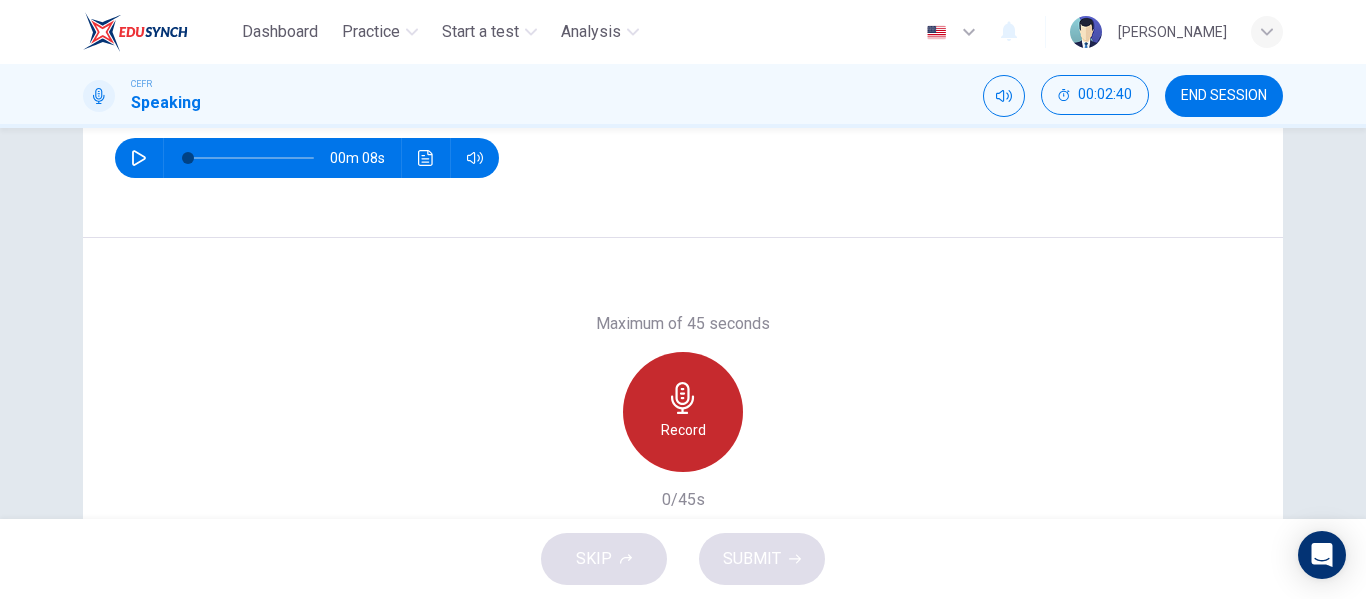 click 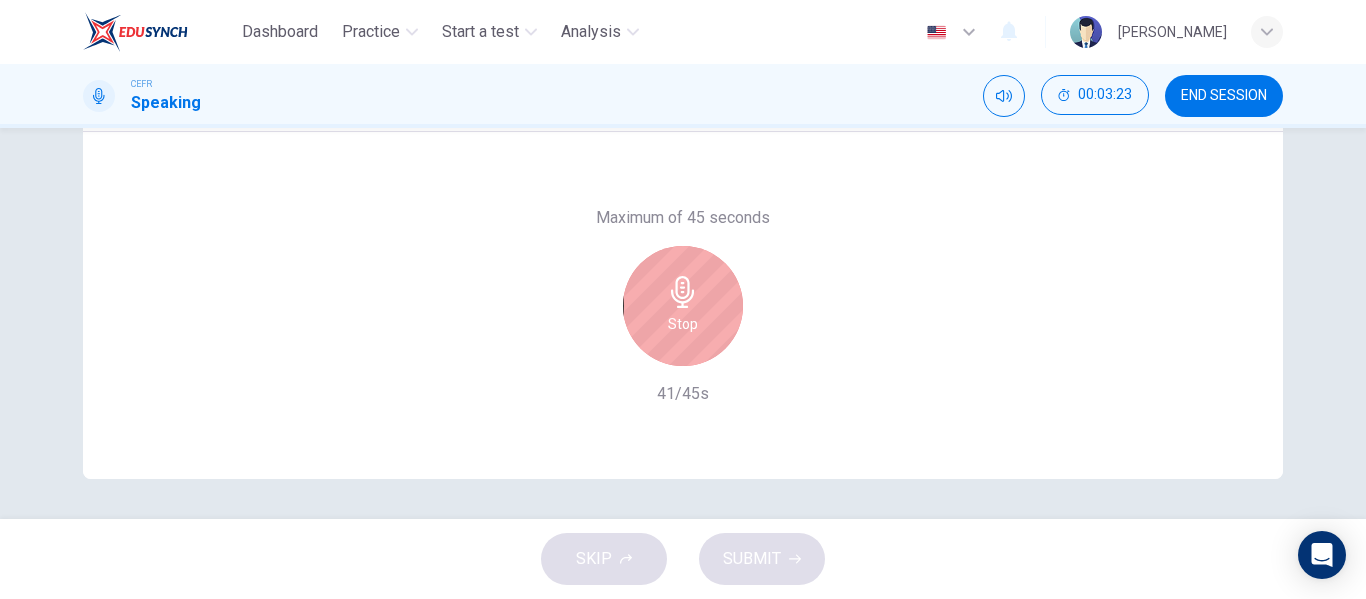 scroll, scrollTop: 285, scrollLeft: 0, axis: vertical 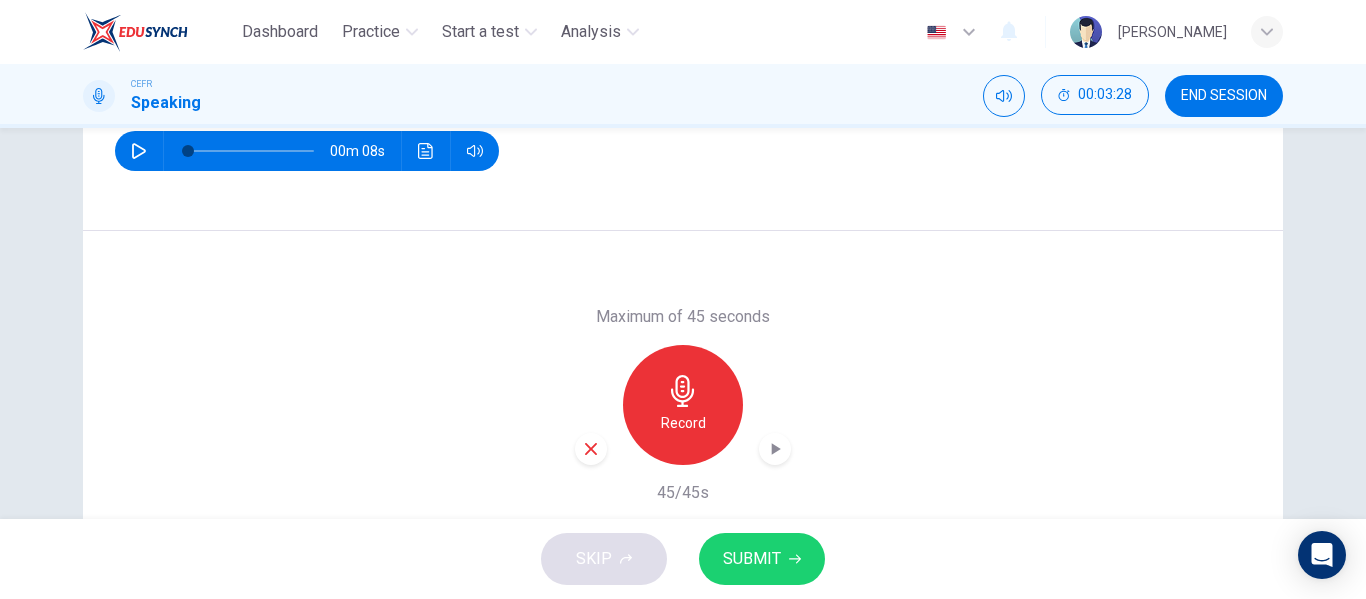 click 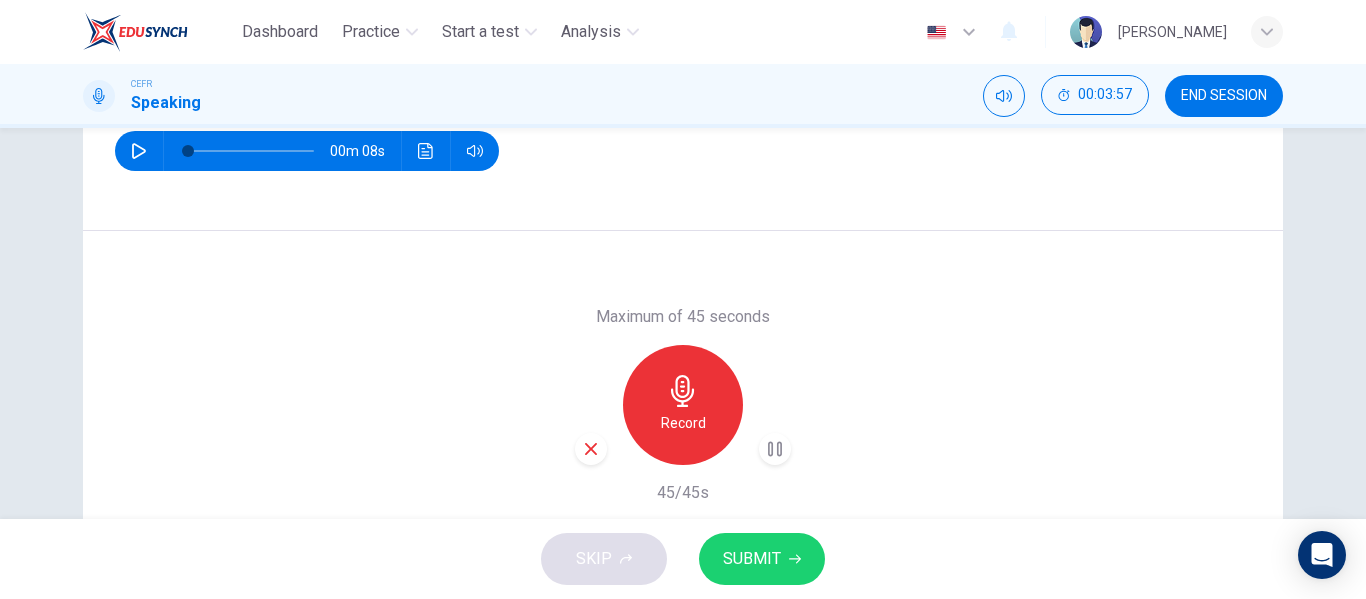 click 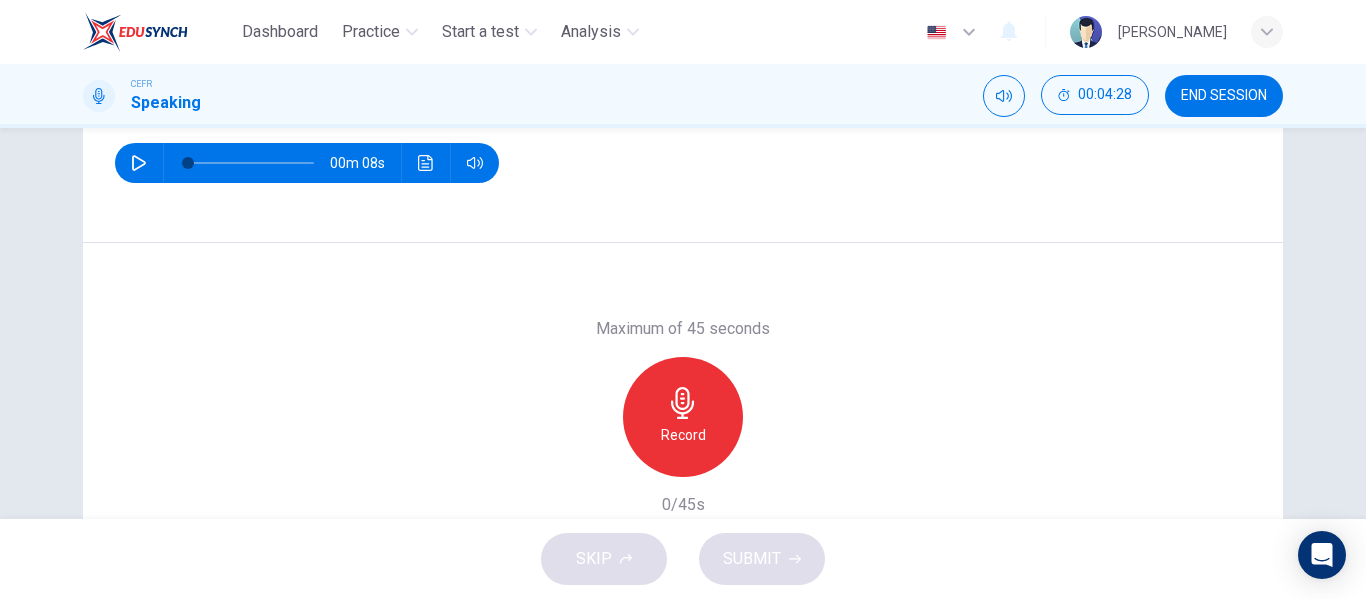 scroll, scrollTop: 272, scrollLeft: 0, axis: vertical 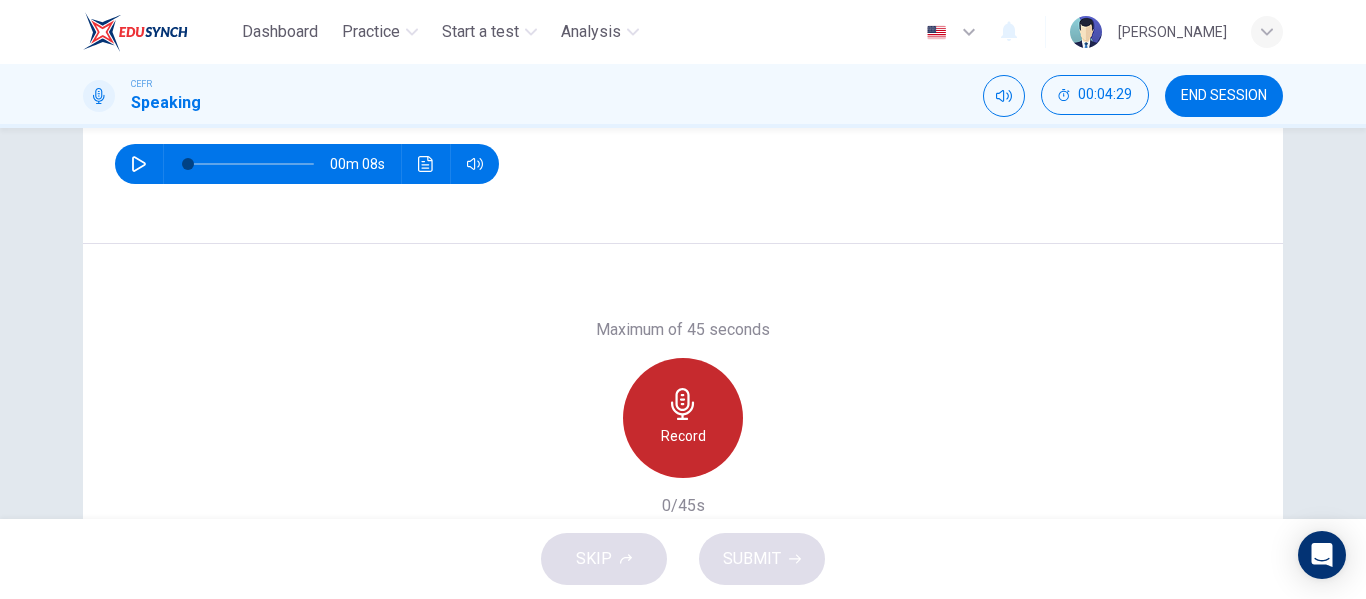 click on "Record" at bounding box center [683, 418] 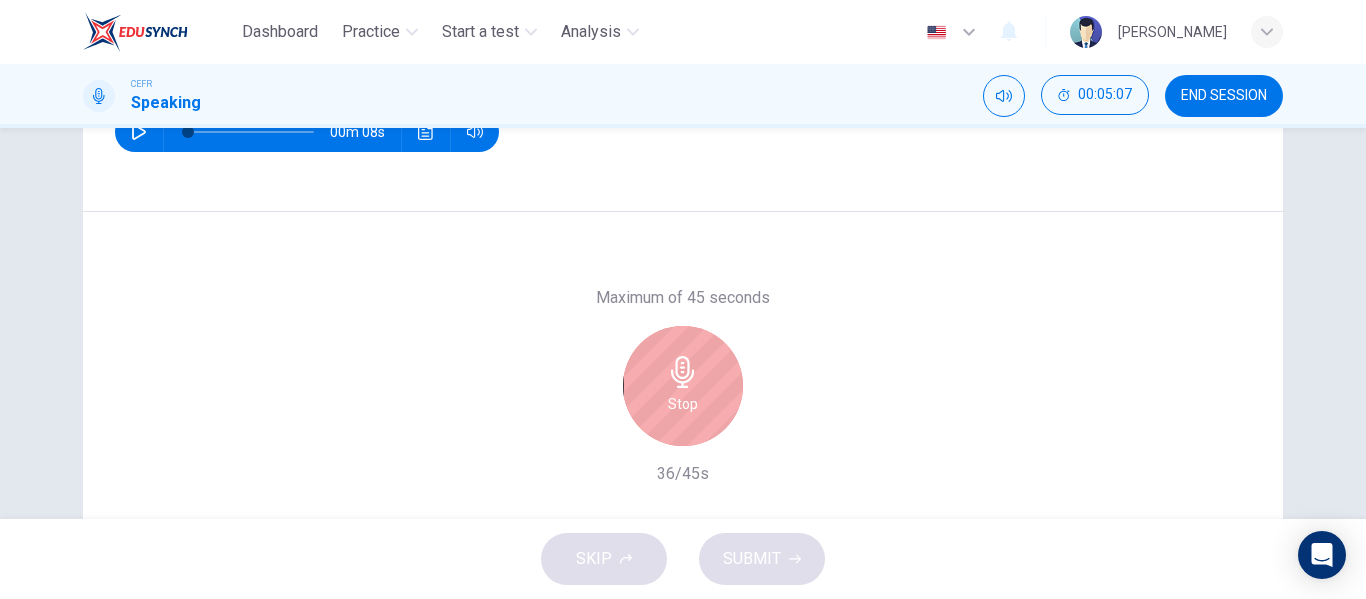 scroll, scrollTop: 307, scrollLeft: 0, axis: vertical 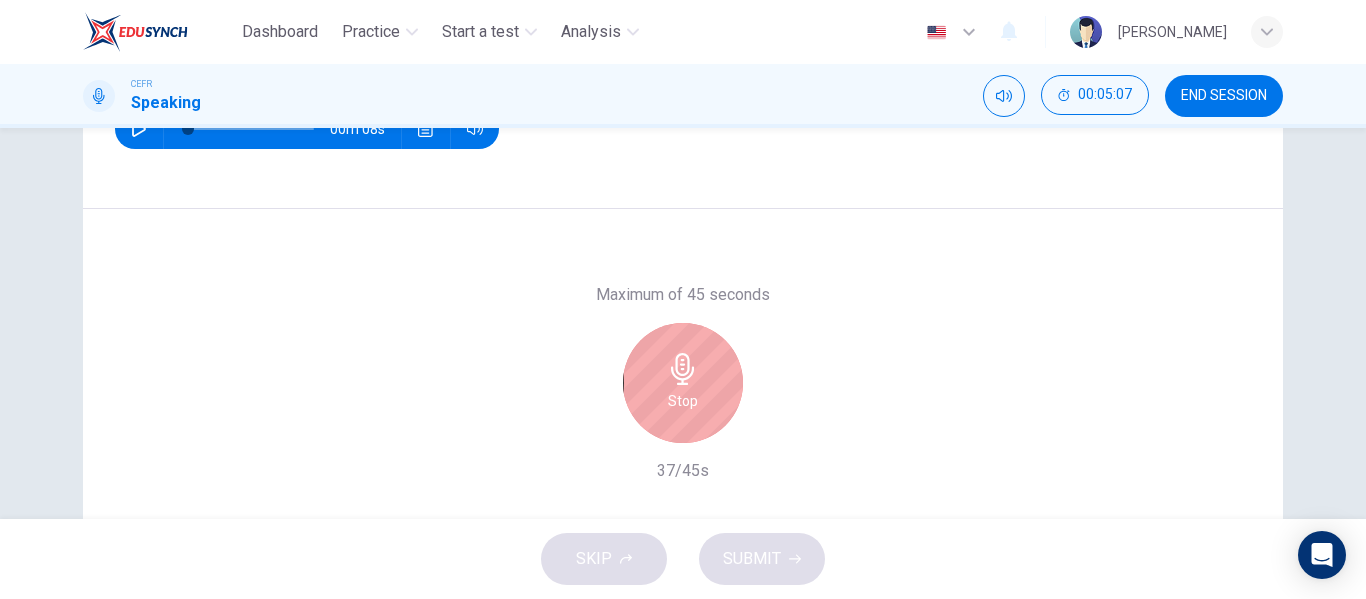click on "Stop" at bounding box center (683, 383) 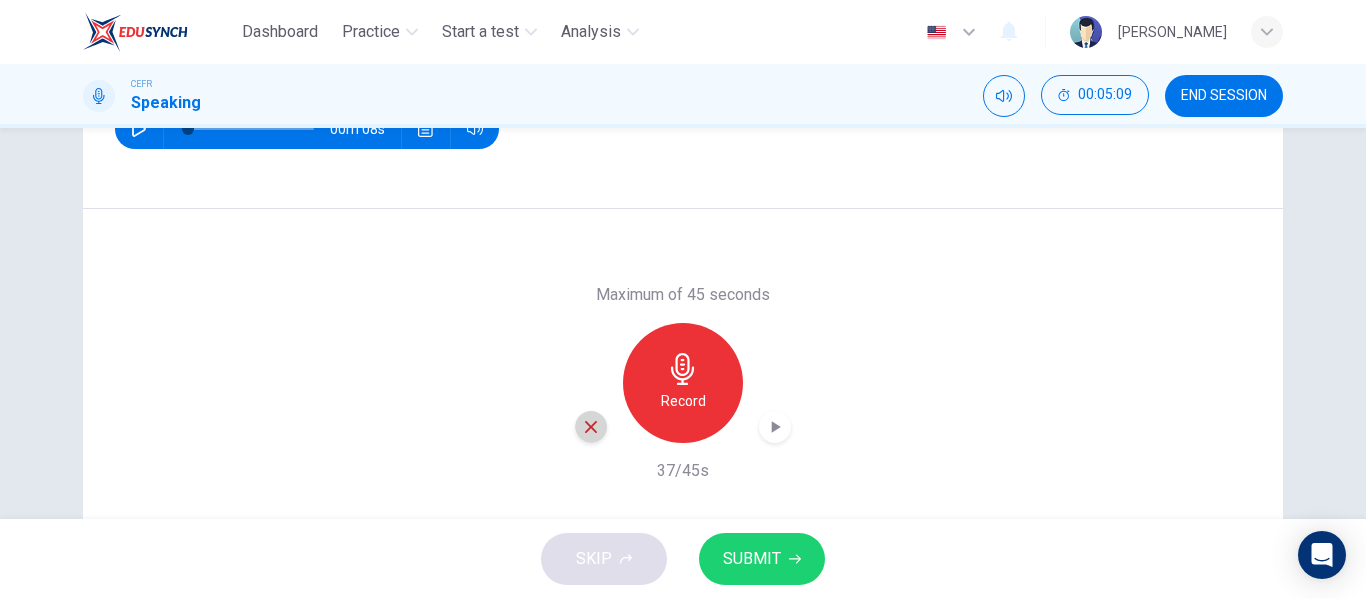 click 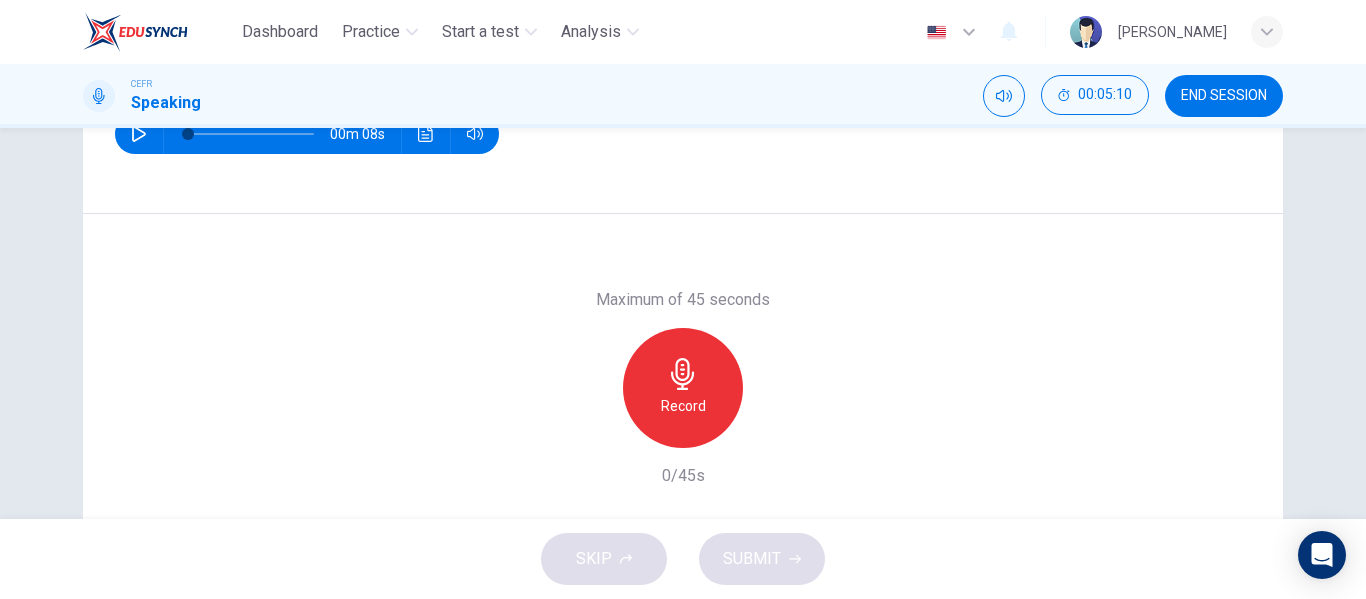 scroll, scrollTop: 305, scrollLeft: 0, axis: vertical 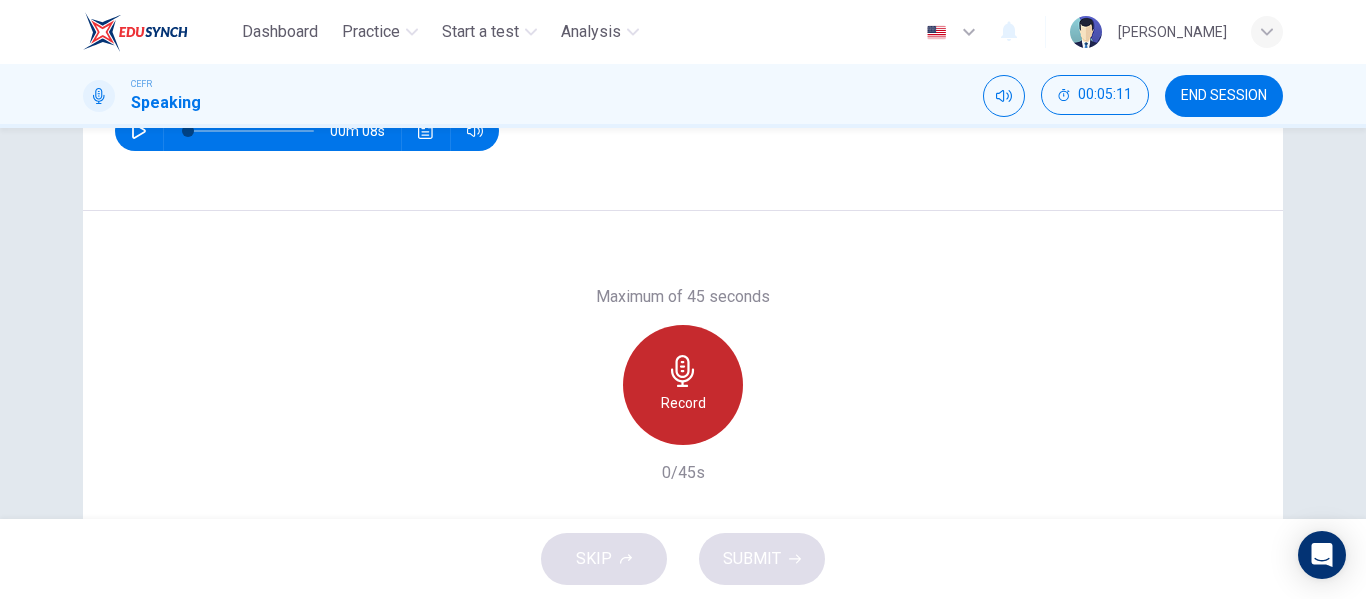 click on "Record" at bounding box center [683, 385] 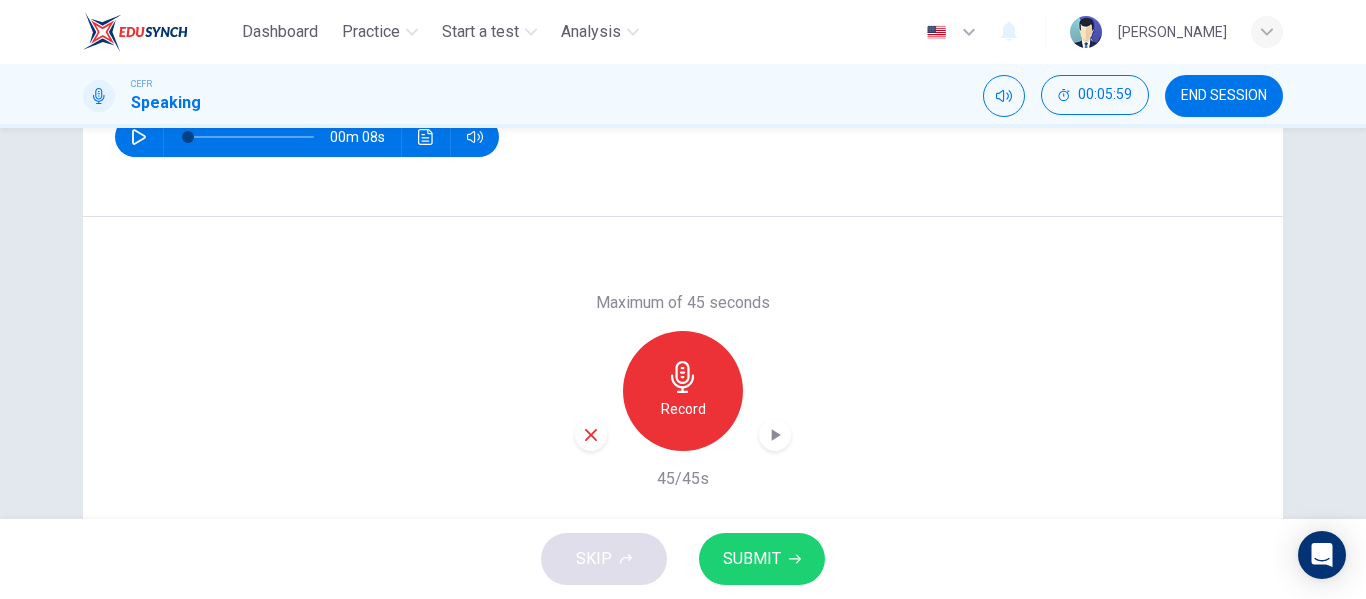 scroll, scrollTop: 301, scrollLeft: 0, axis: vertical 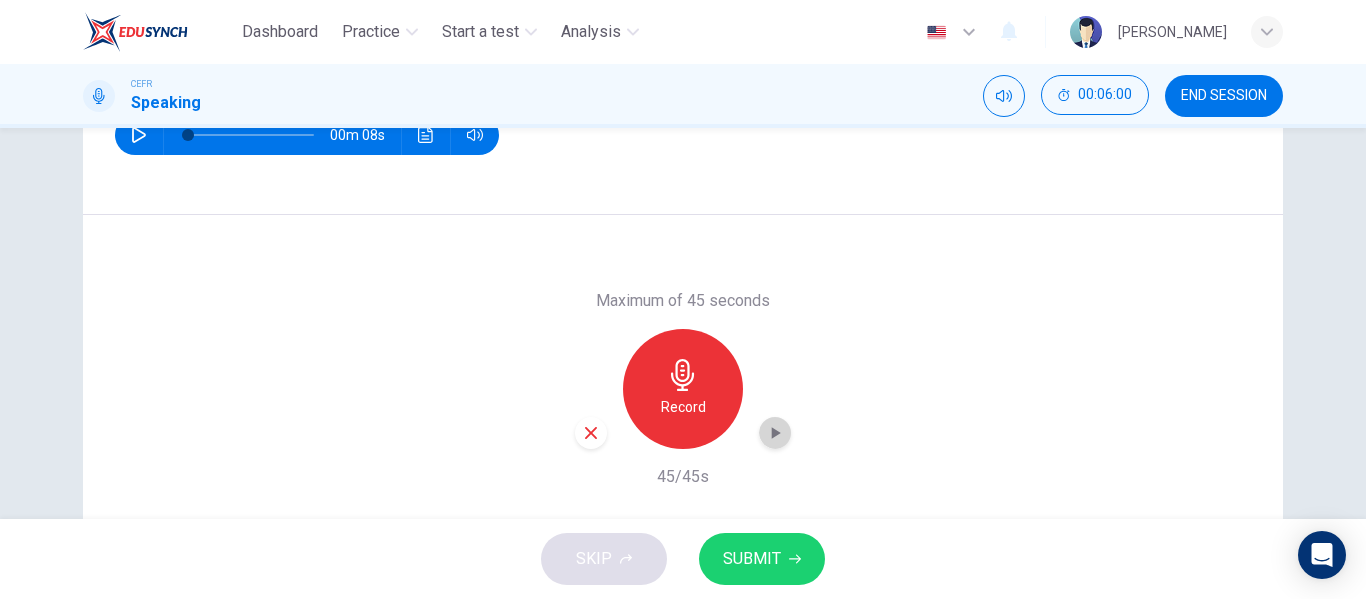 click 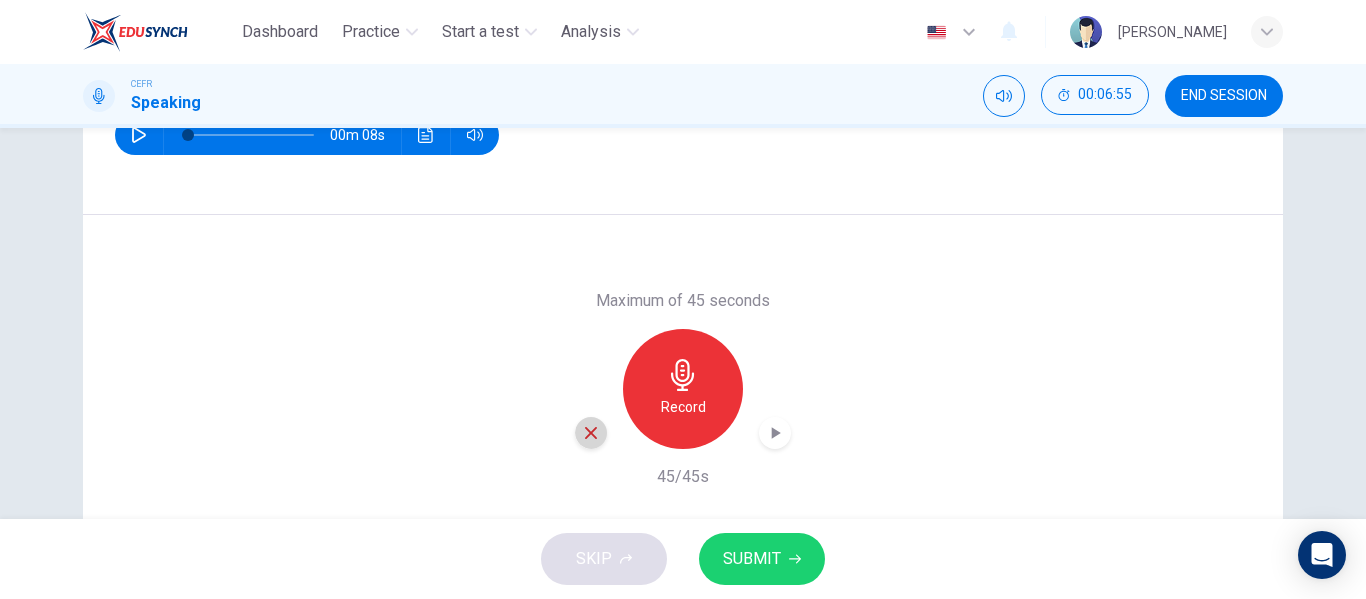 click 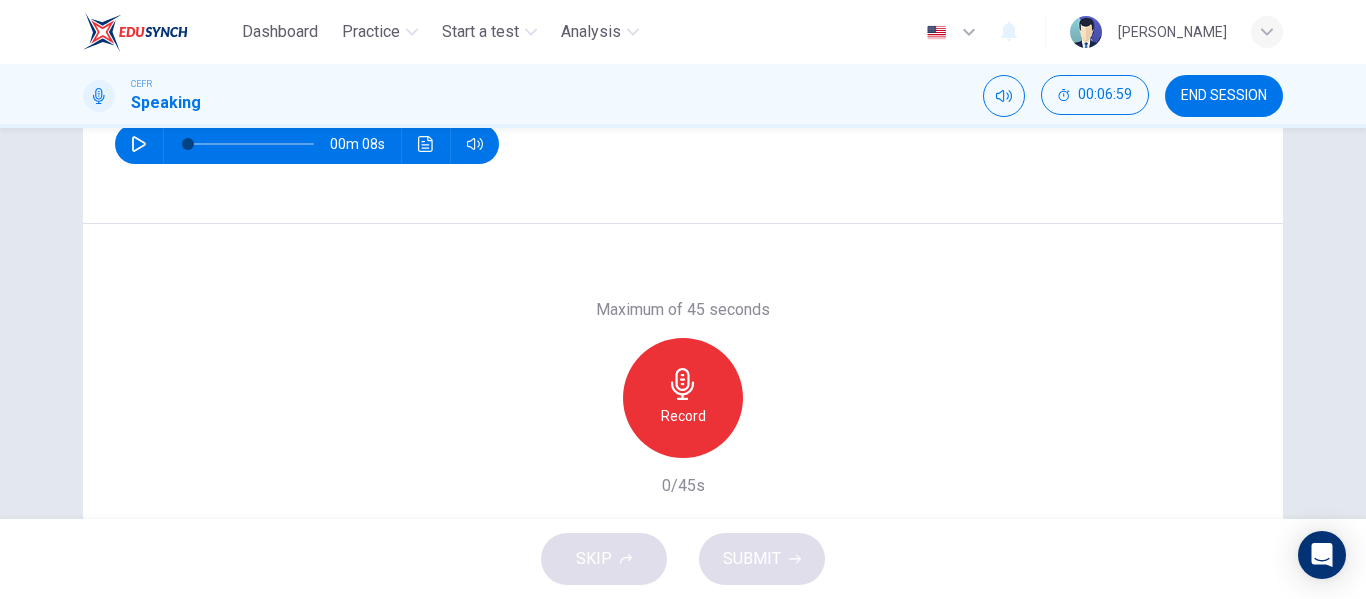 scroll, scrollTop: 302, scrollLeft: 0, axis: vertical 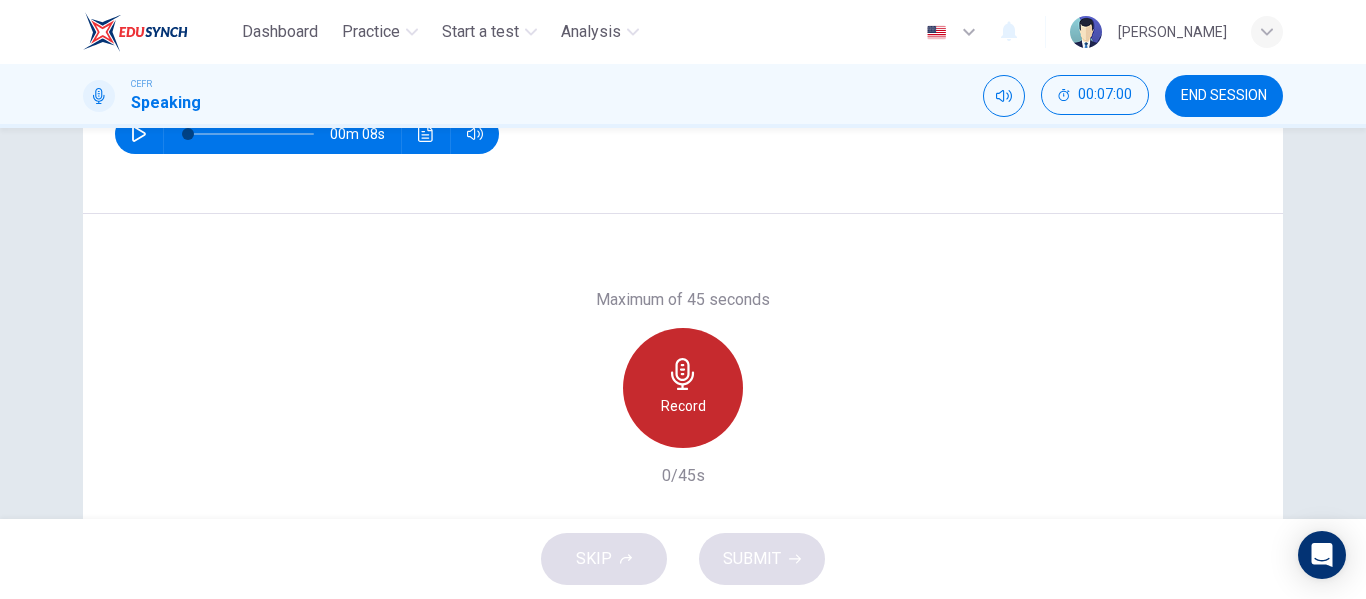 click on "Record" at bounding box center [683, 388] 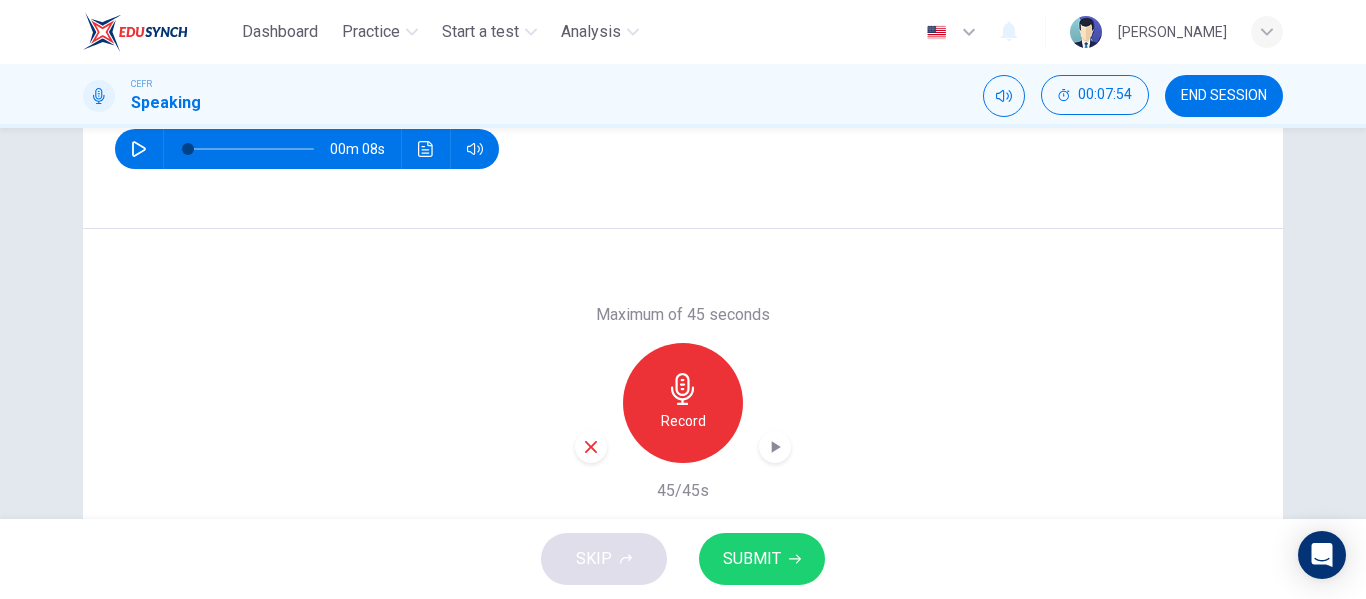scroll, scrollTop: 286, scrollLeft: 0, axis: vertical 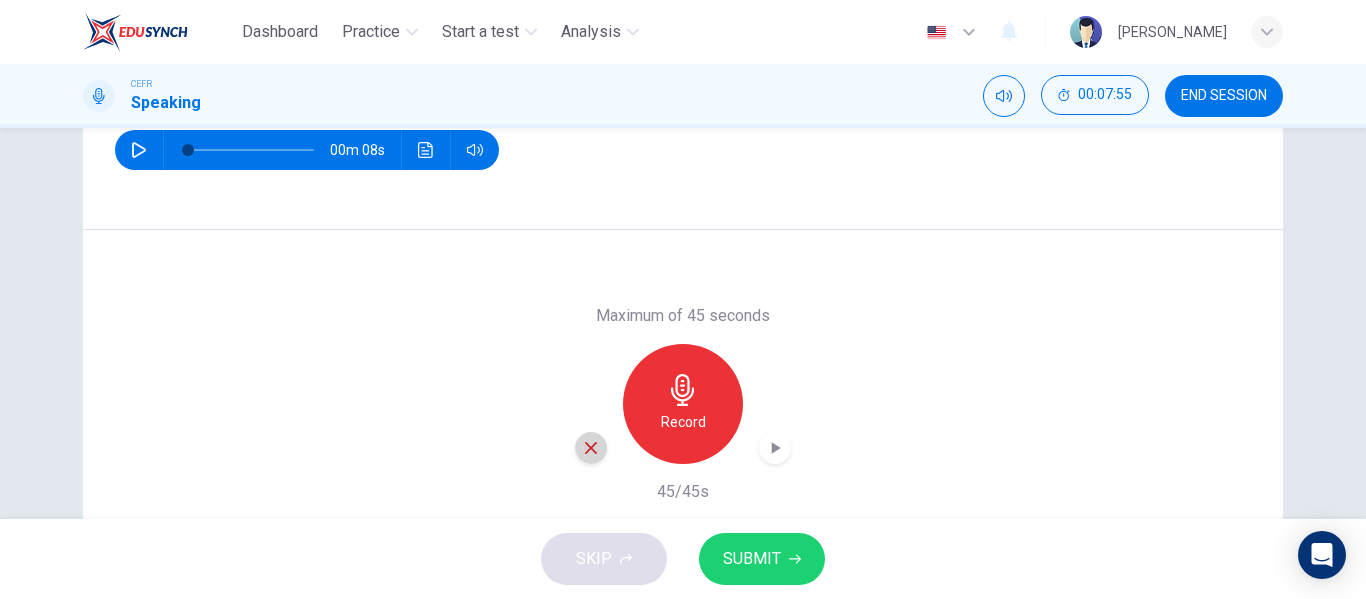 click 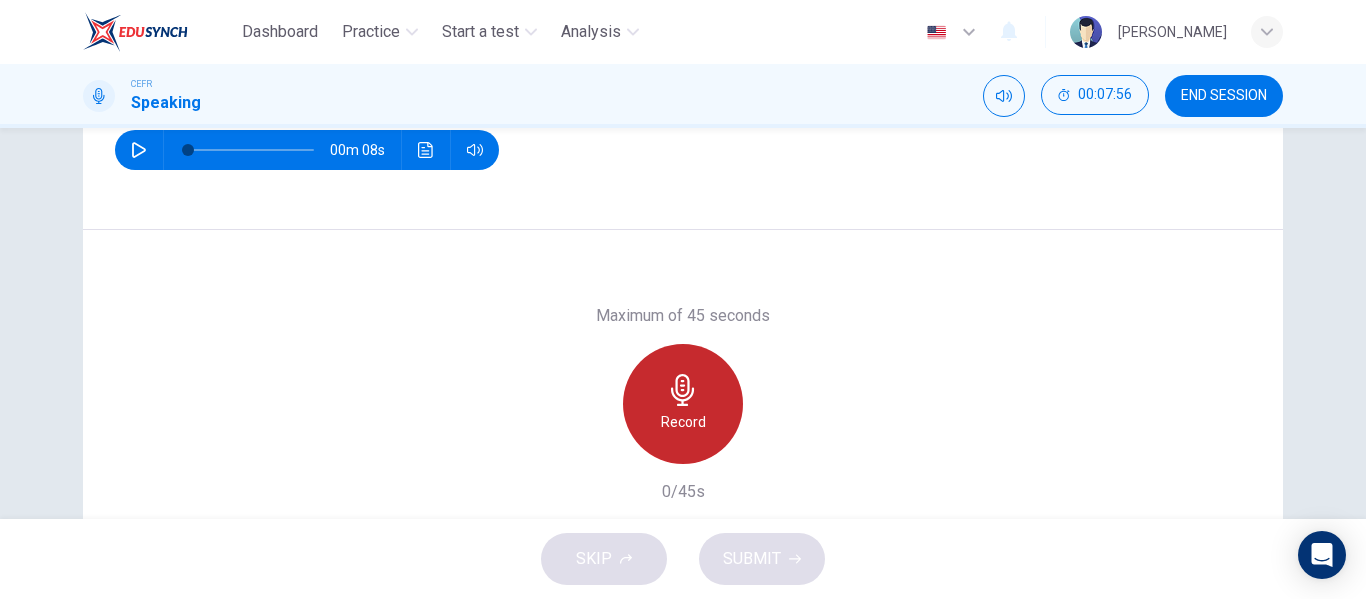 click on "Record" at bounding box center (683, 404) 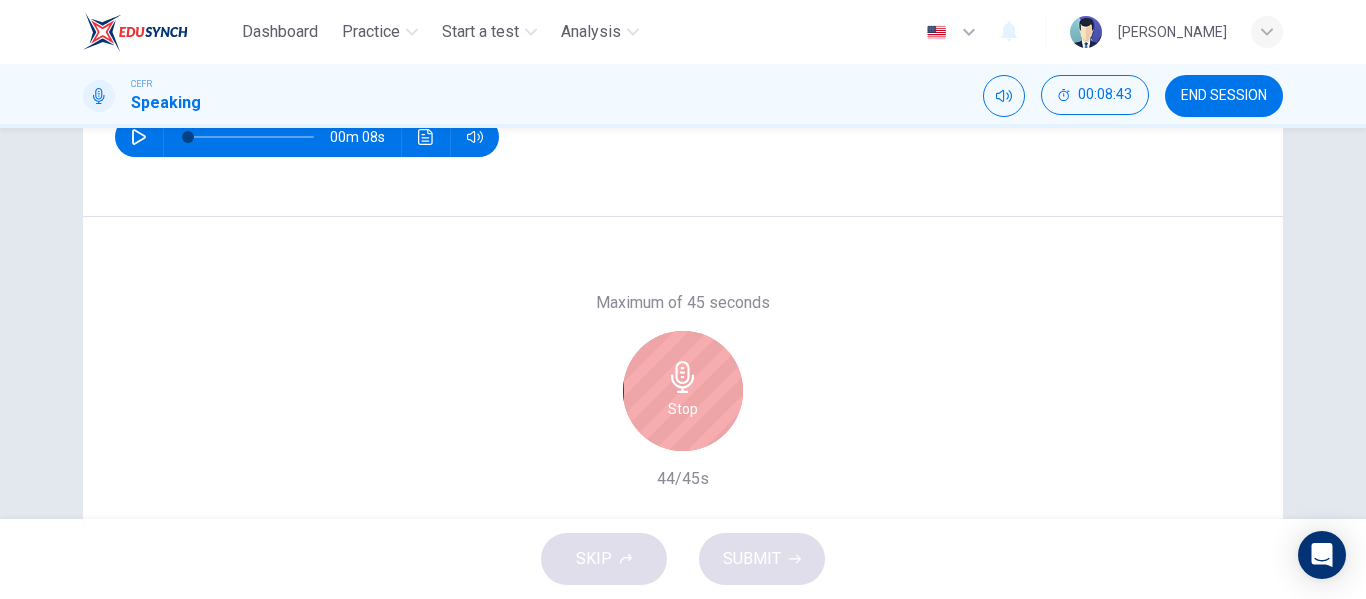 scroll, scrollTop: 296, scrollLeft: 0, axis: vertical 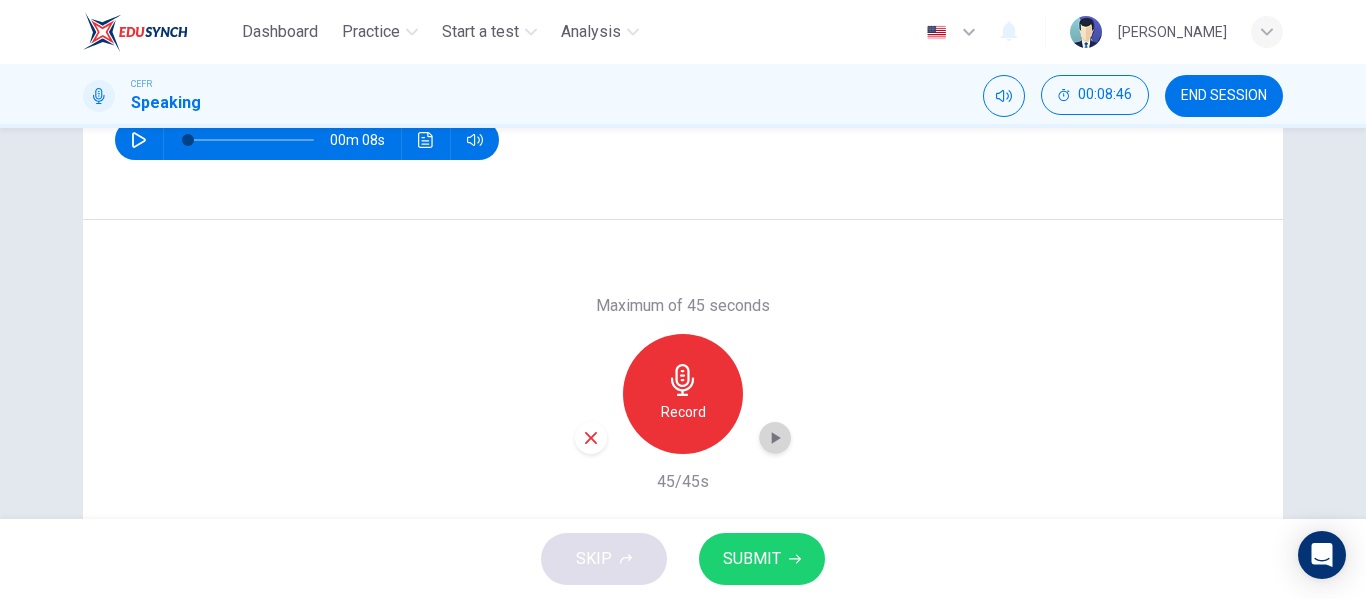 click 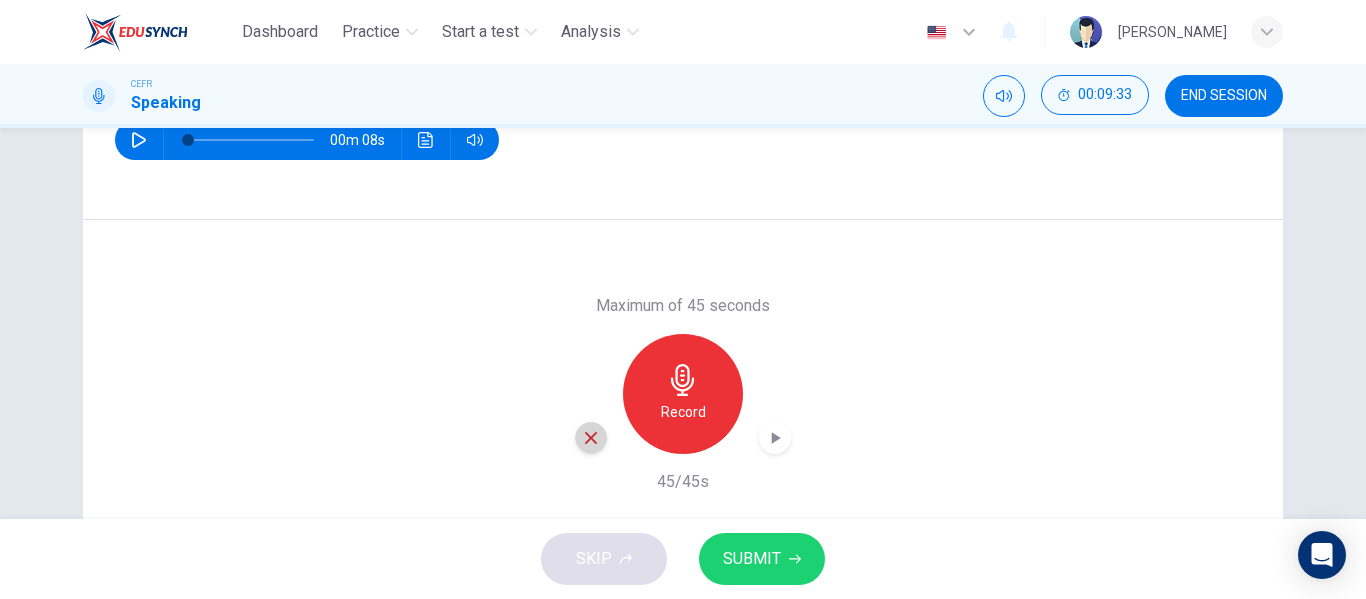 click 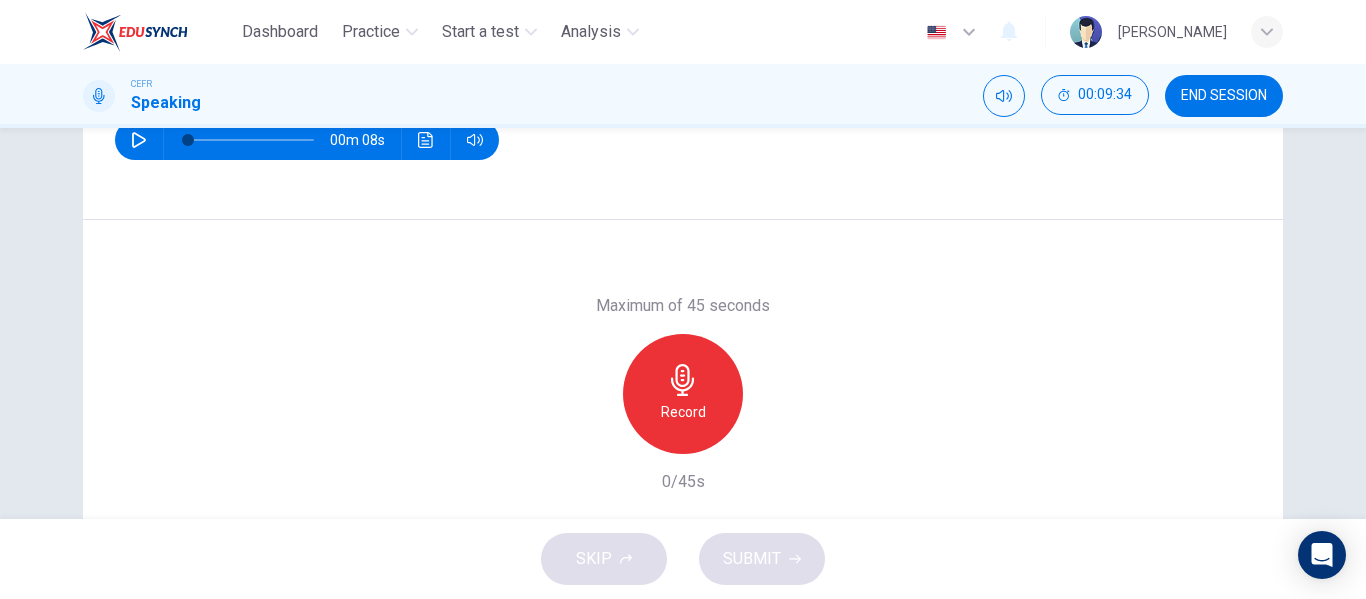 click 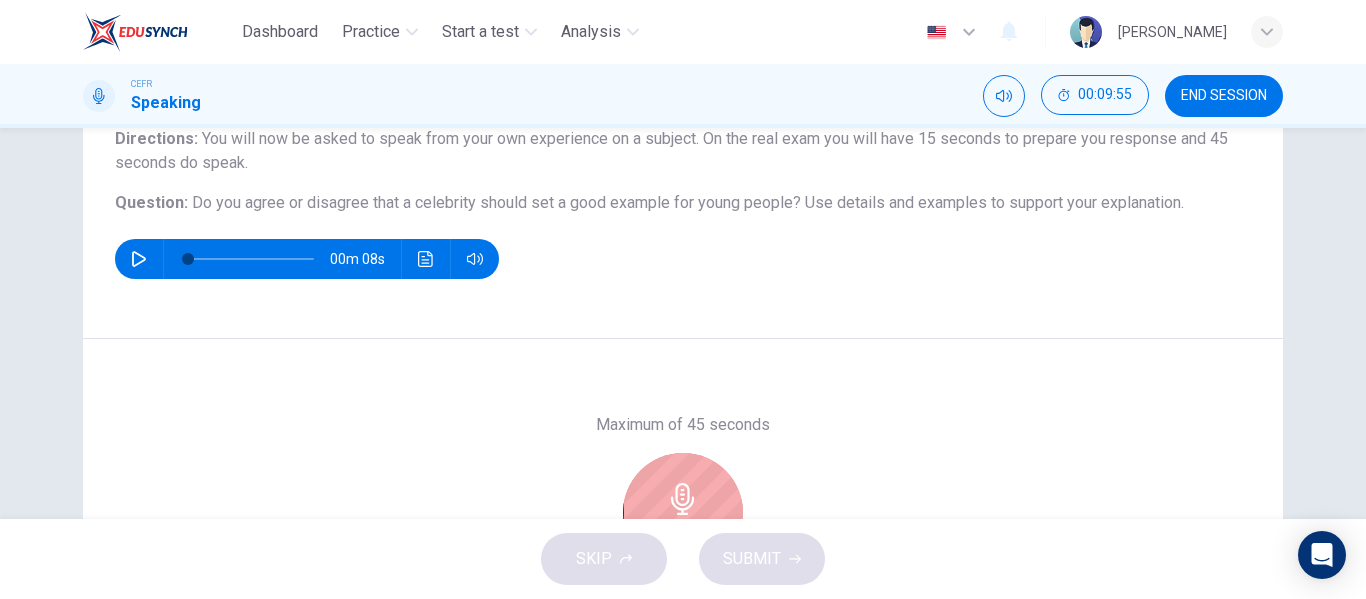scroll, scrollTop: 384, scrollLeft: 0, axis: vertical 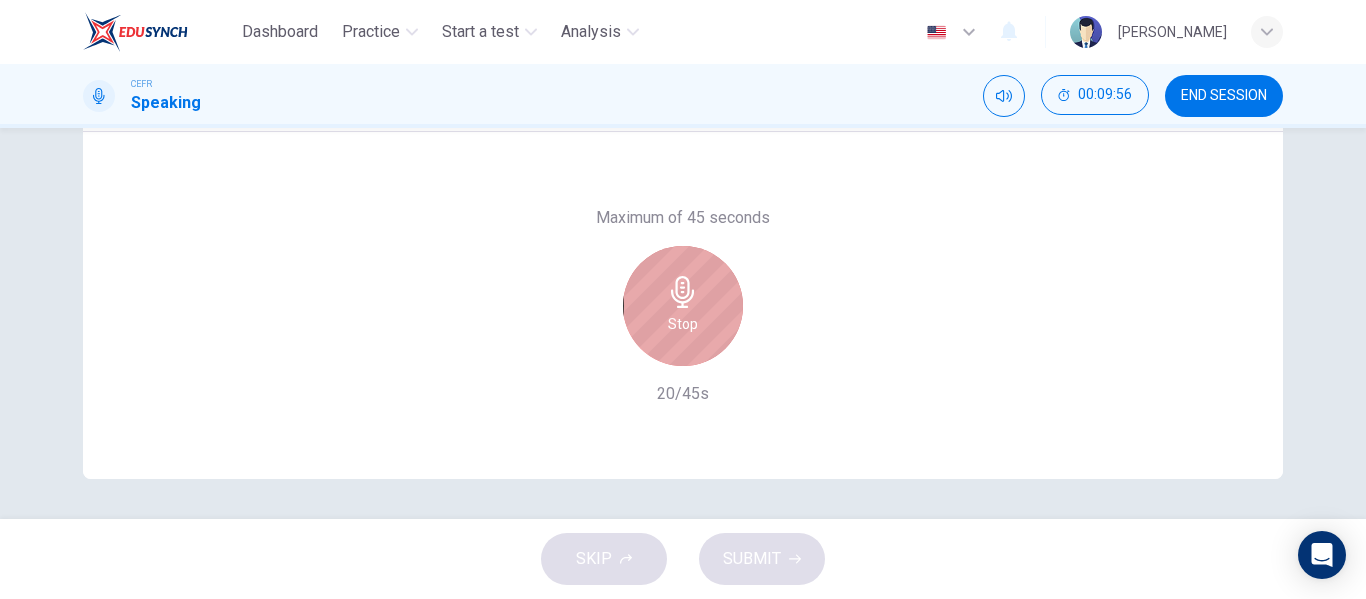 click on "Stop" at bounding box center [683, 324] 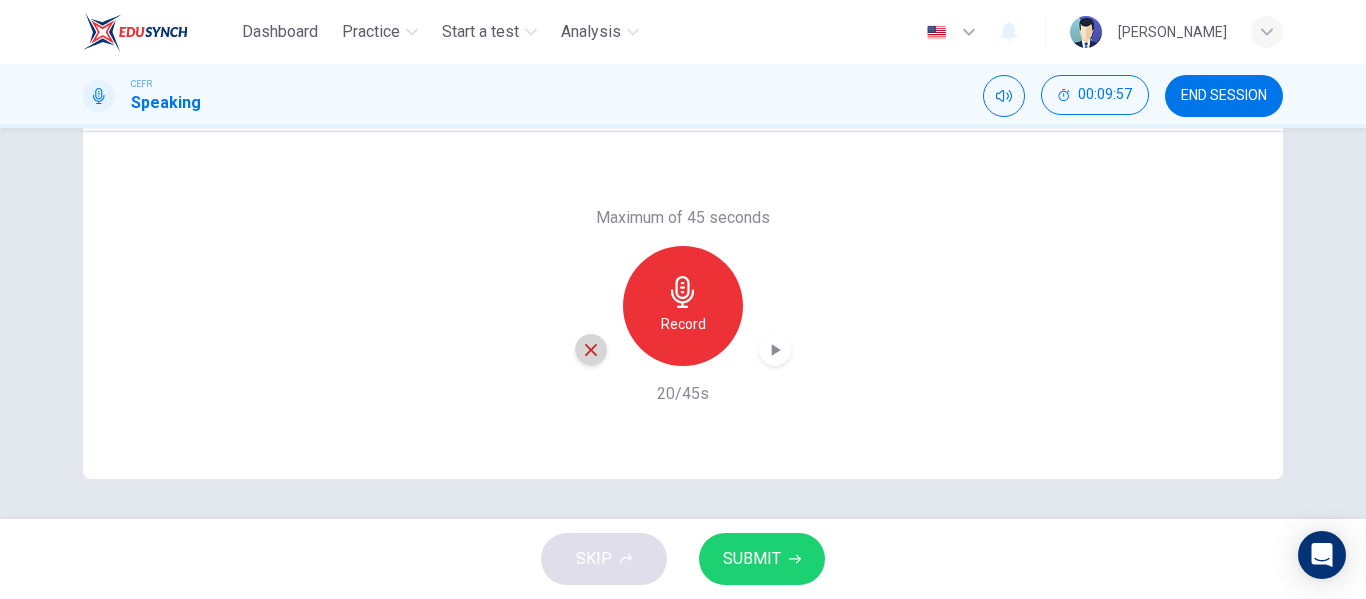 click 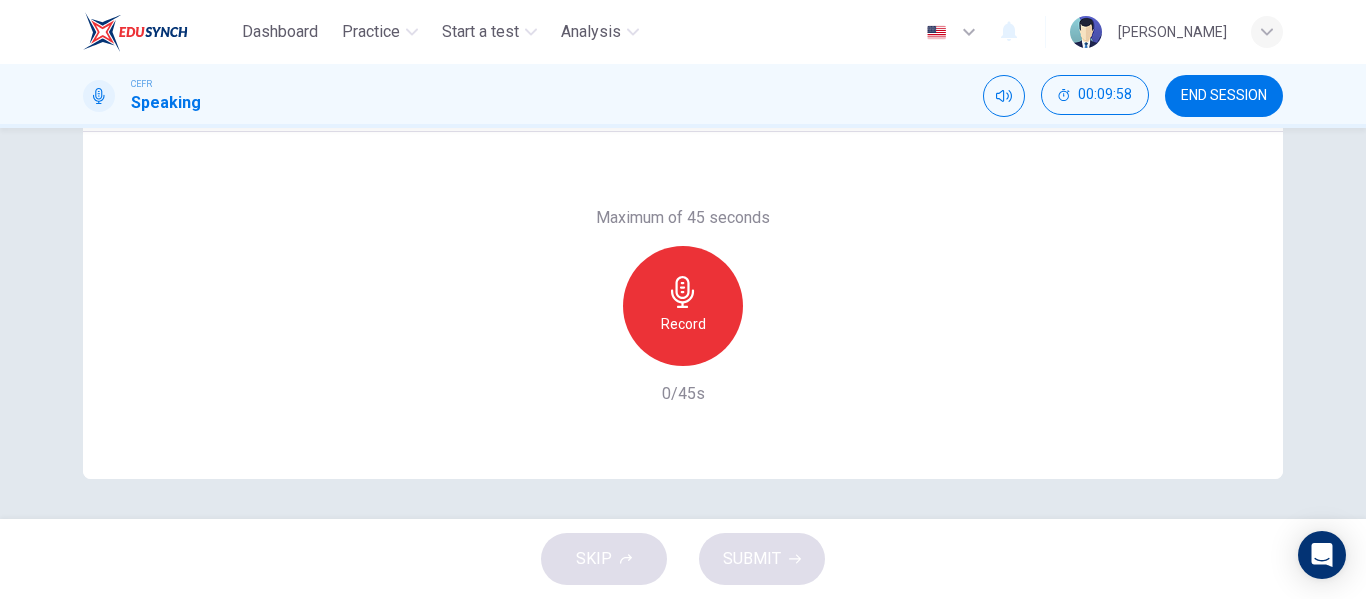 click 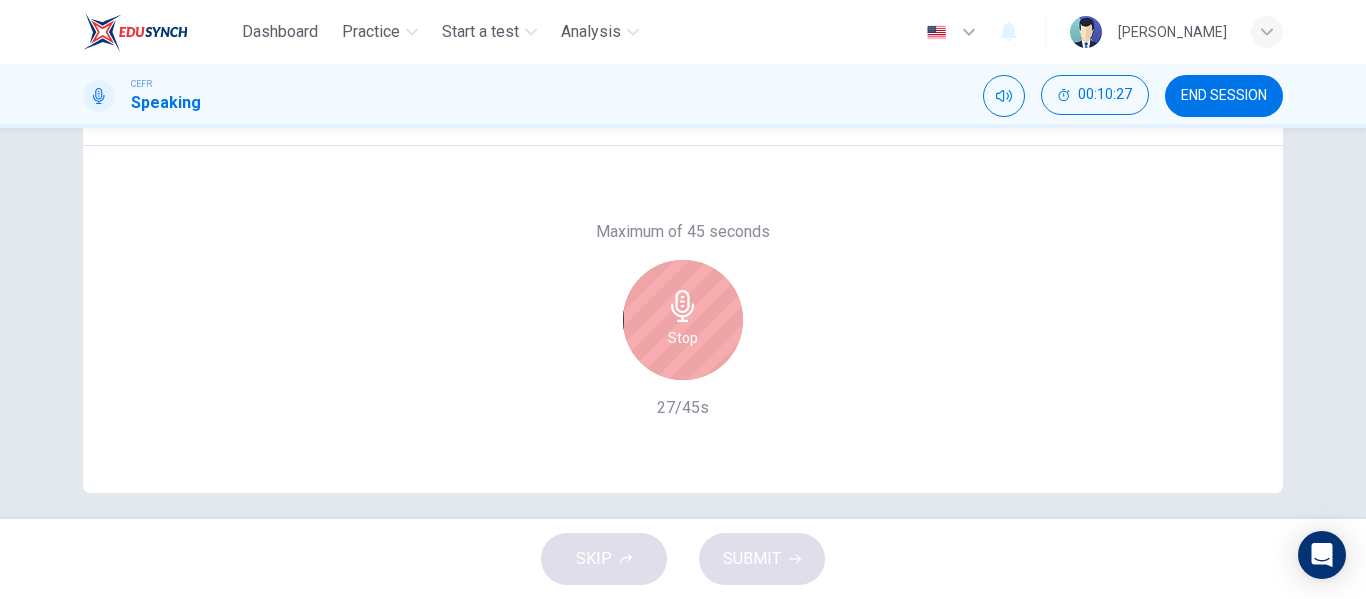 scroll, scrollTop: 384, scrollLeft: 0, axis: vertical 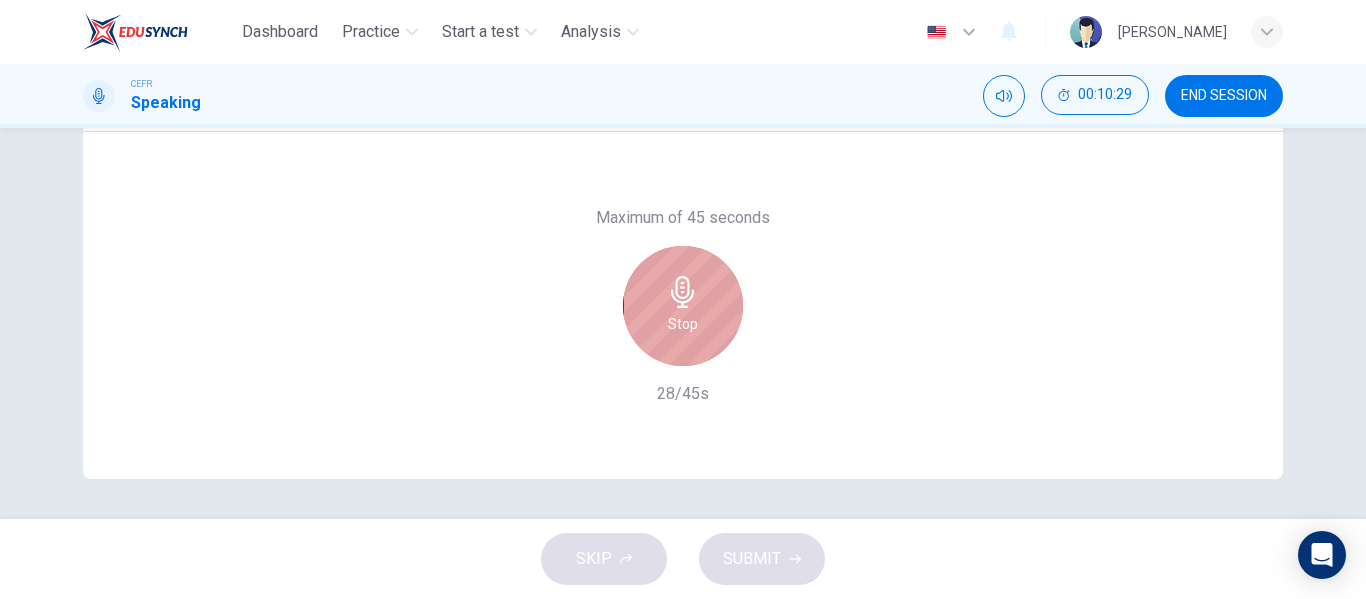 click on "Stop" at bounding box center (683, 306) 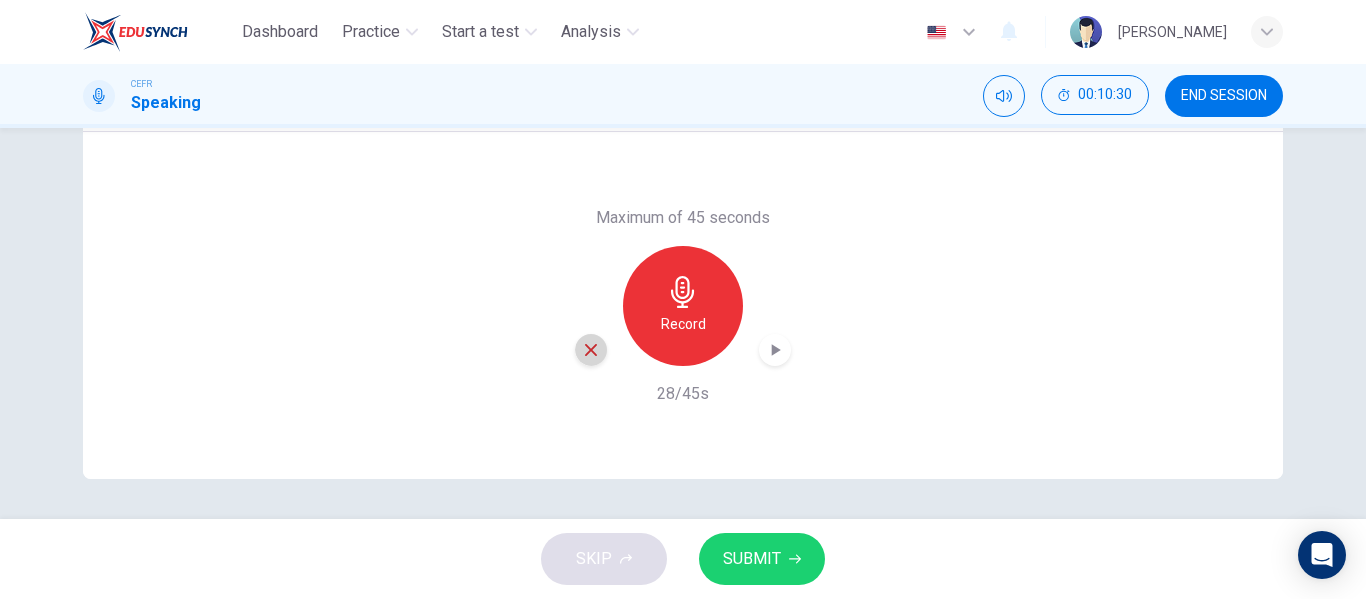 click 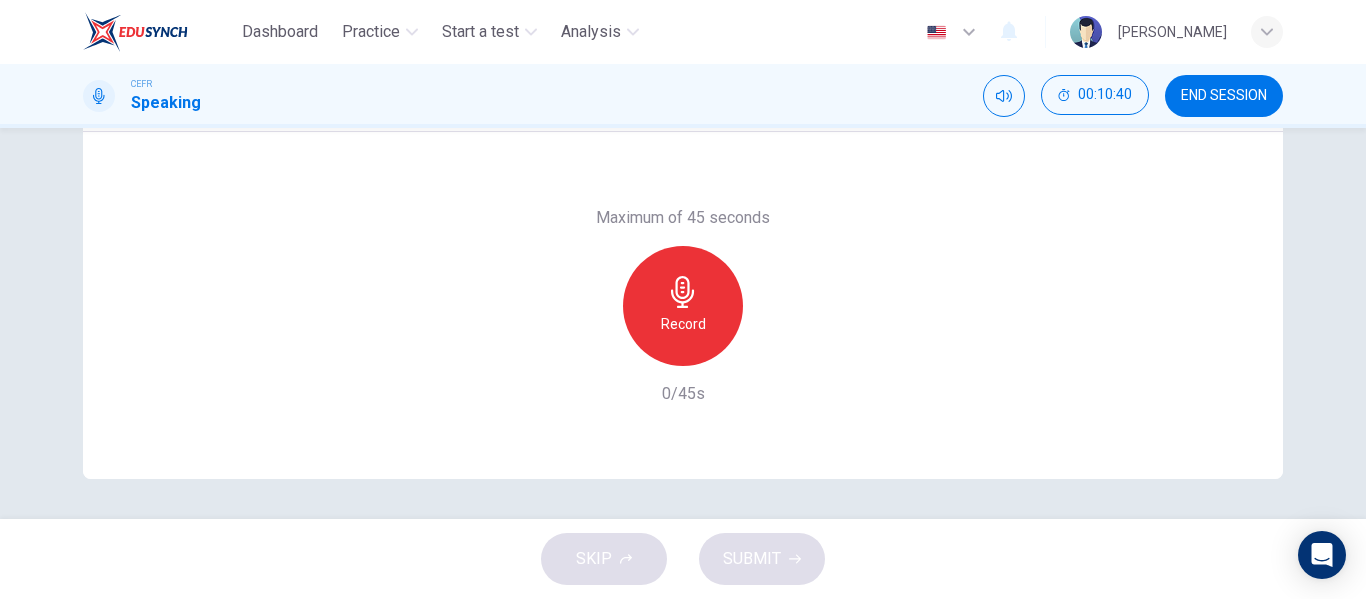 click on "Record" at bounding box center (683, 324) 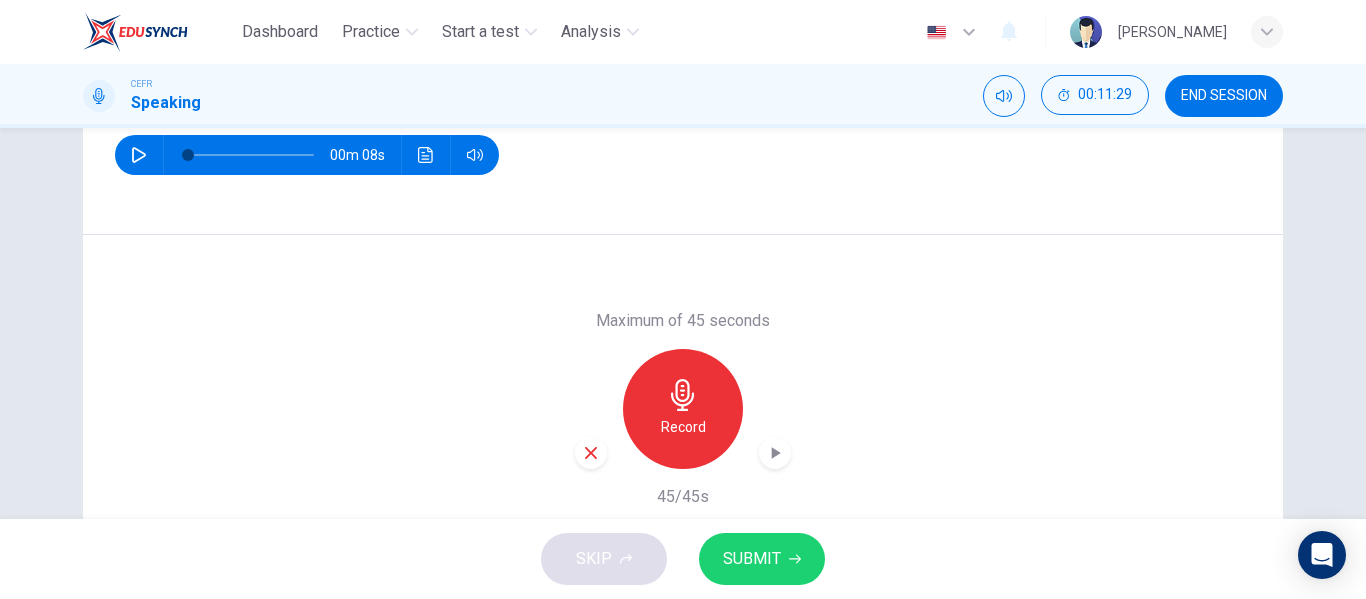 scroll, scrollTop: 384, scrollLeft: 0, axis: vertical 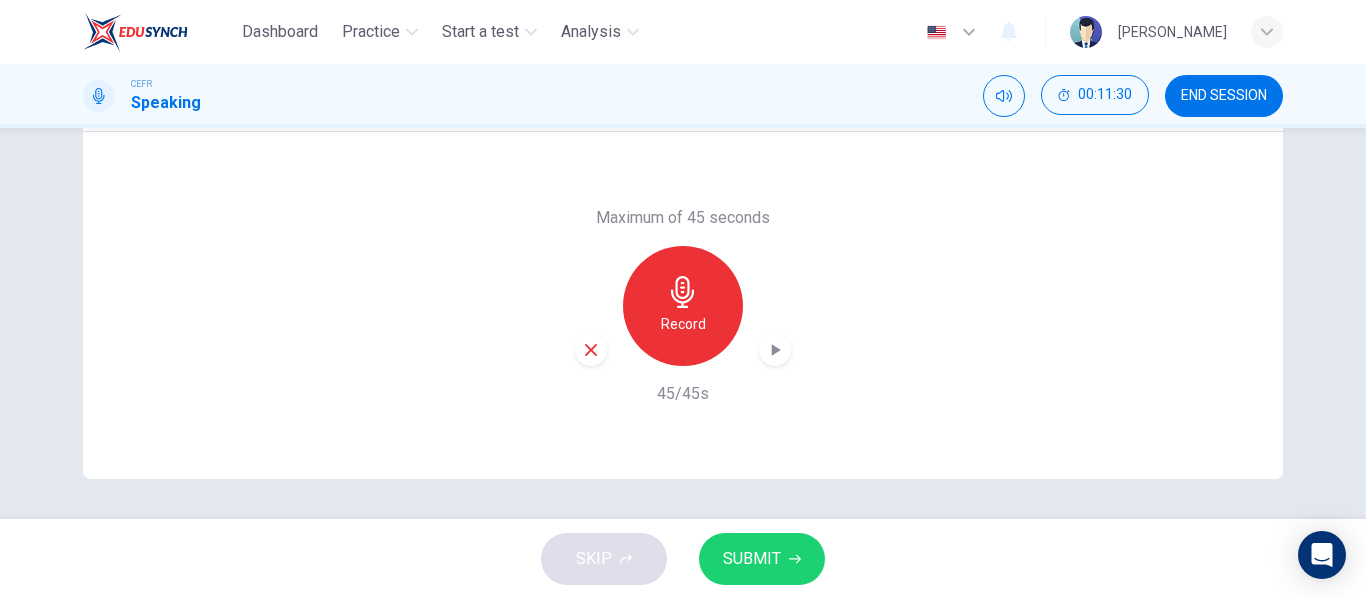 click 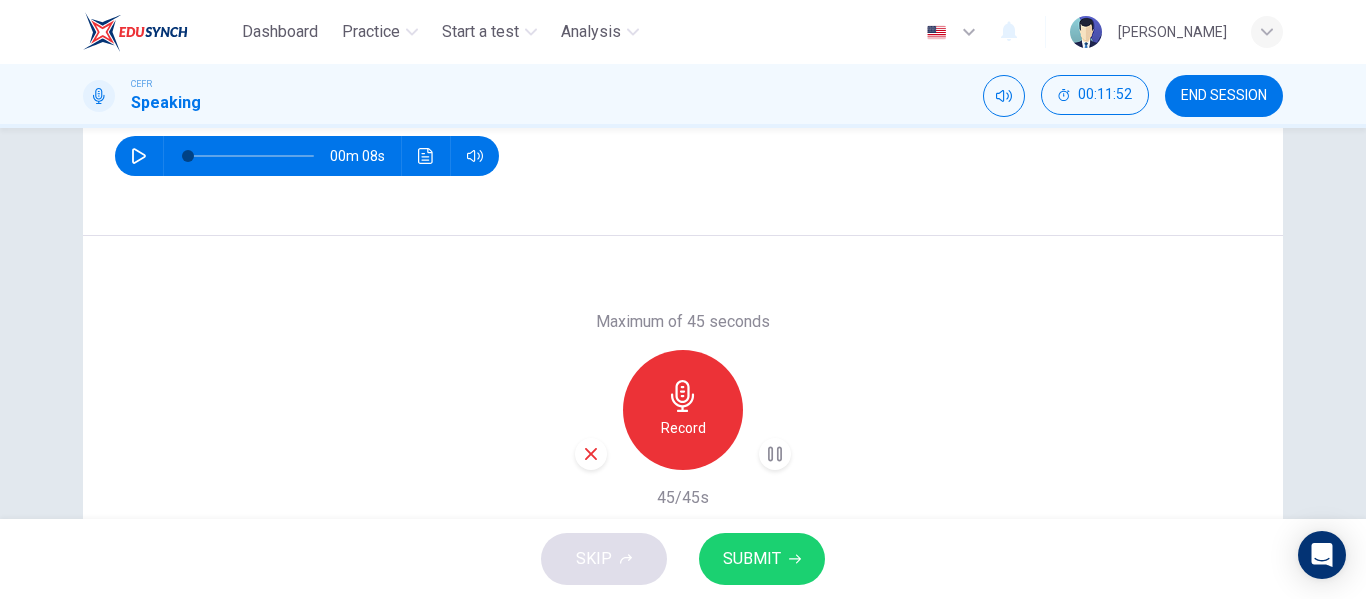 scroll, scrollTop: 264, scrollLeft: 0, axis: vertical 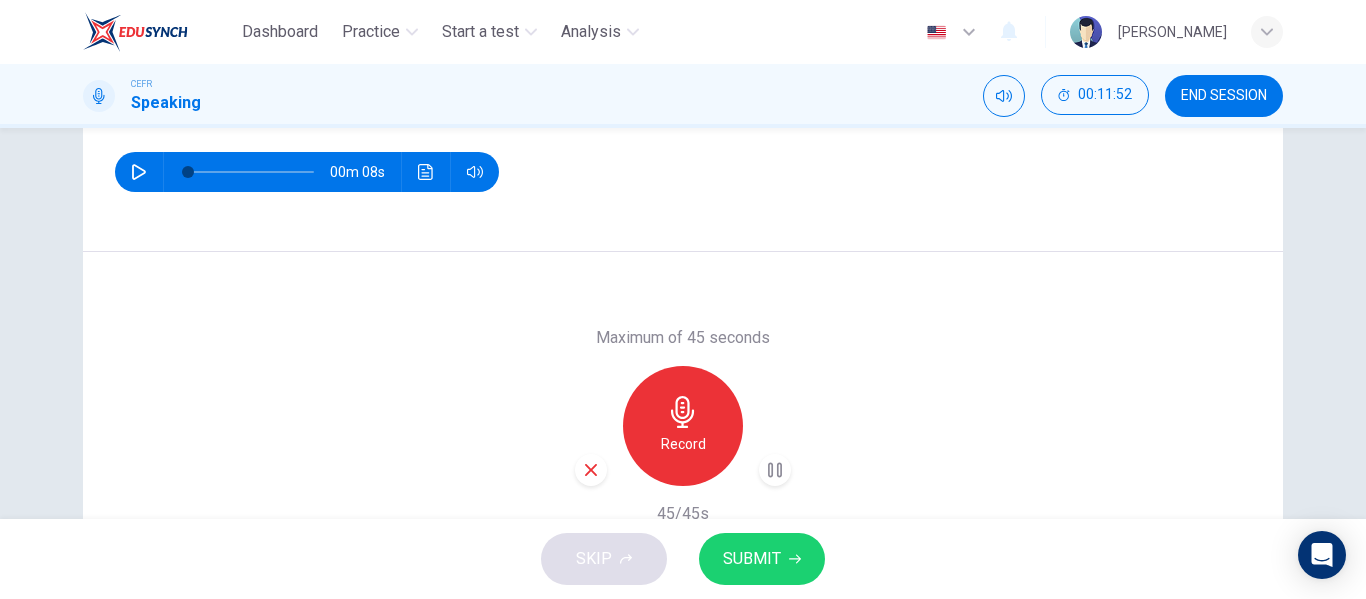click 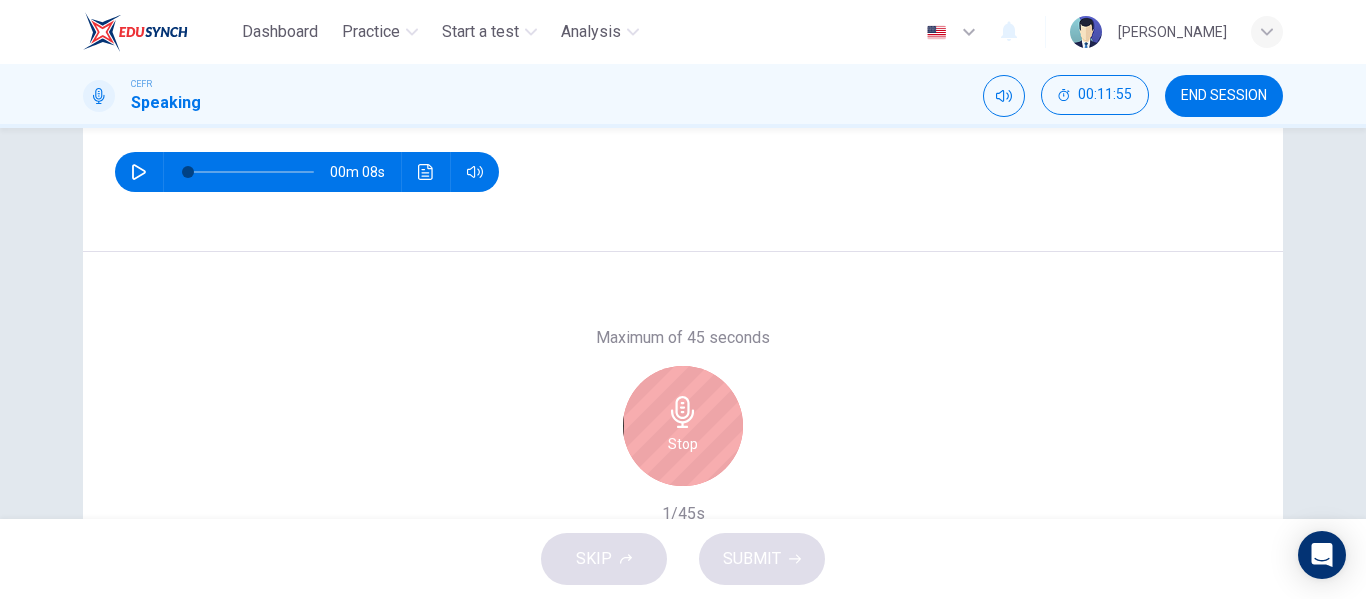 click 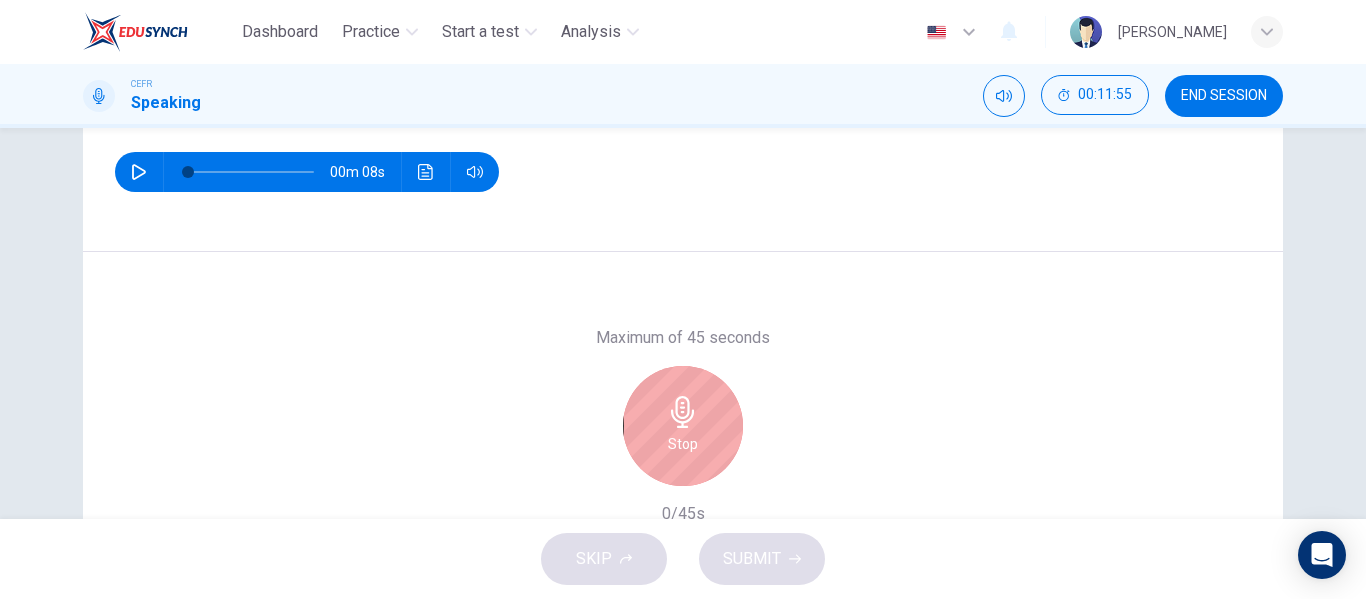 click on "Stop" at bounding box center (683, 444) 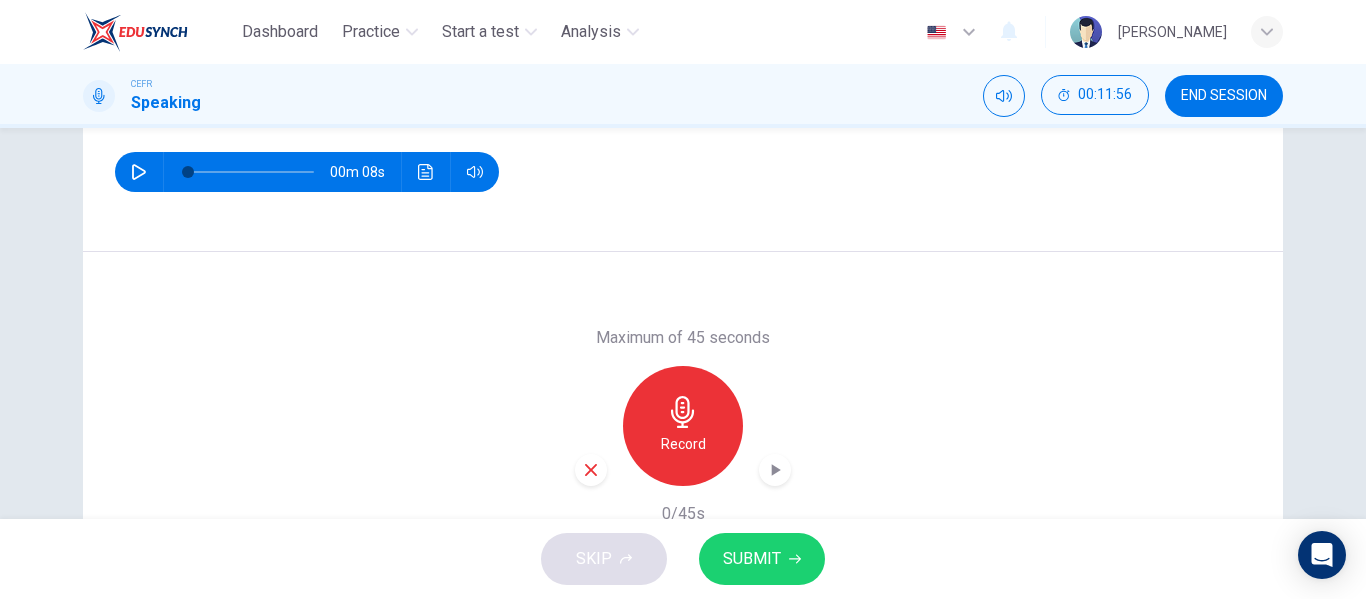 click 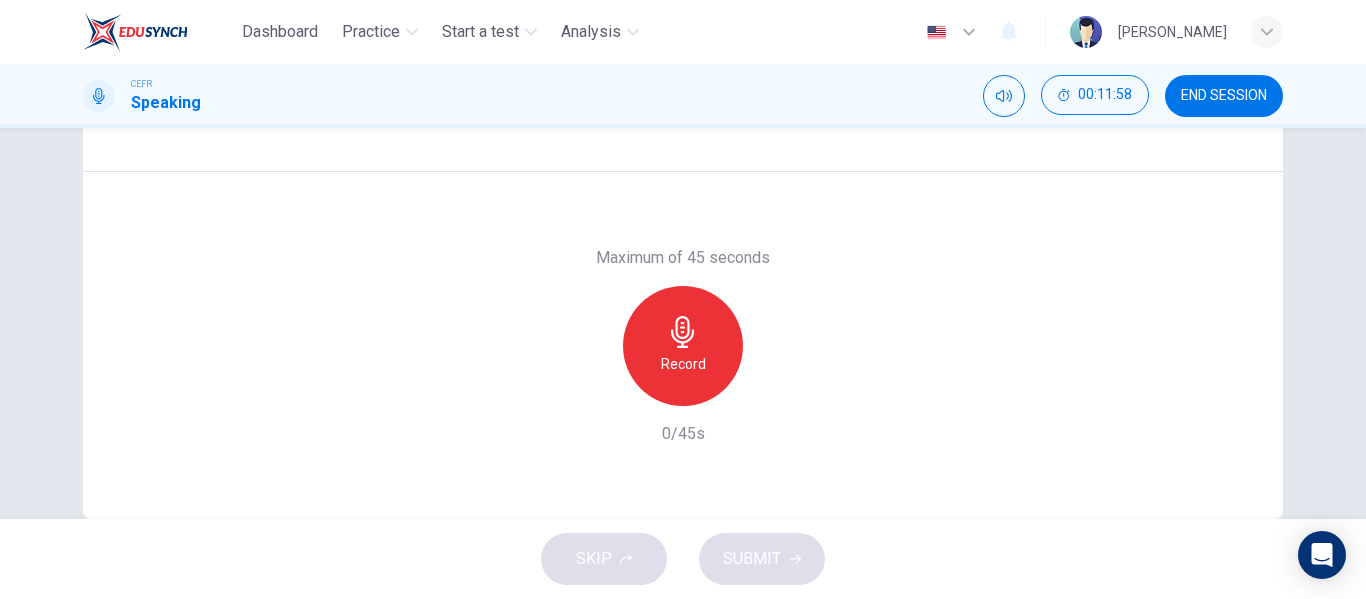 scroll, scrollTop: 377, scrollLeft: 0, axis: vertical 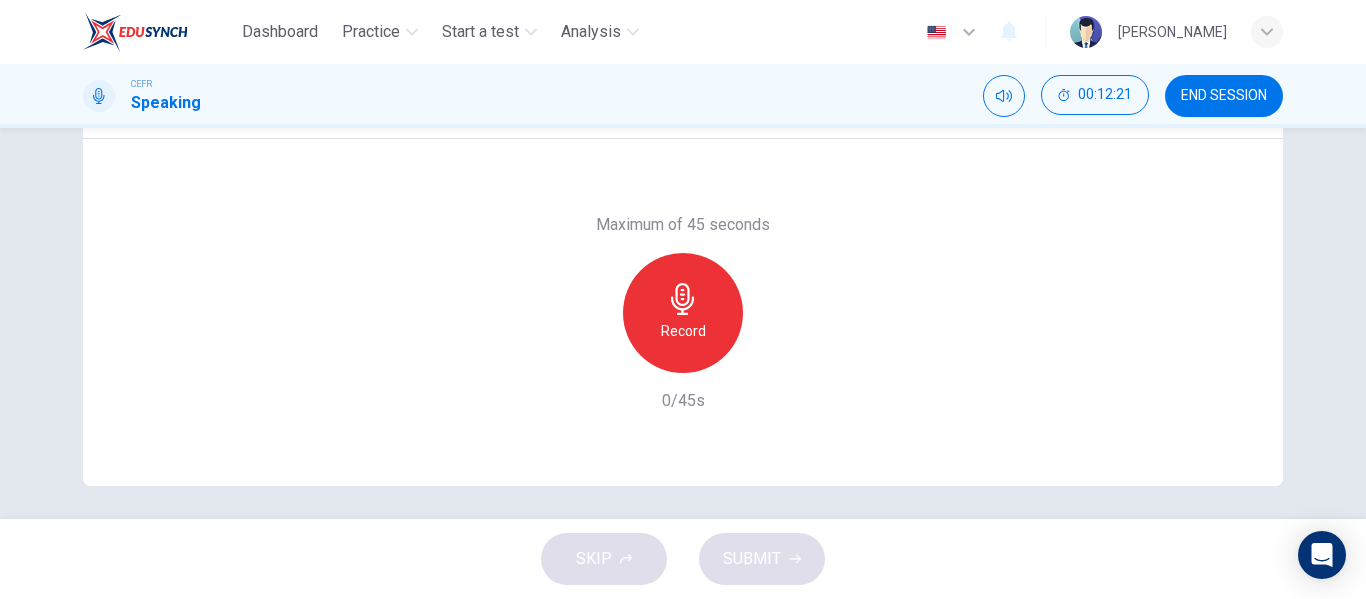 click on "Record" at bounding box center (683, 331) 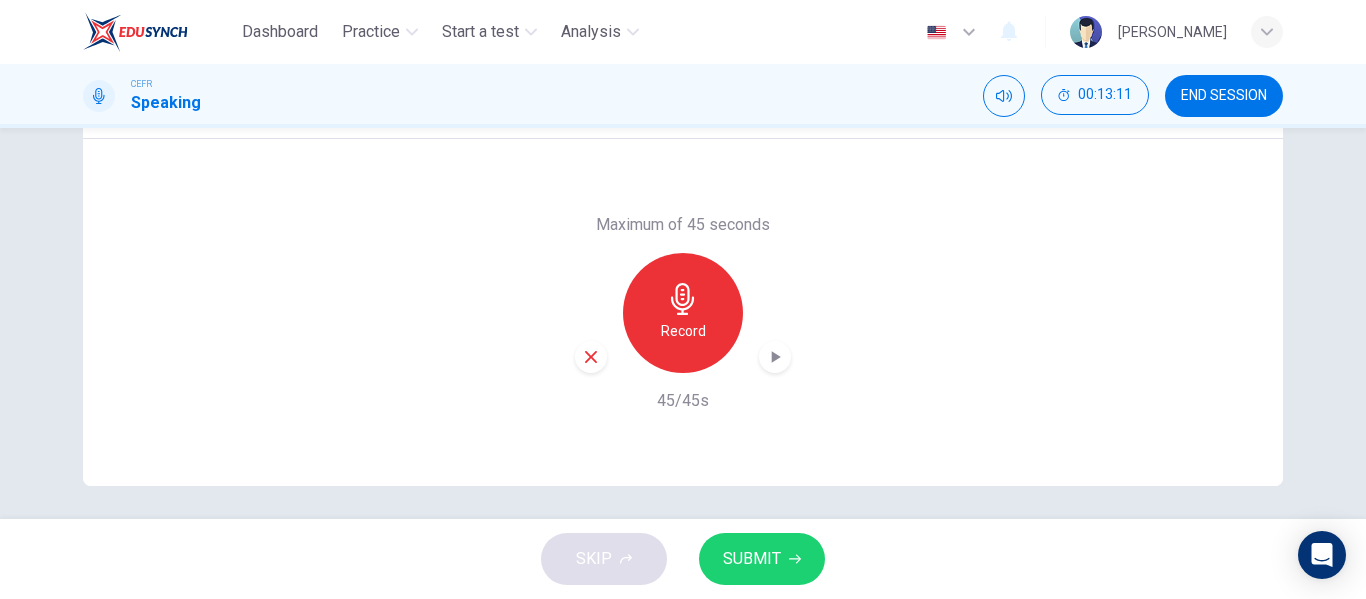 click 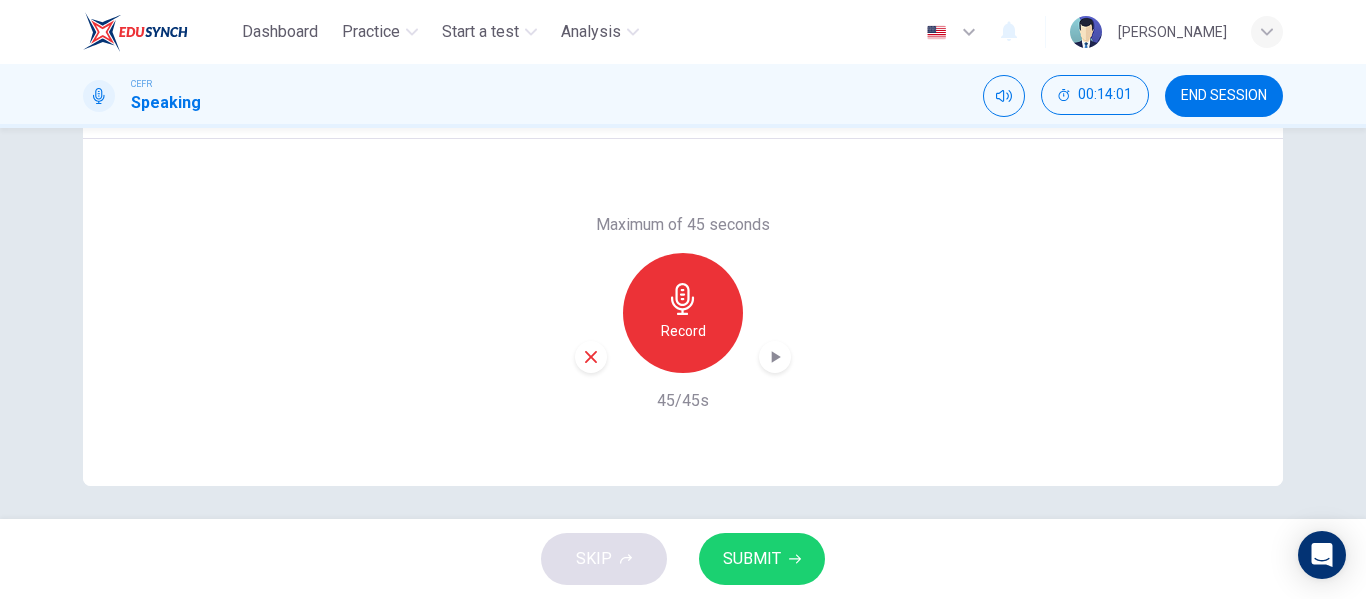 click 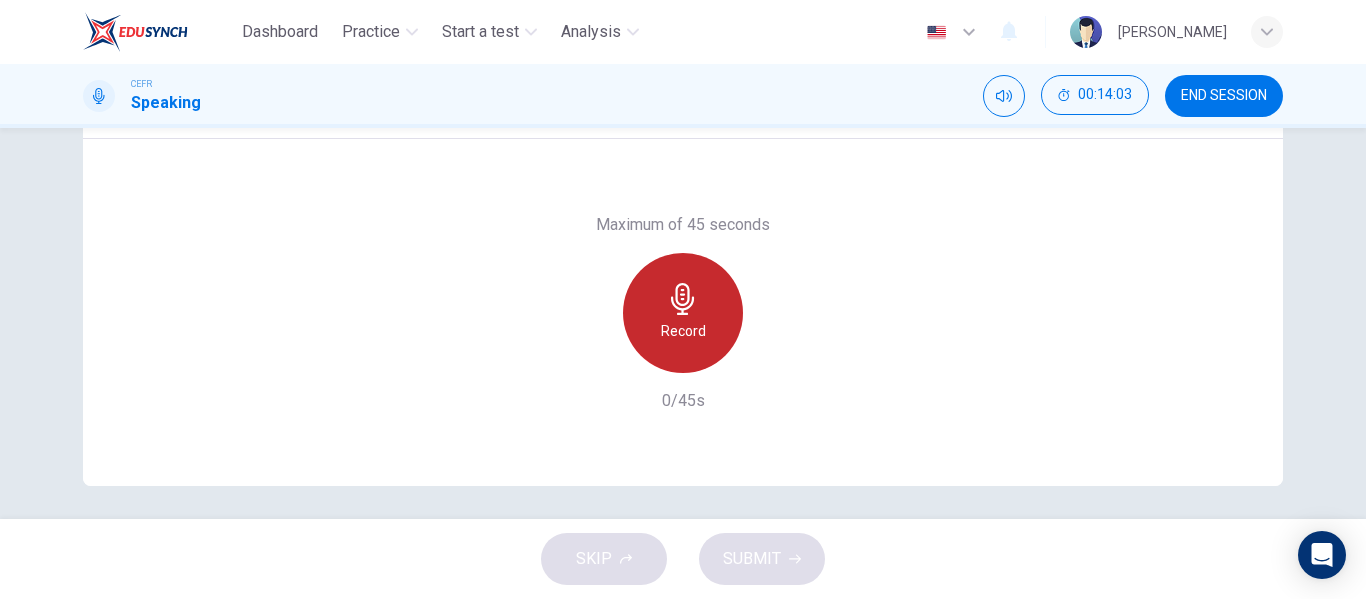 click on "Record" at bounding box center [683, 313] 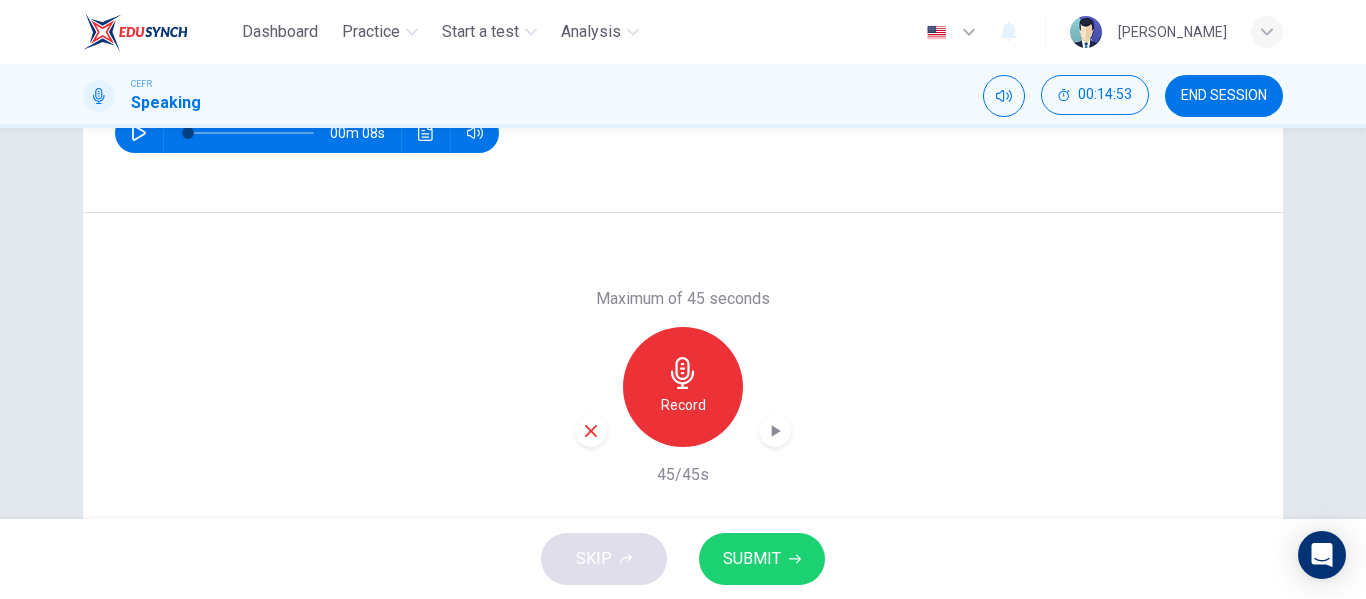 scroll, scrollTop: 384, scrollLeft: 0, axis: vertical 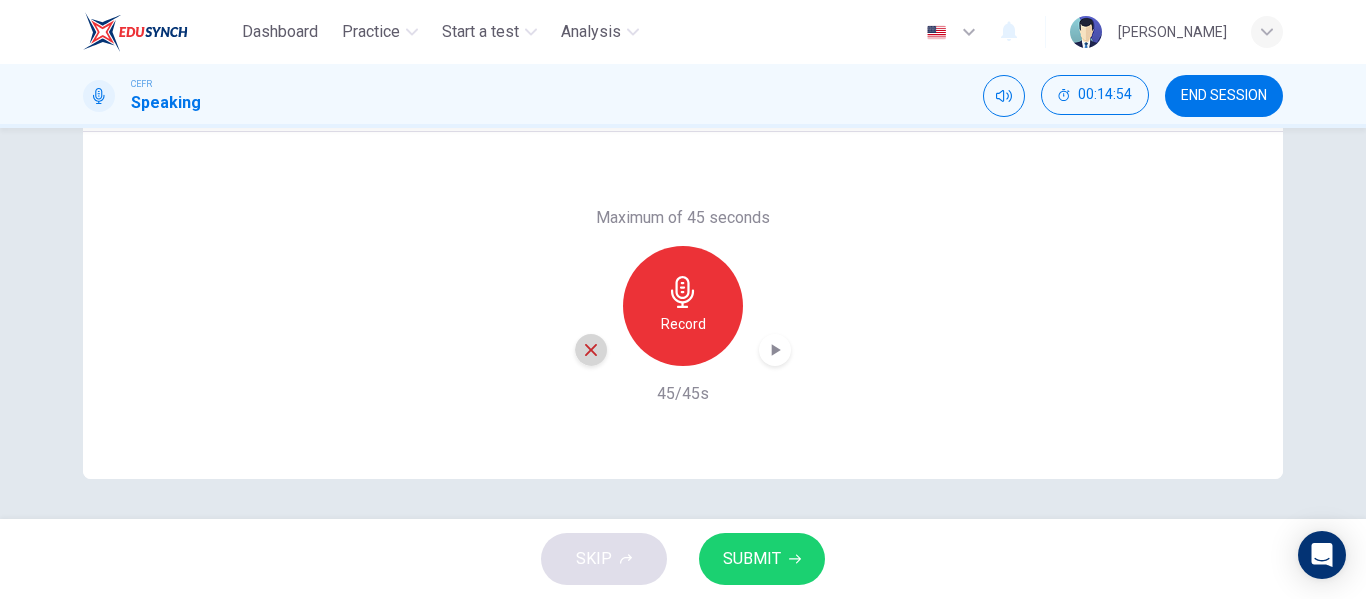 click at bounding box center [591, 350] 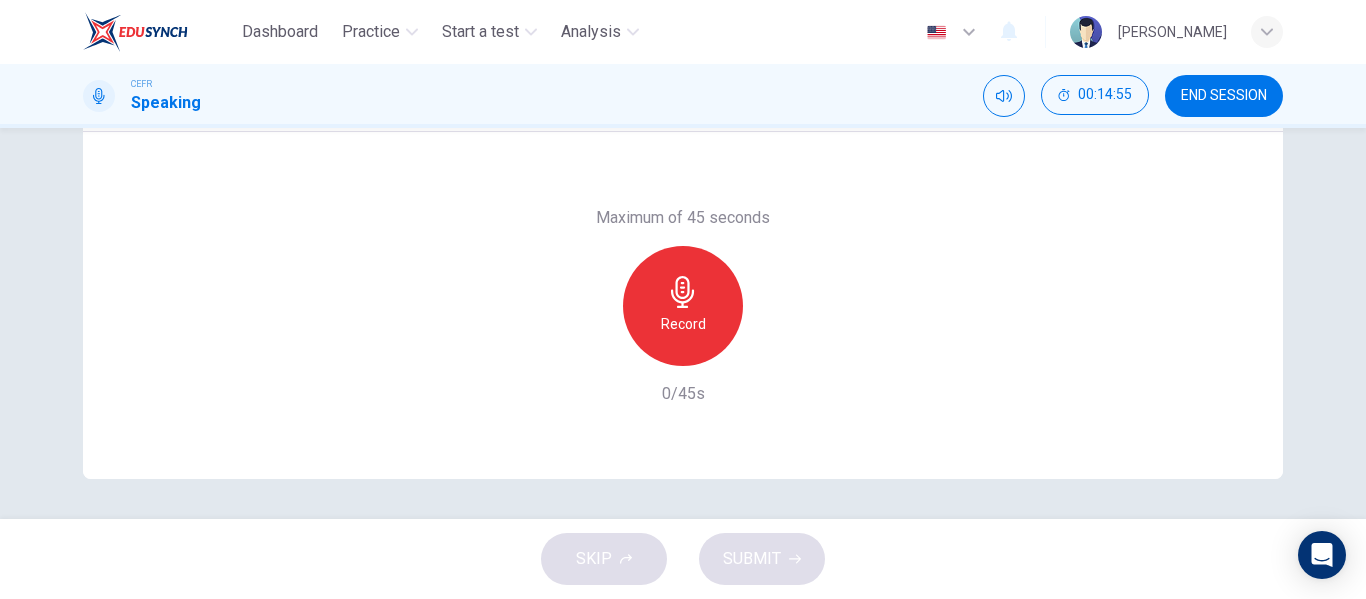 click on "Record" at bounding box center [683, 306] 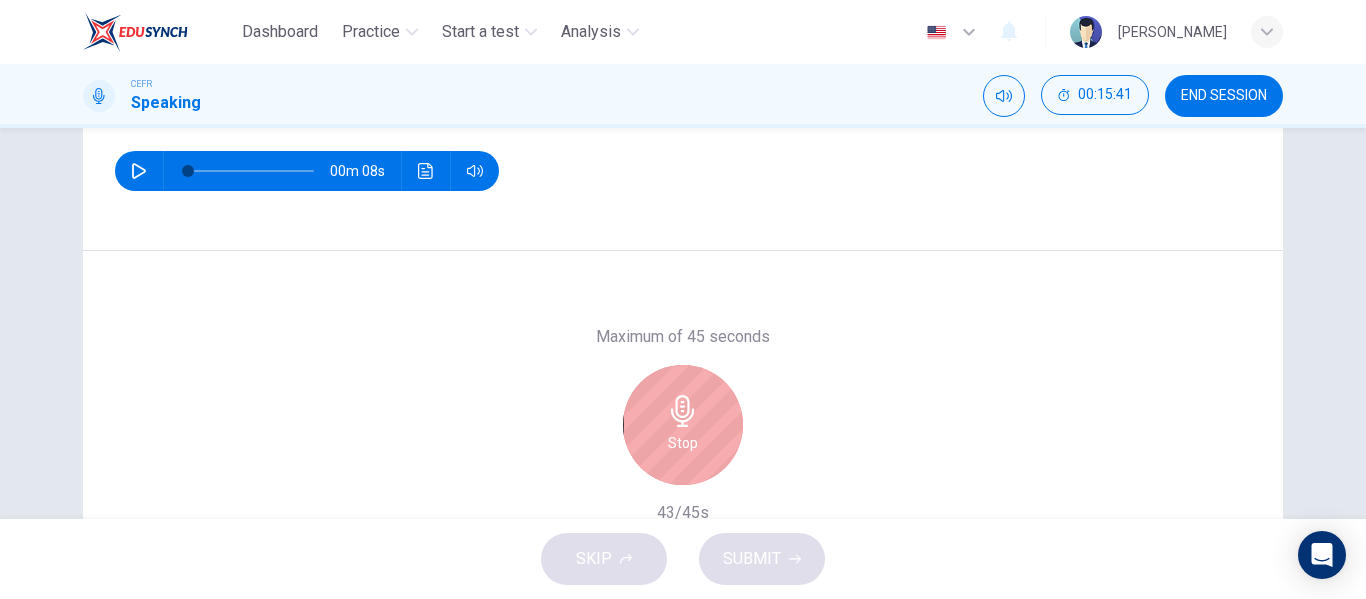 scroll, scrollTop: 305, scrollLeft: 0, axis: vertical 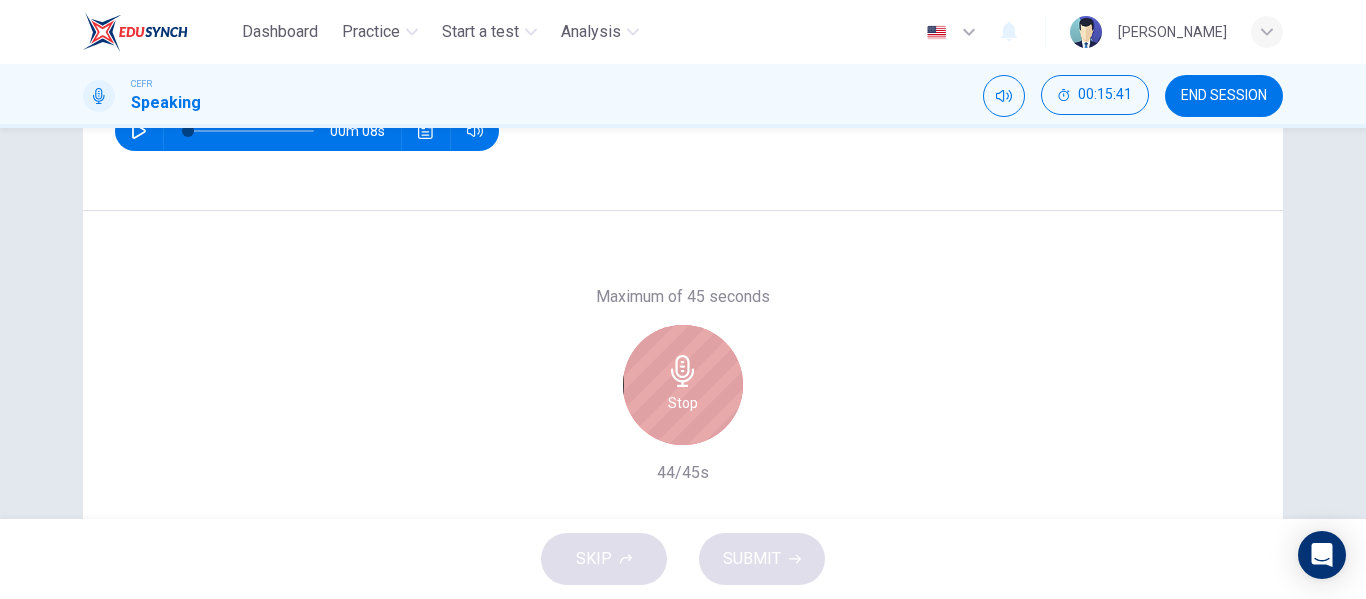 click on "Stop" at bounding box center (683, 385) 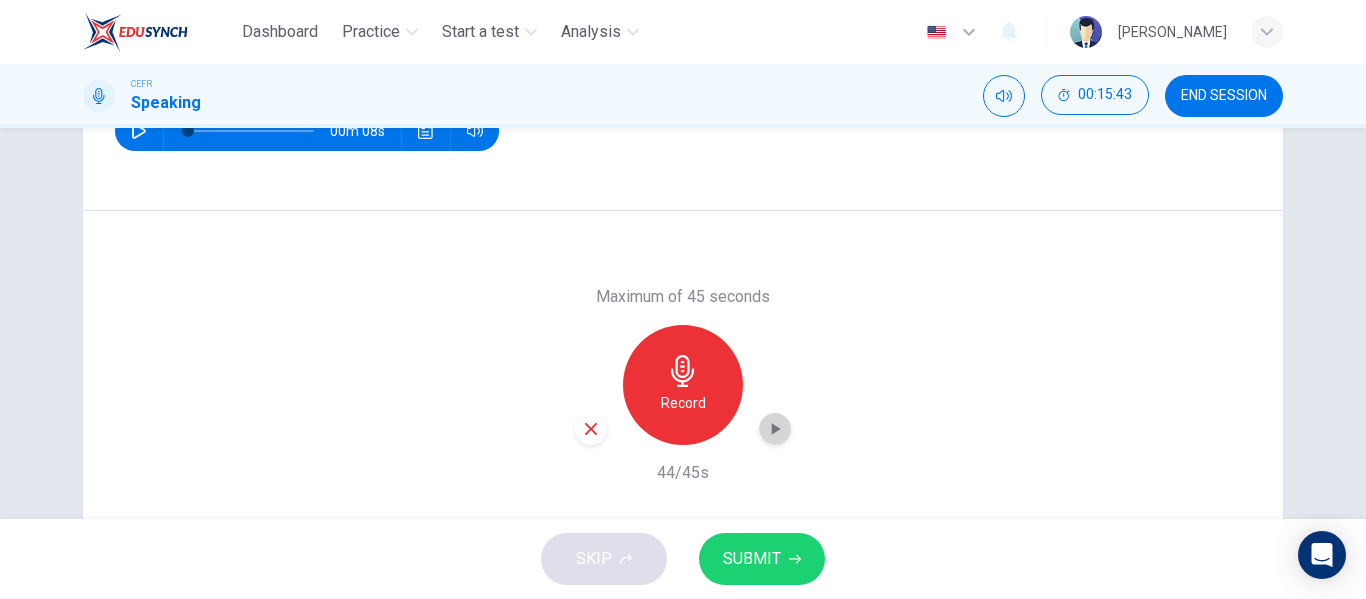 click 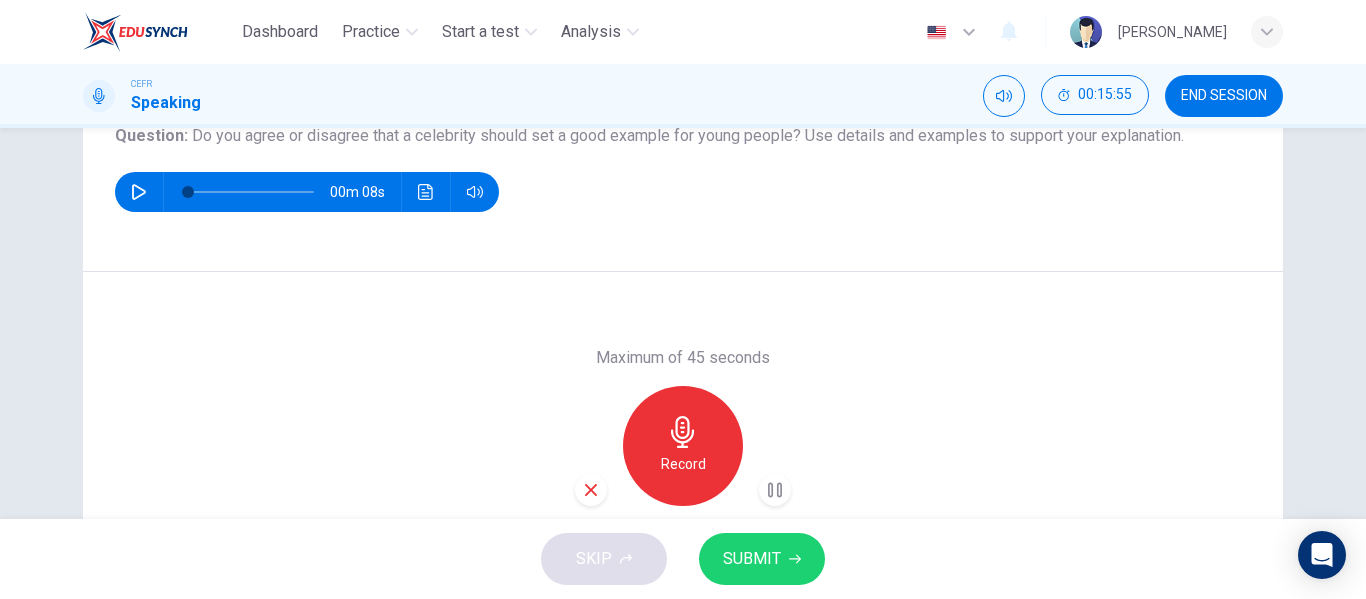 scroll, scrollTop: 0, scrollLeft: 0, axis: both 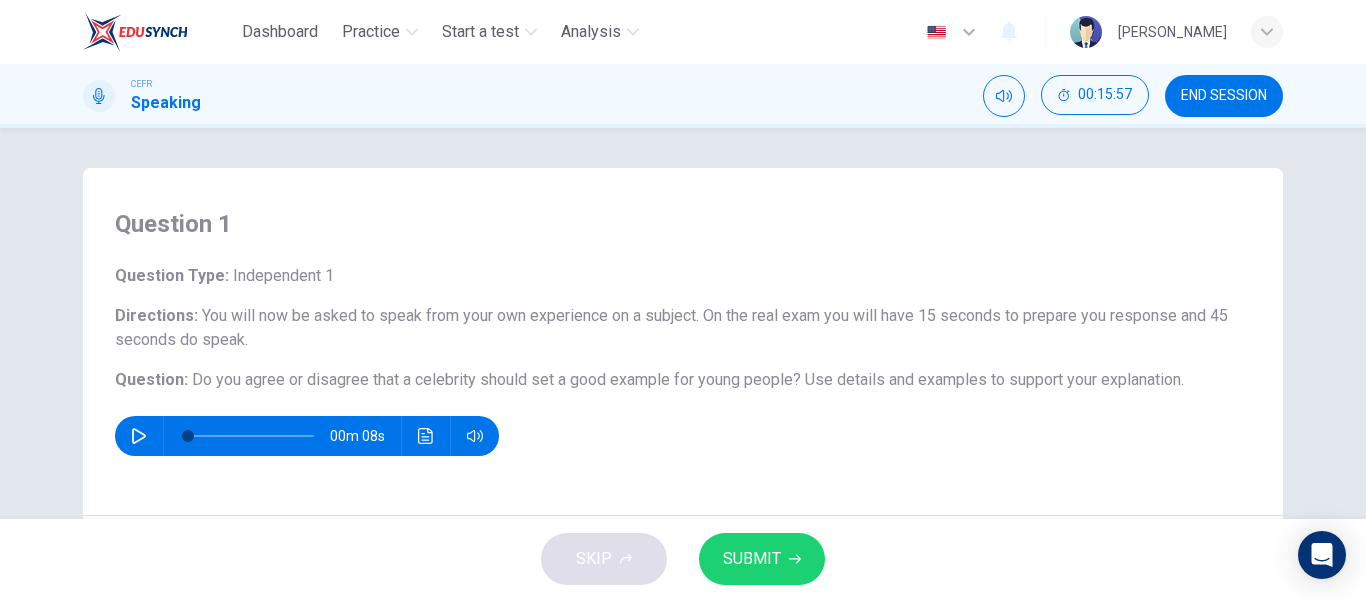 click on "SUBMIT" at bounding box center (762, 559) 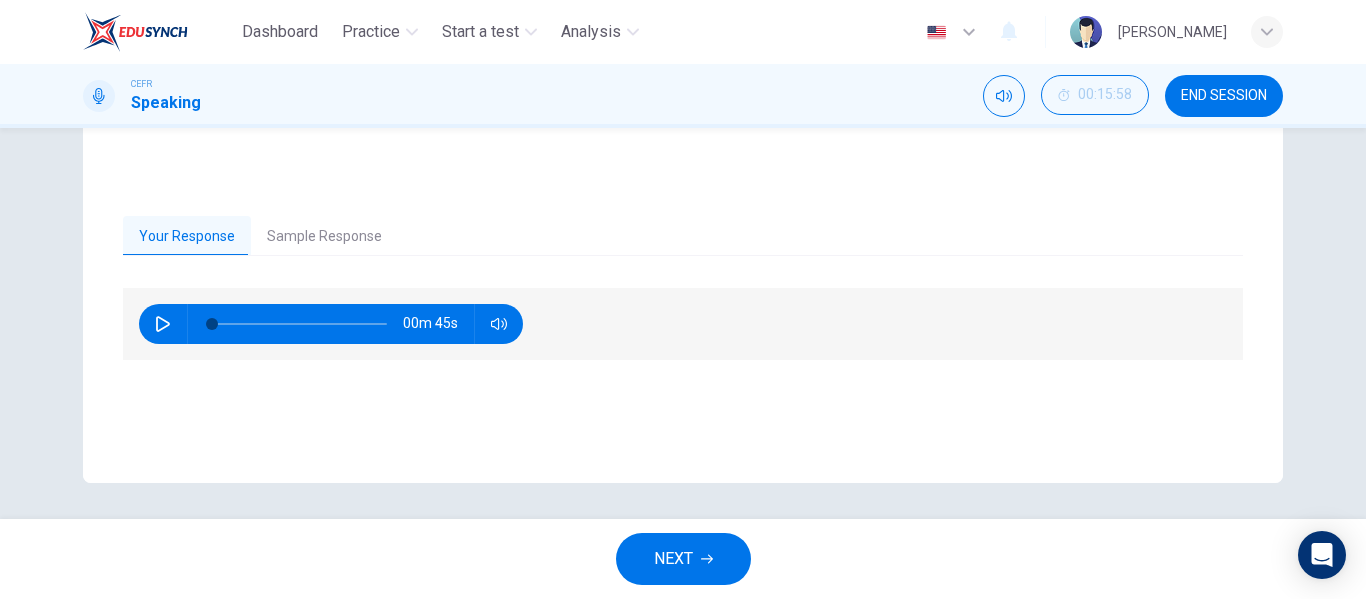 scroll, scrollTop: 384, scrollLeft: 0, axis: vertical 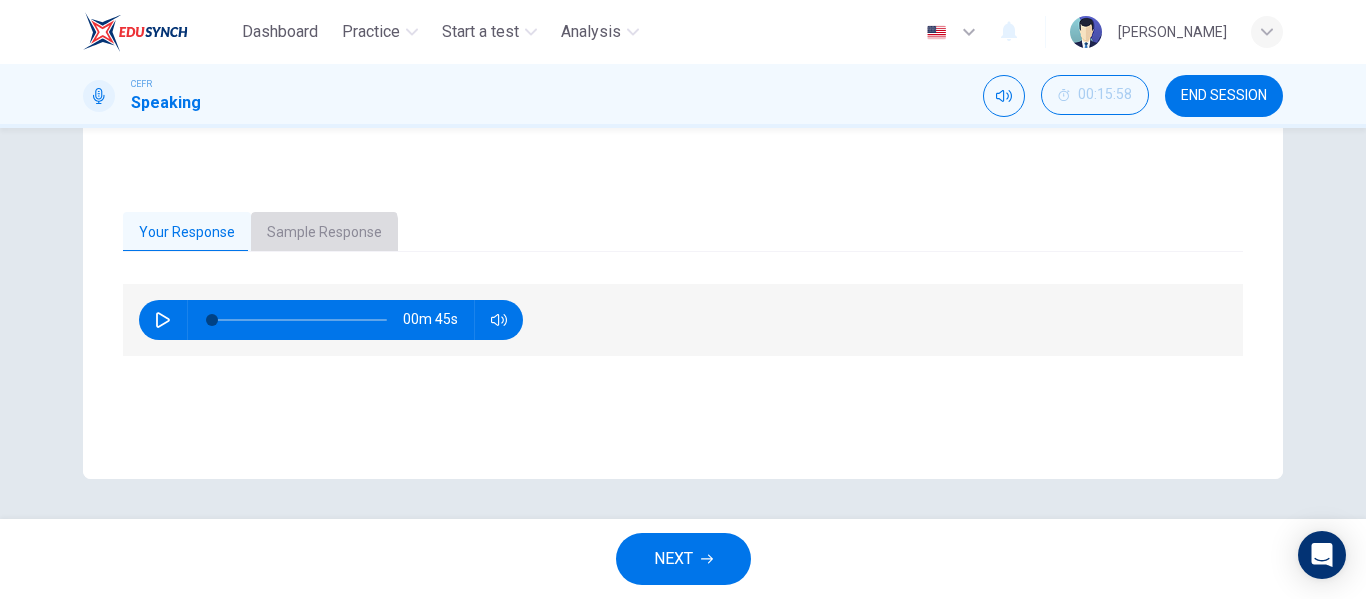 click on "Sample Response" at bounding box center (324, 233) 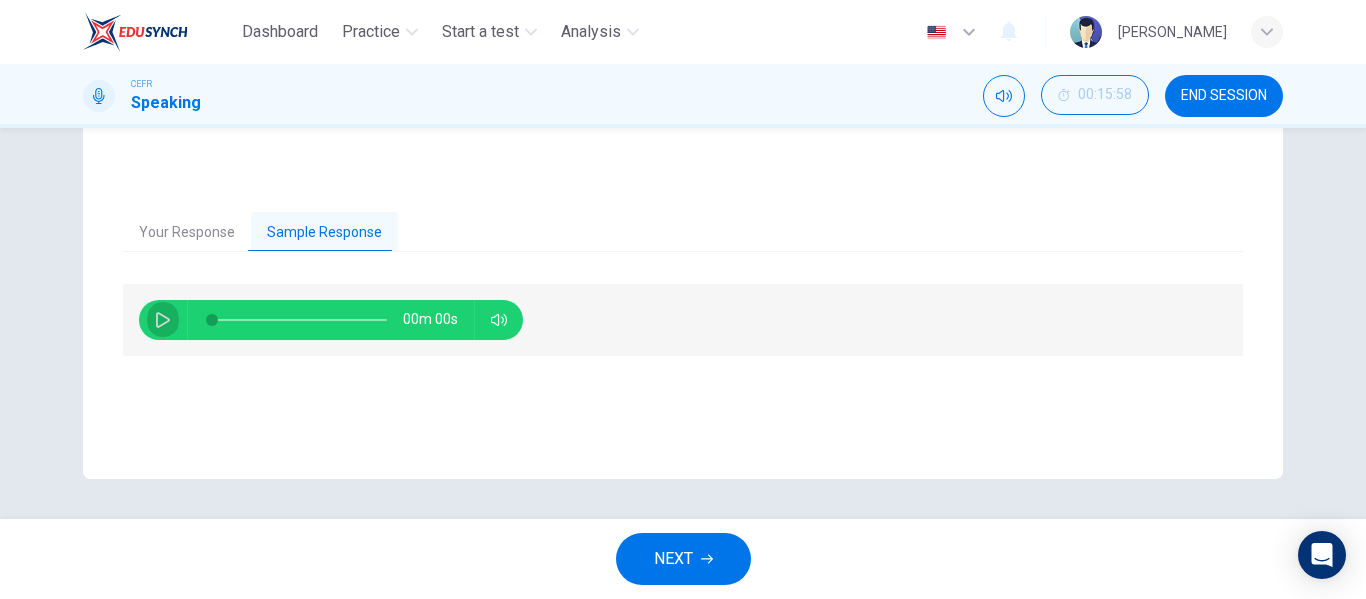 click at bounding box center (163, 320) 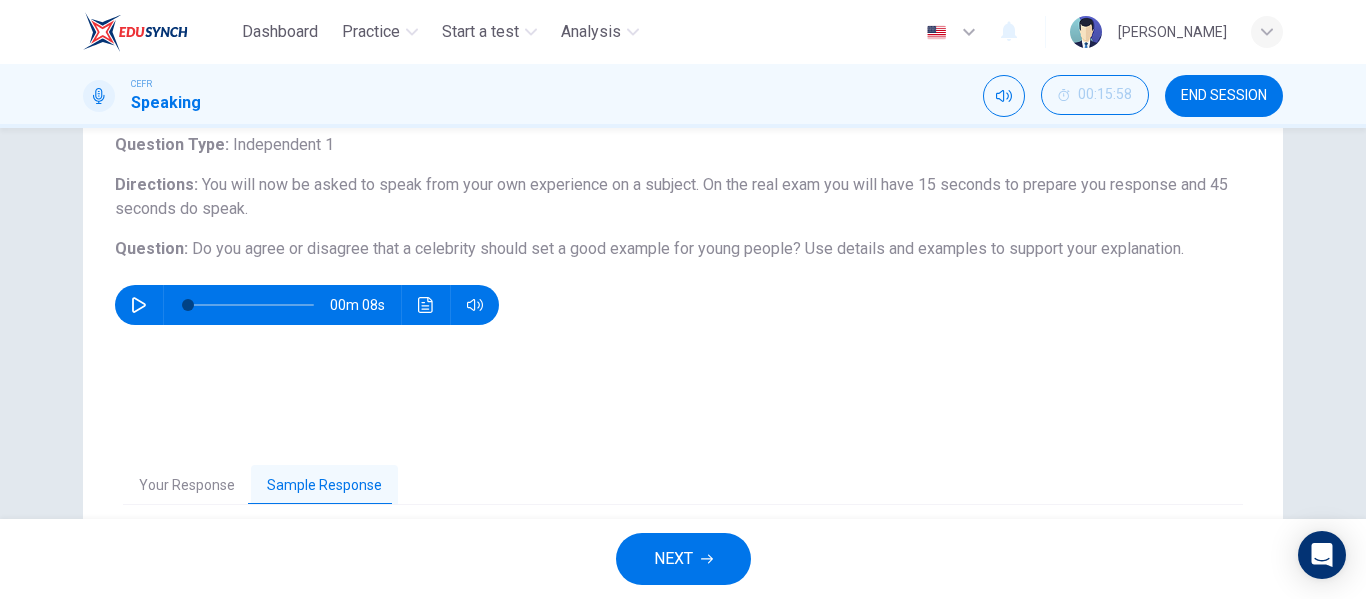 scroll, scrollTop: 287, scrollLeft: 0, axis: vertical 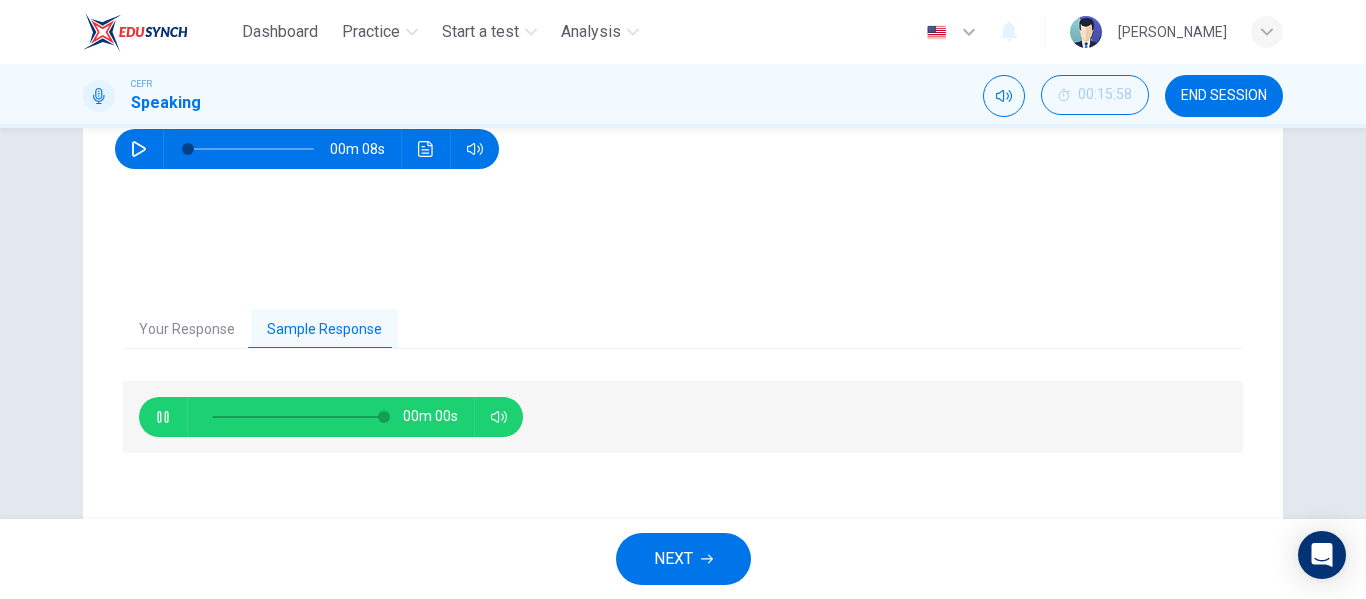 type on "0" 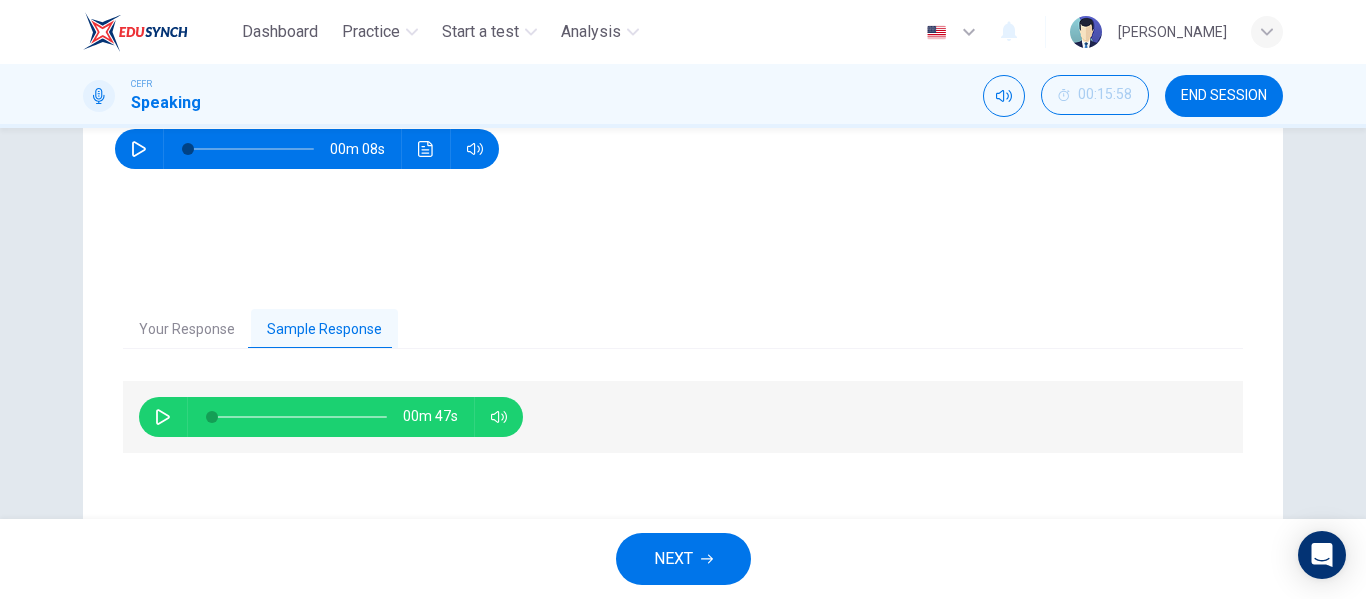 click on "NEXT" at bounding box center (673, 559) 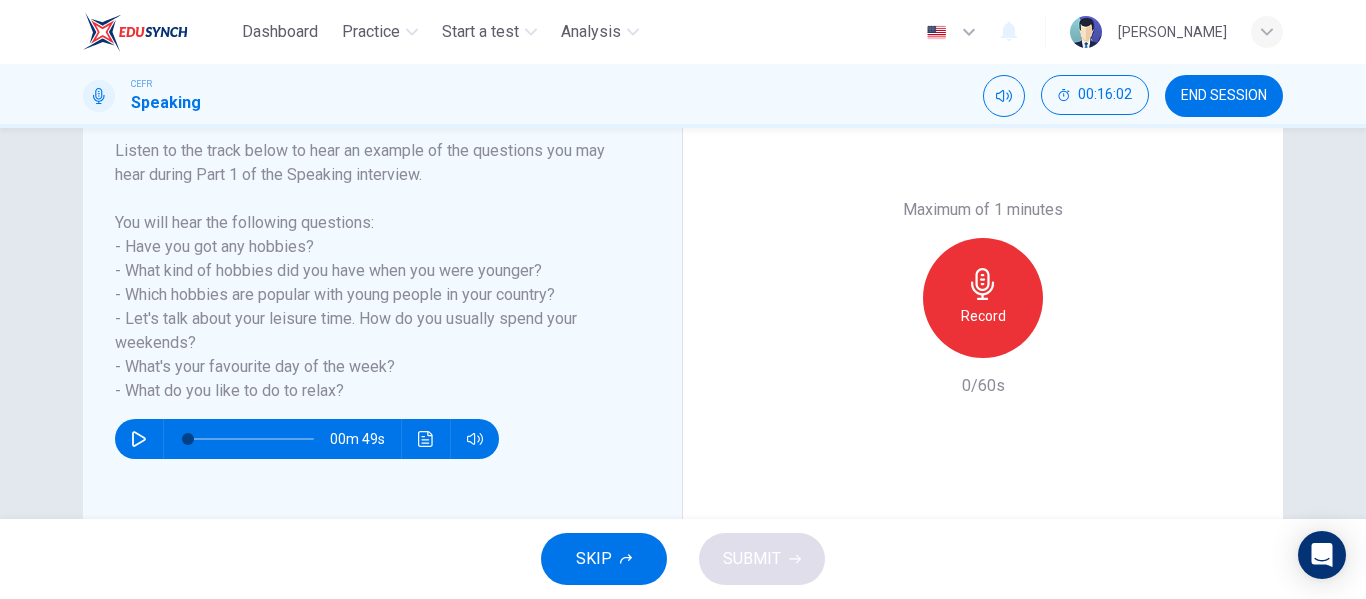 scroll, scrollTop: 319, scrollLeft: 0, axis: vertical 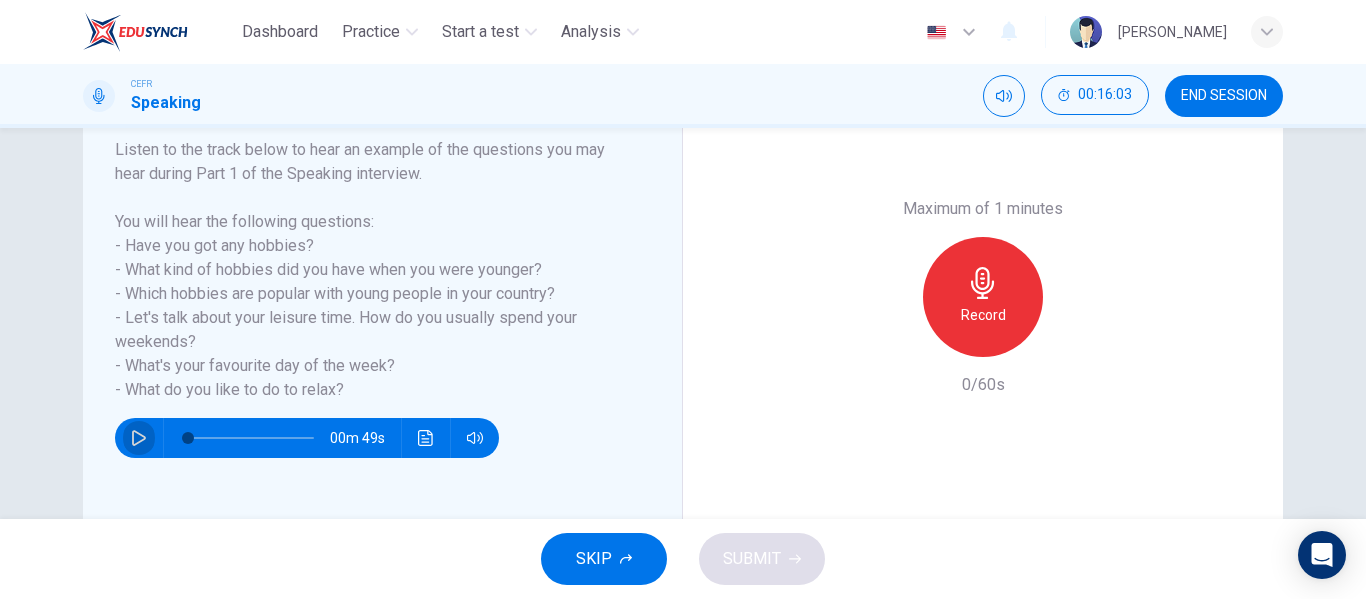 click 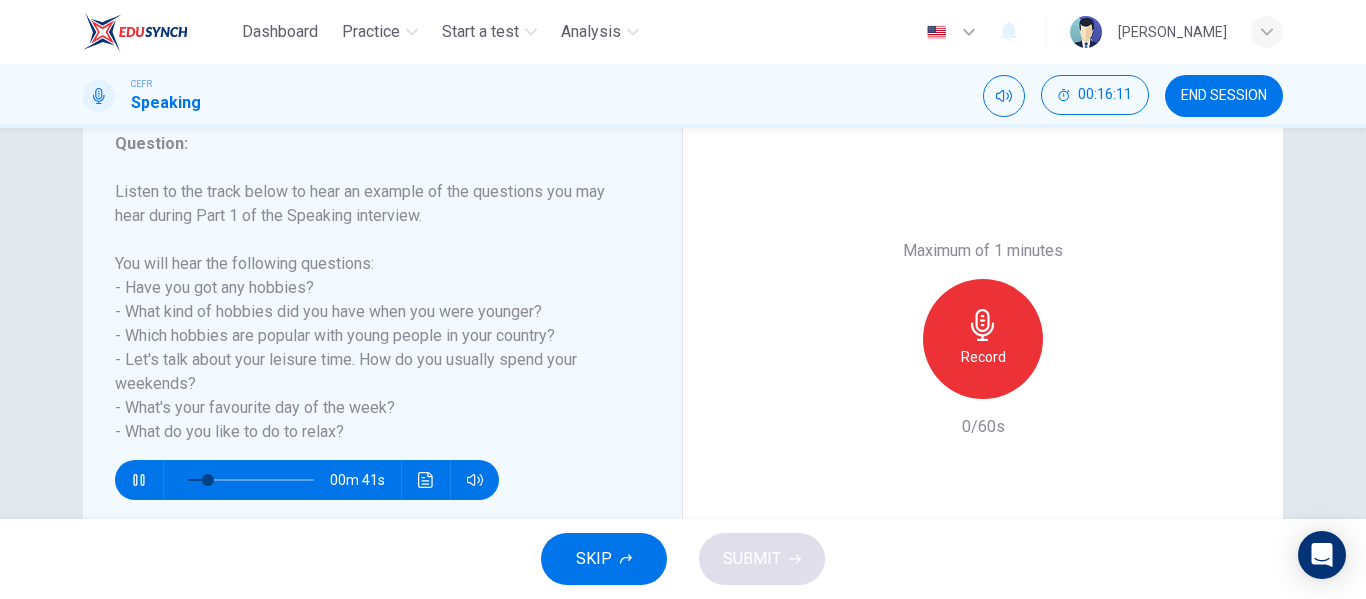 scroll, scrollTop: 276, scrollLeft: 0, axis: vertical 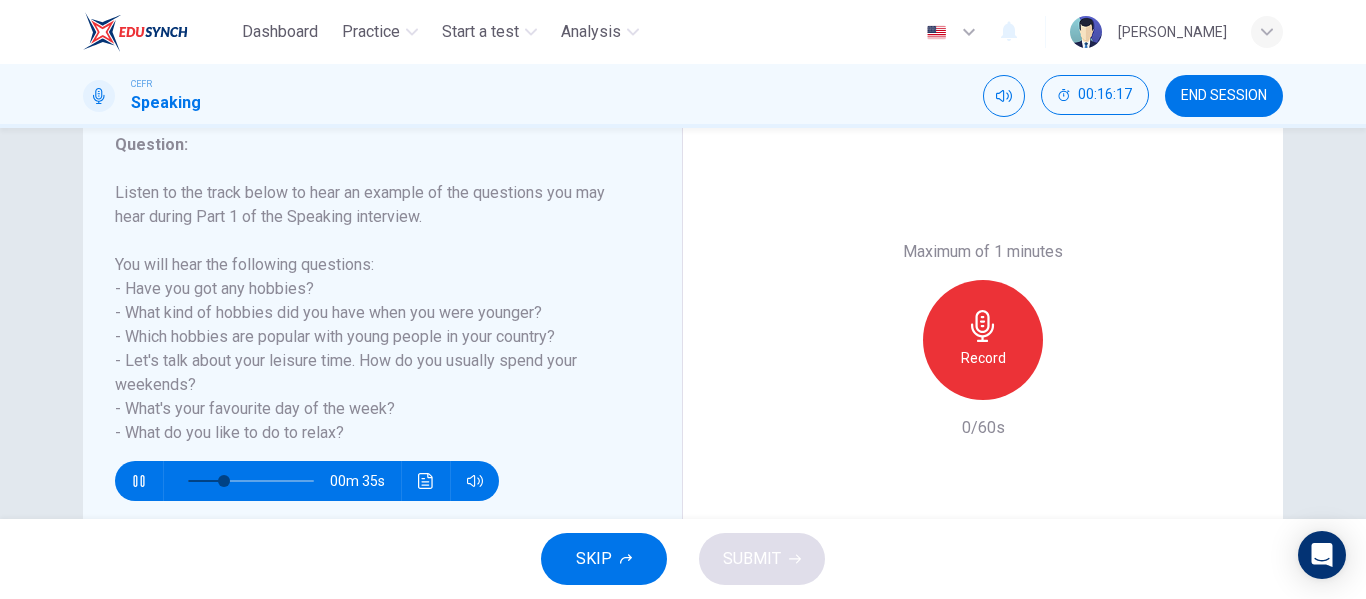 click 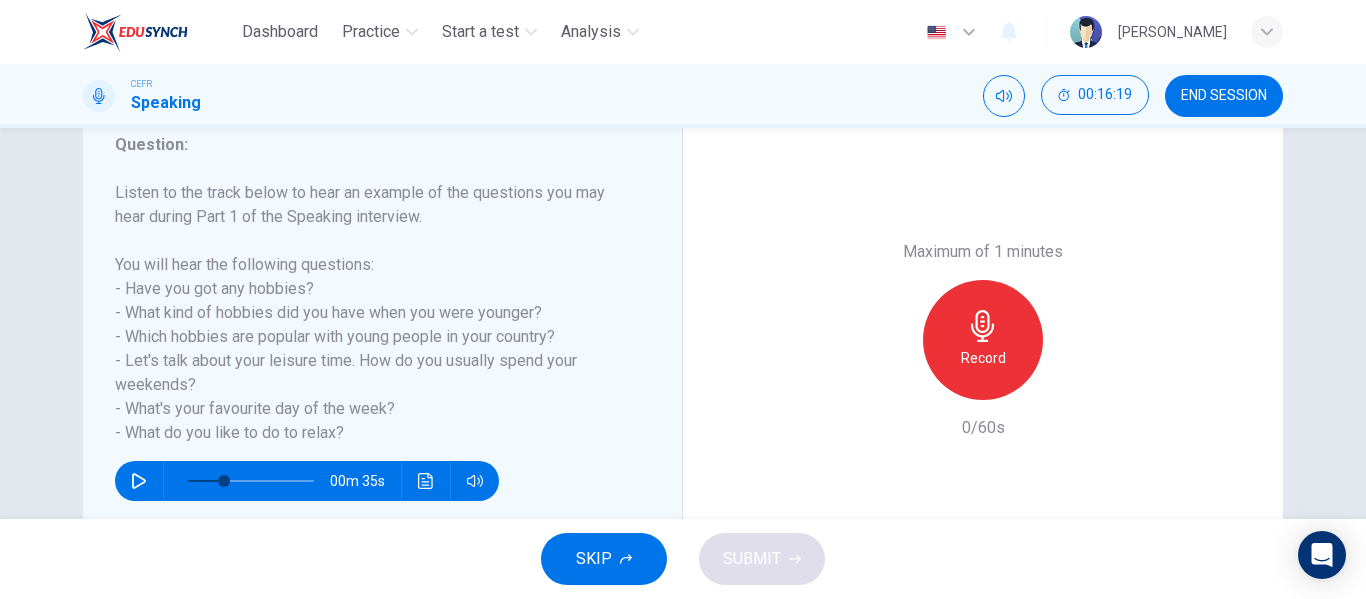 click on "Record" at bounding box center [983, 340] 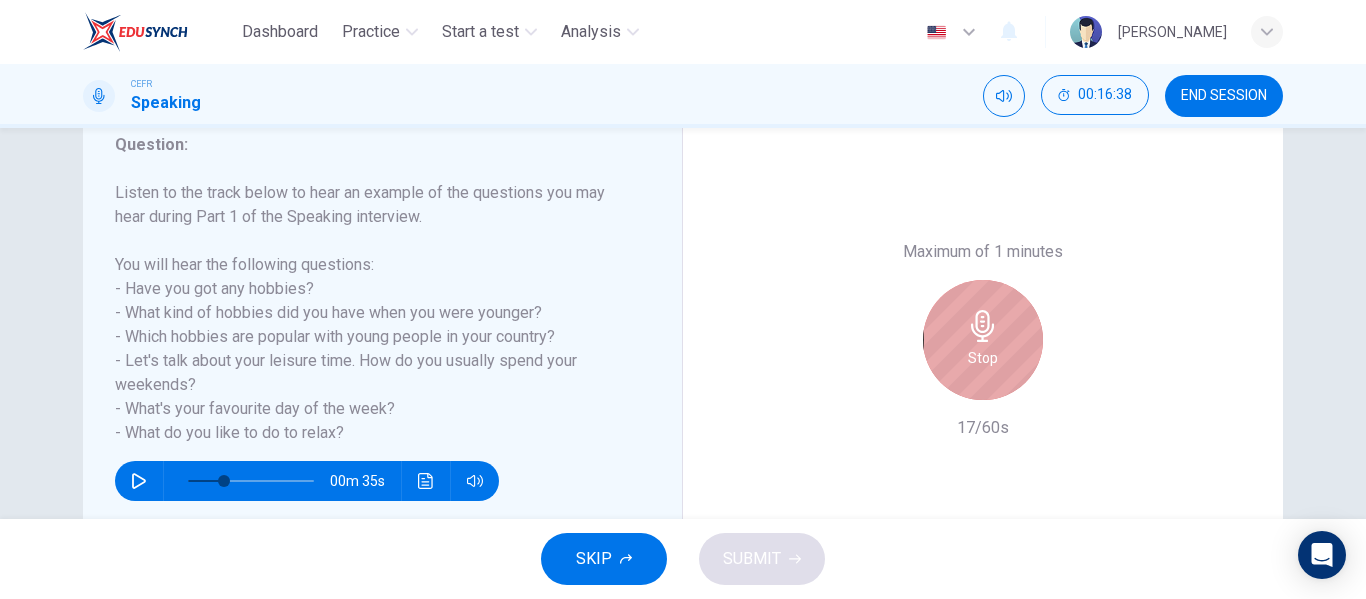 click on "Stop" at bounding box center (983, 340) 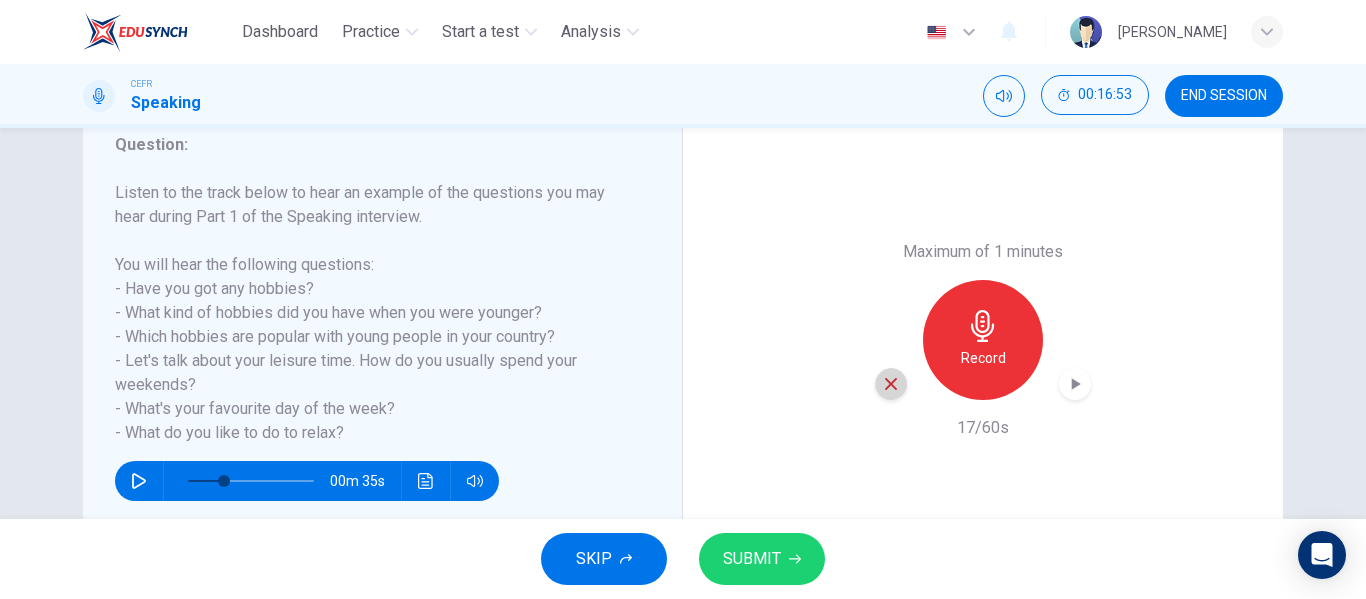 click 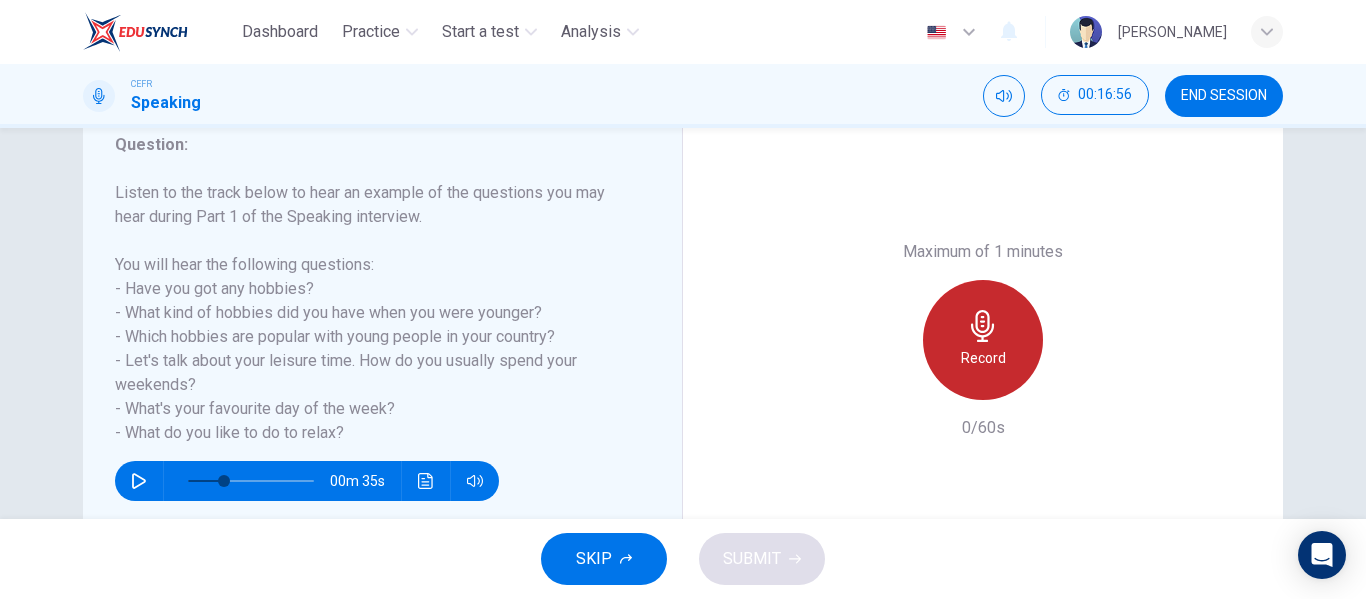 click on "Record" at bounding box center [983, 358] 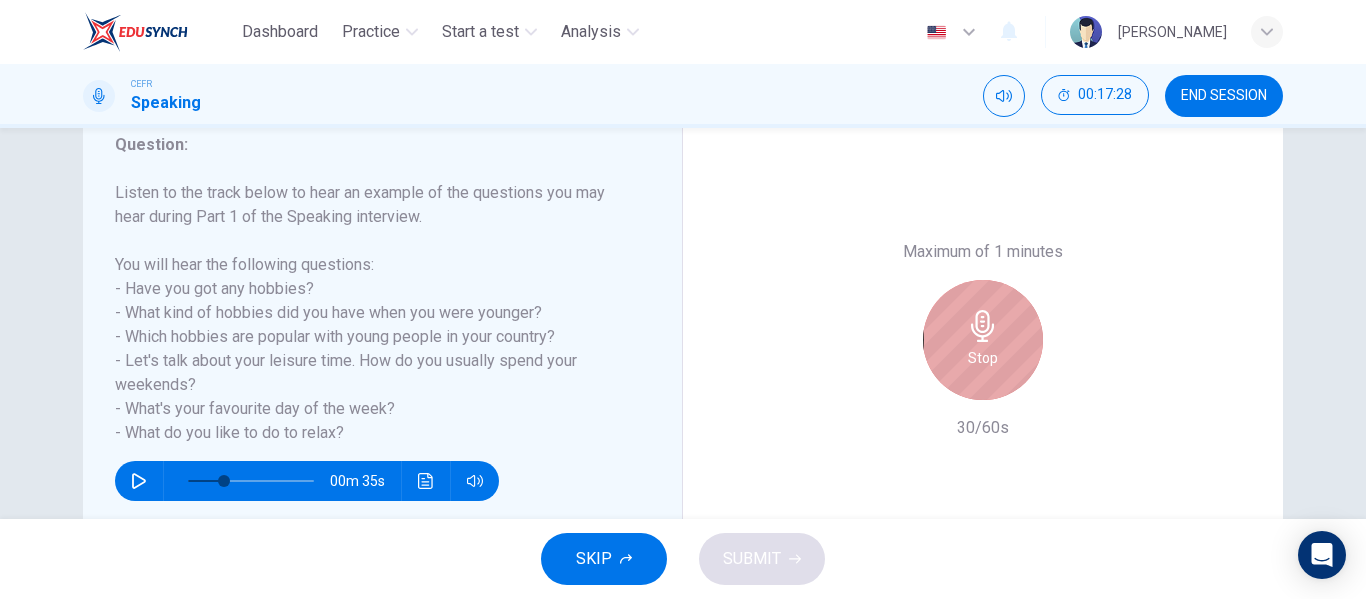 click on "Stop" at bounding box center [983, 358] 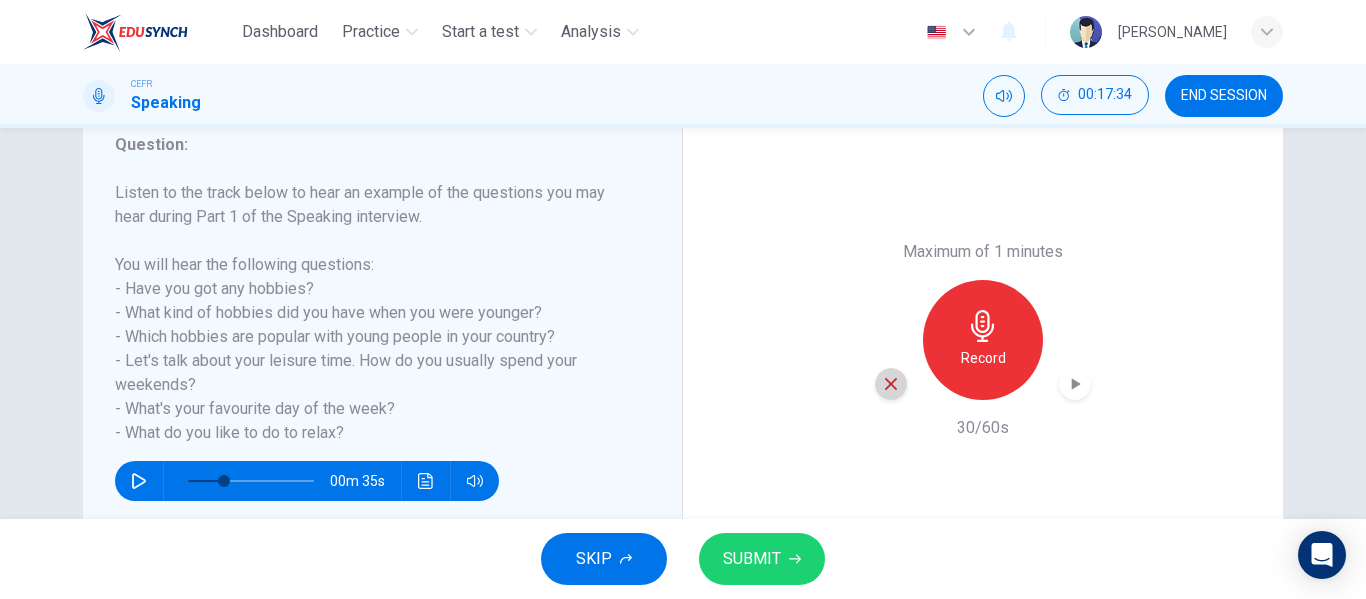 click 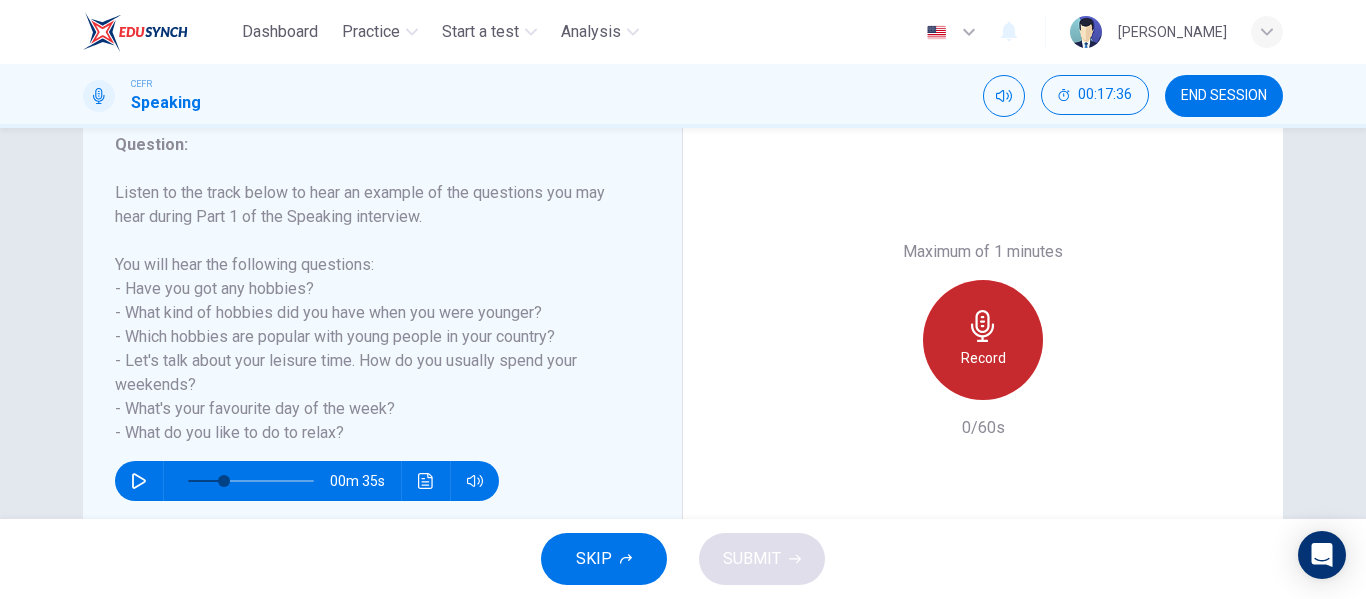 click on "Record" at bounding box center [983, 358] 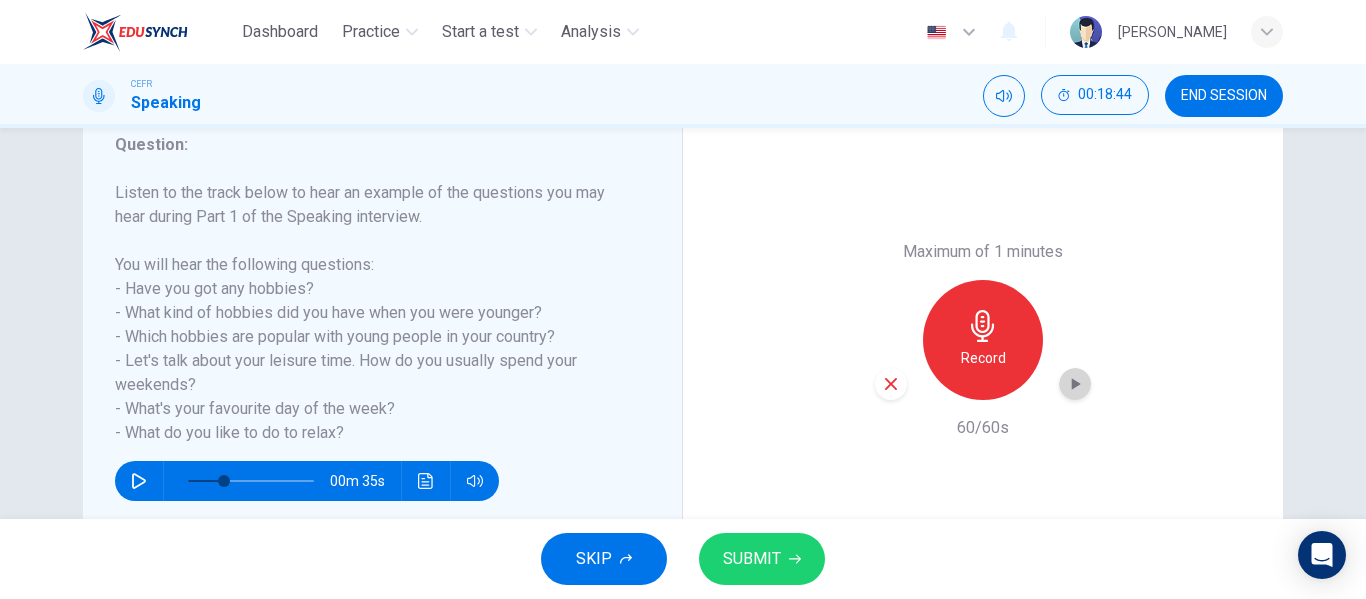 click 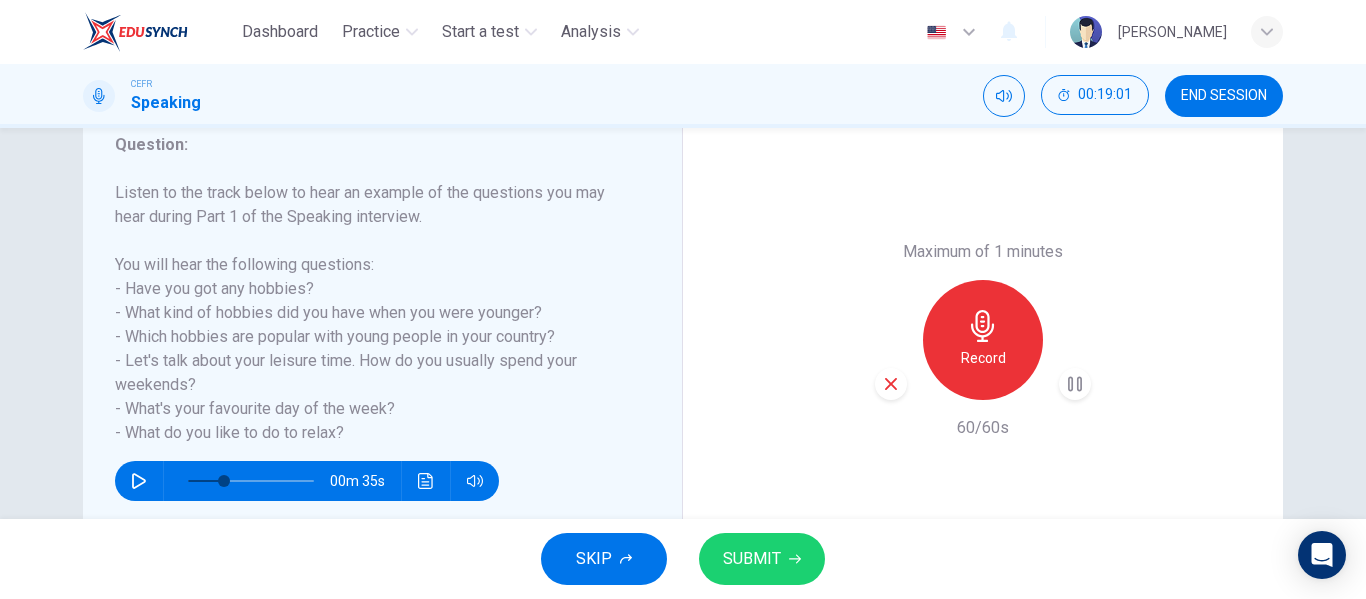drag, startPoint x: 884, startPoint y: 401, endPoint x: 1074, endPoint y: 398, distance: 190.02368 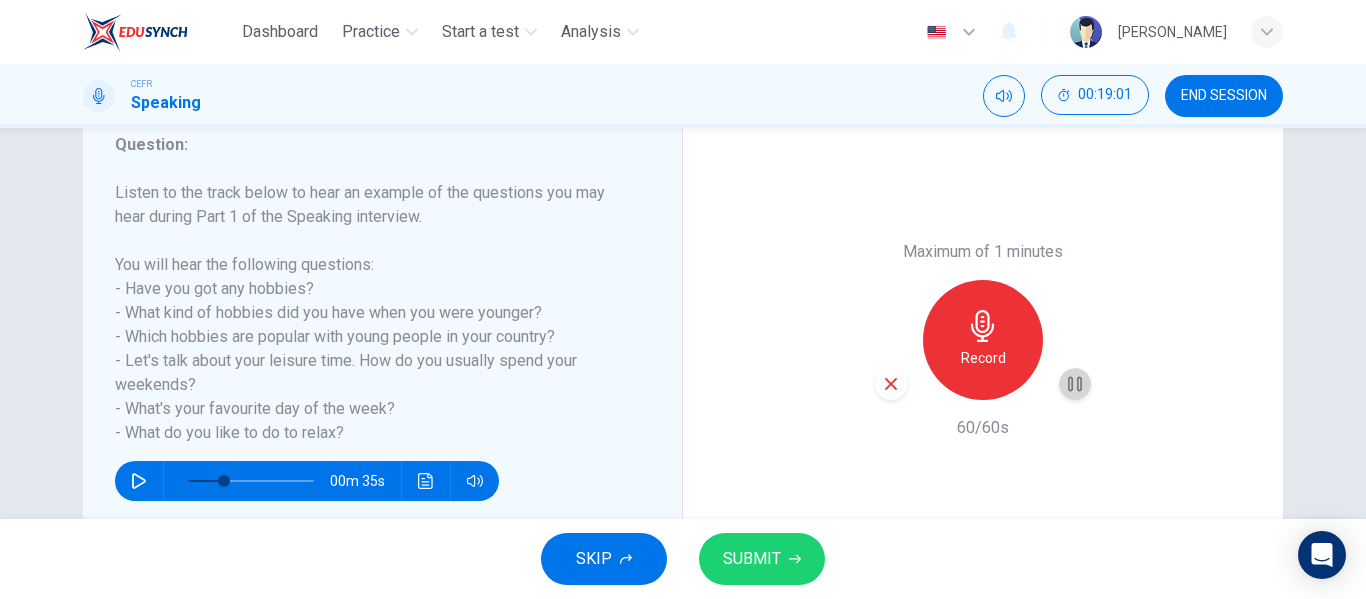 click at bounding box center (1075, 384) 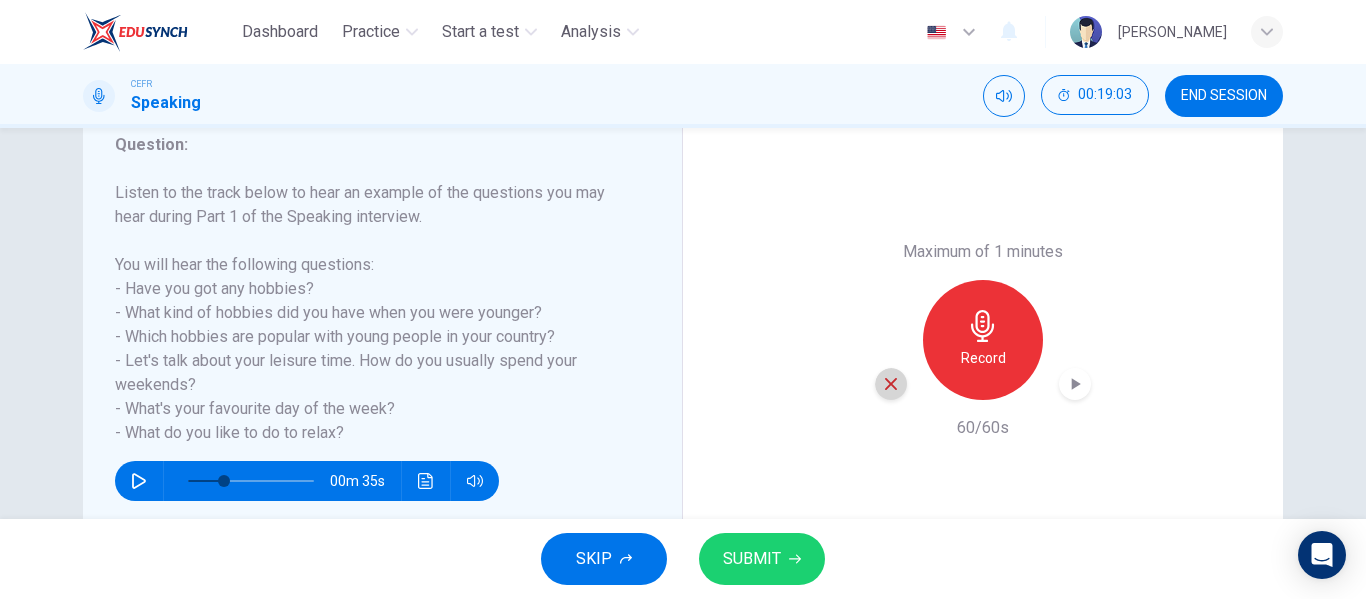 click 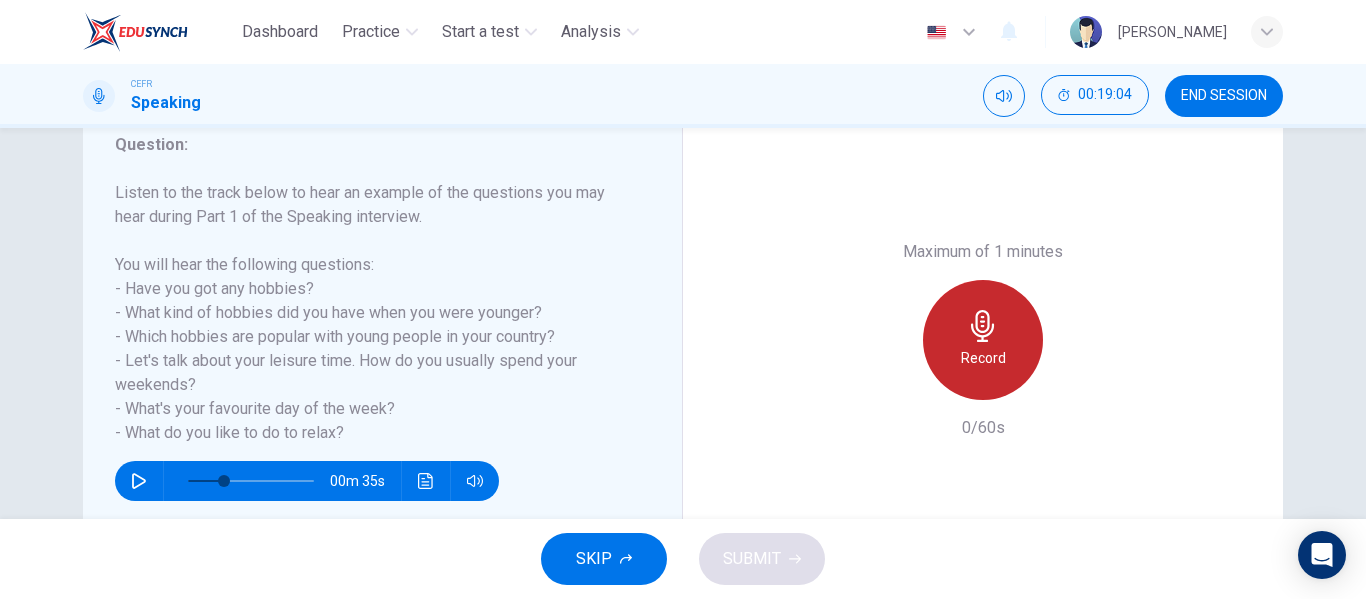 click 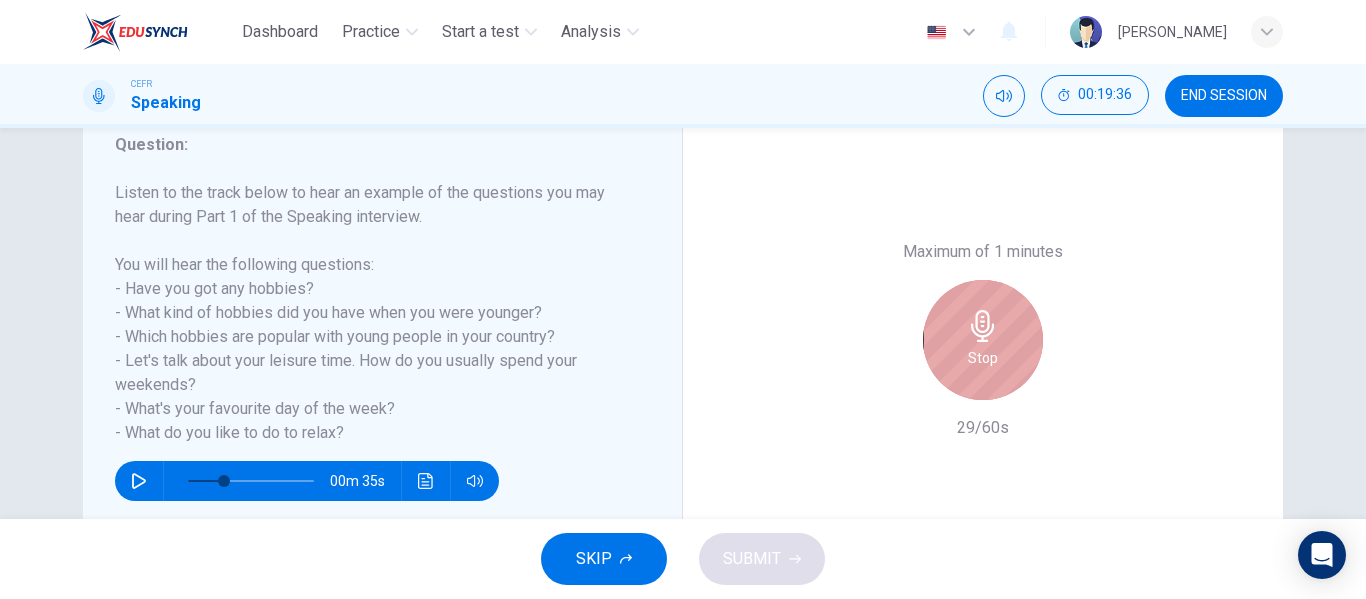 click 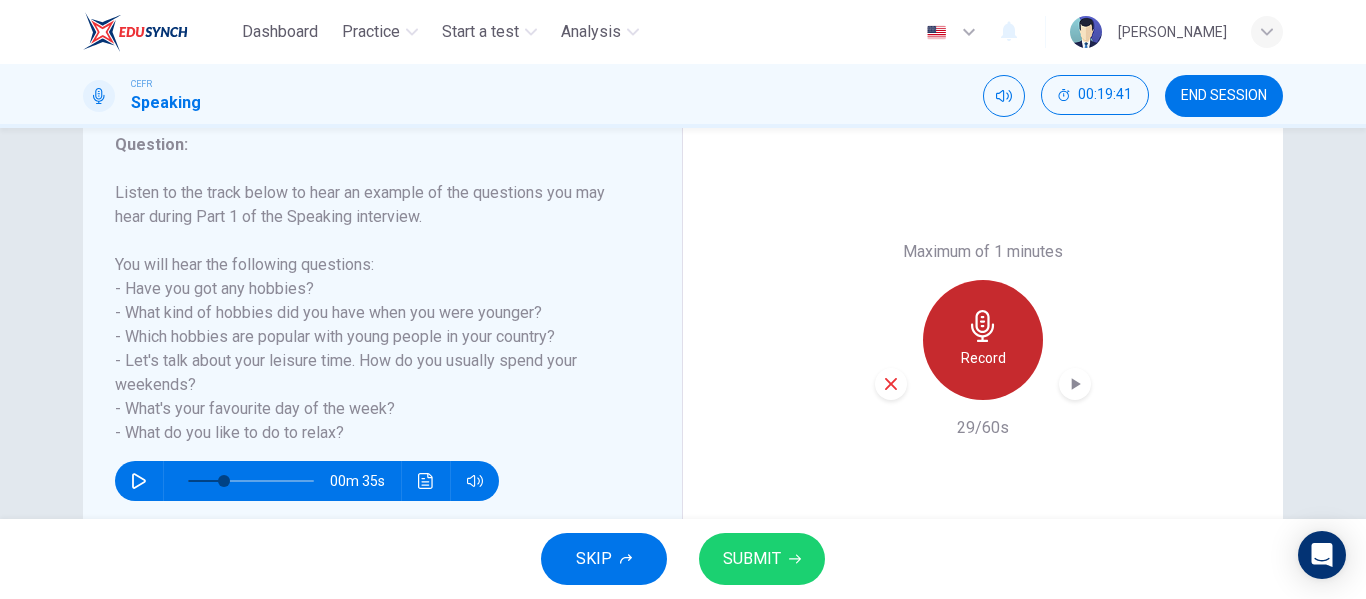 click 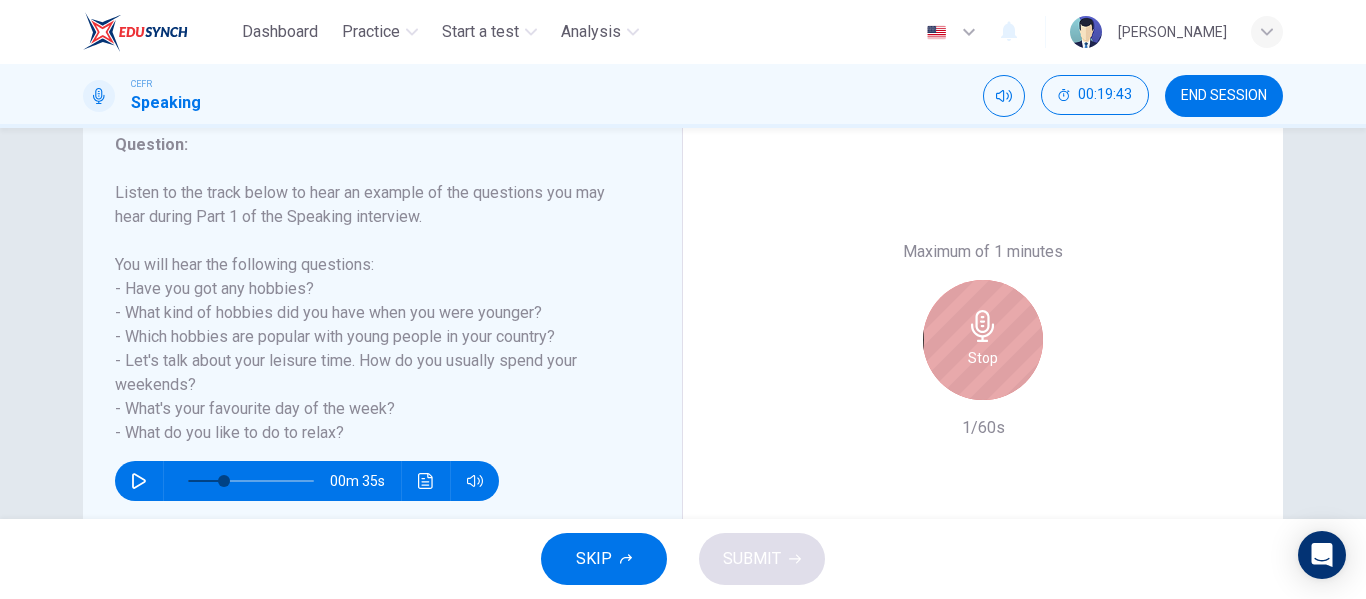 click 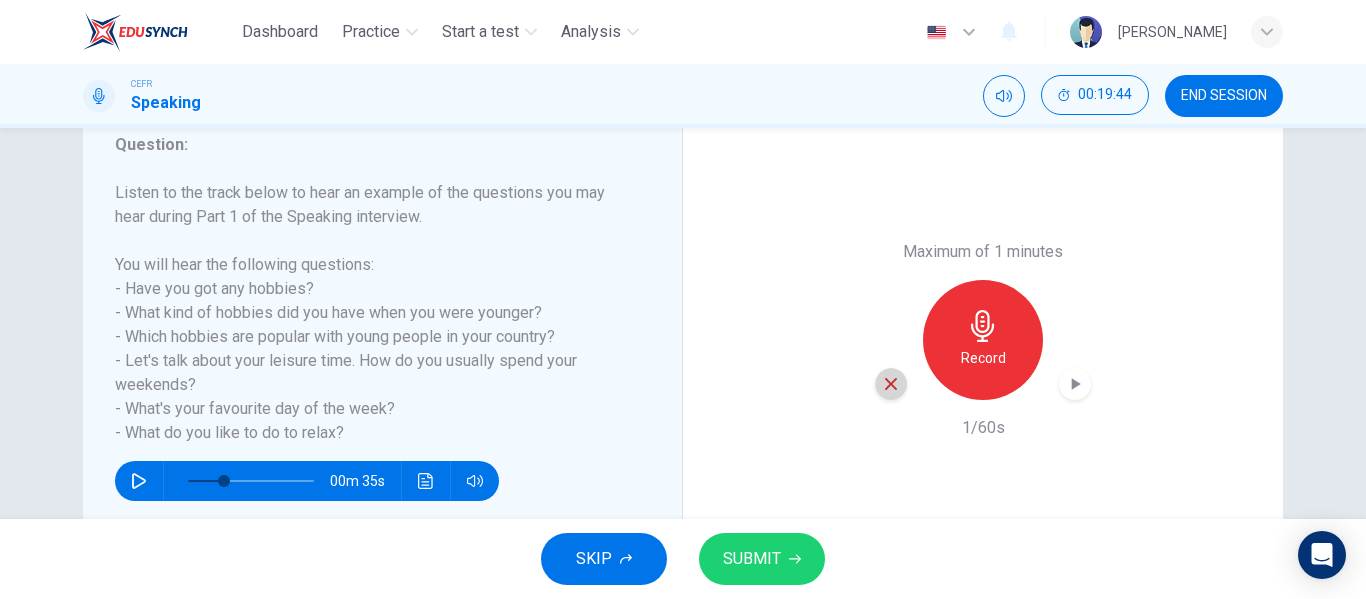 click 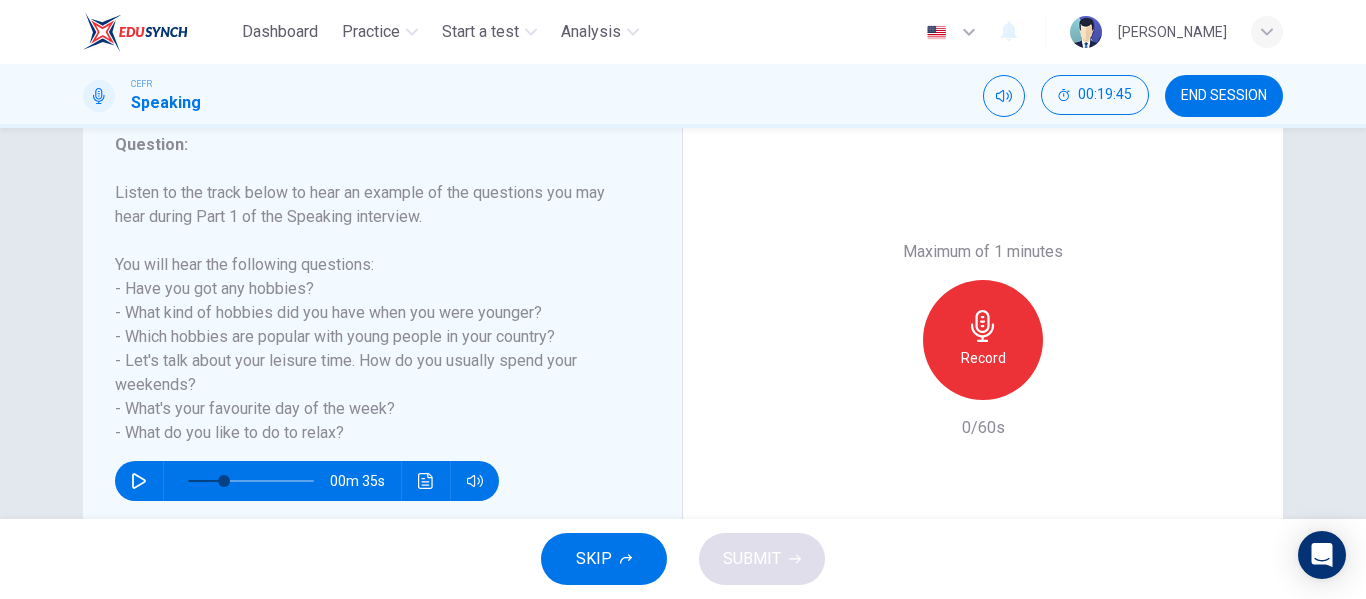 click on "Record" at bounding box center [983, 358] 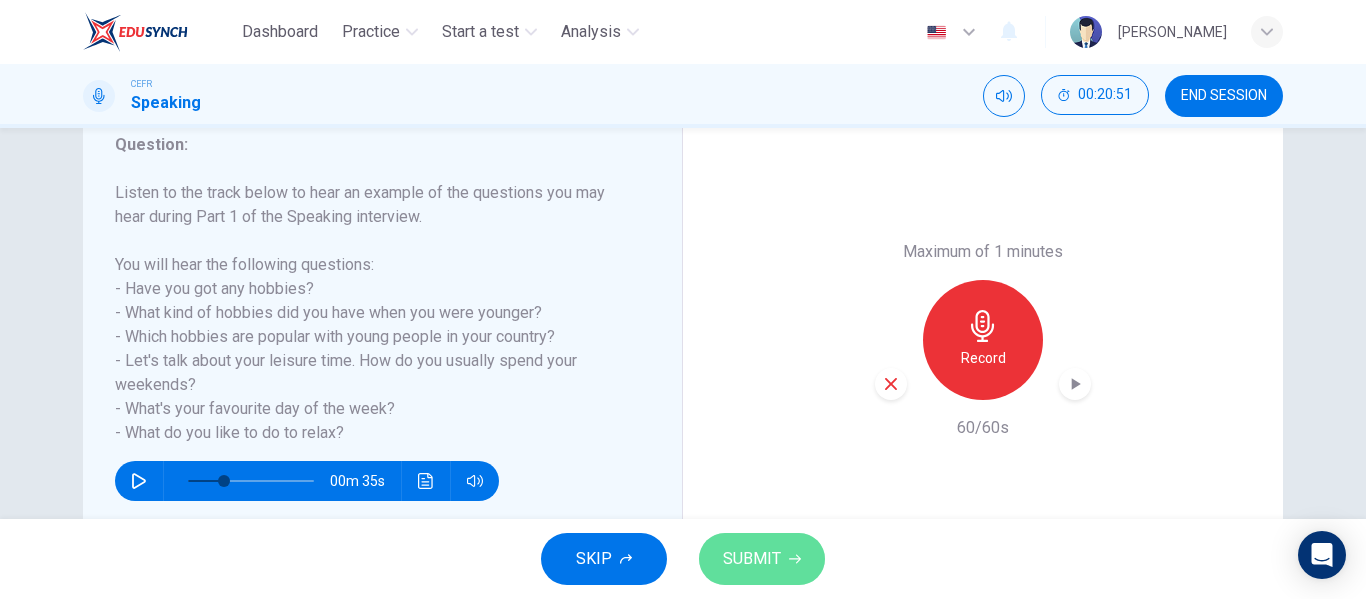 click on "SUBMIT" at bounding box center [752, 559] 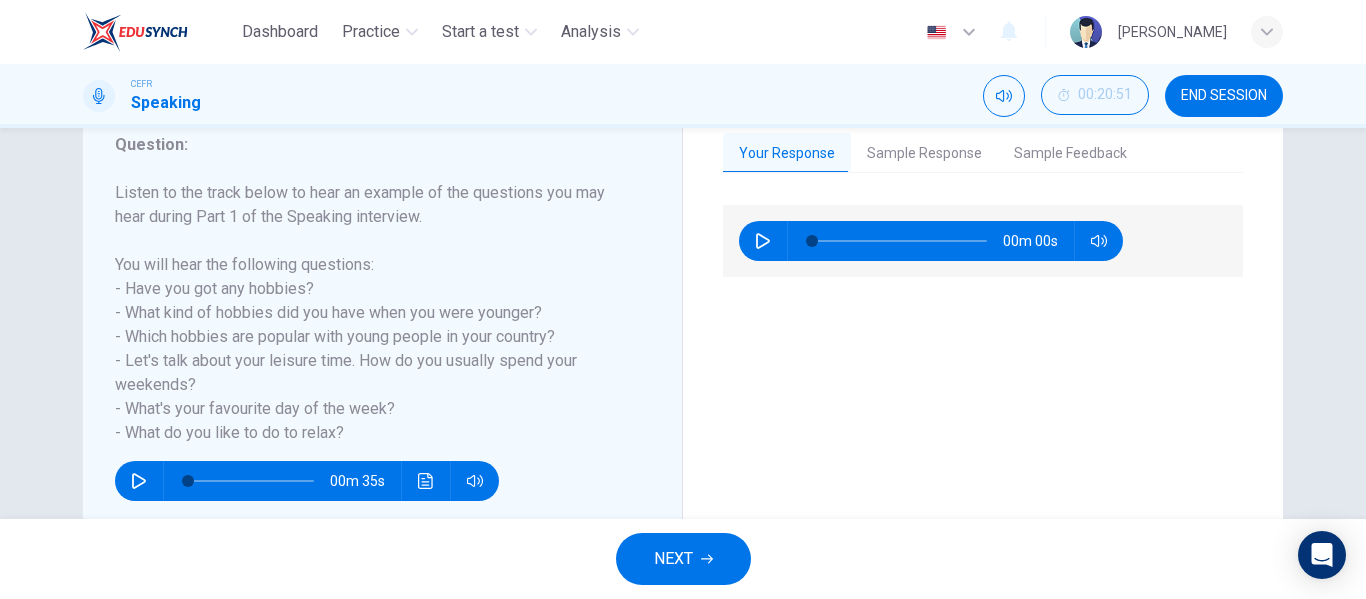 type on "0" 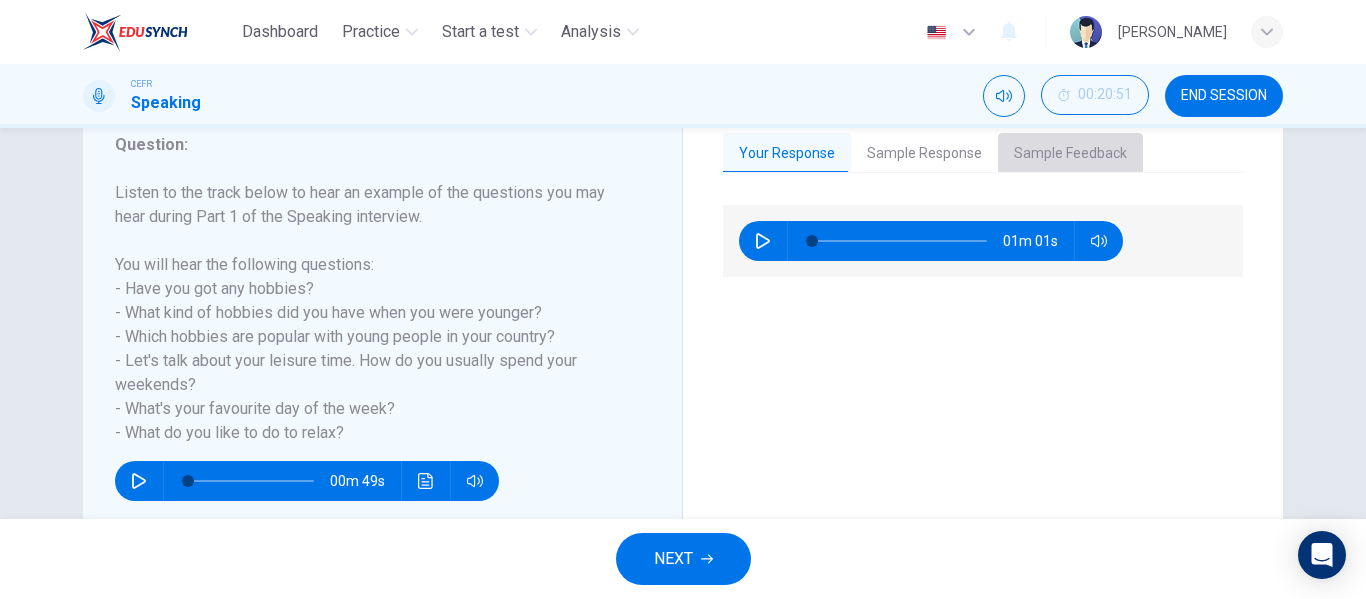 click on "Sample Feedback" at bounding box center (1070, 154) 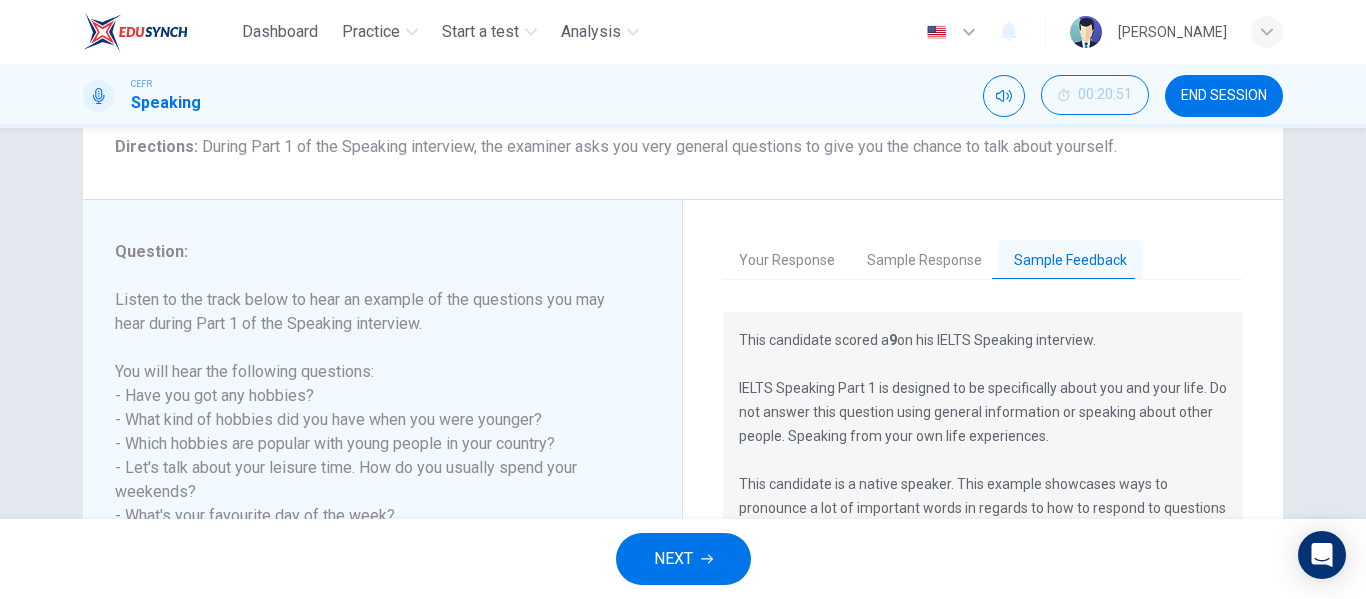 scroll, scrollTop: 168, scrollLeft: 0, axis: vertical 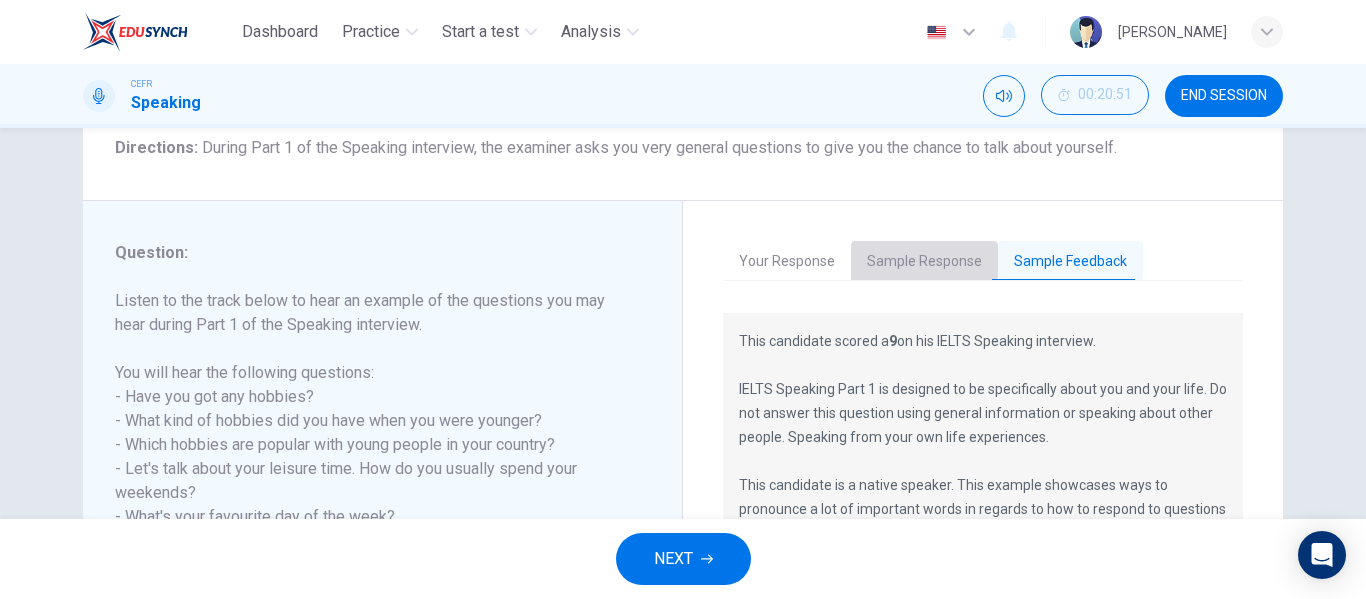 click on "Sample Response" at bounding box center (924, 262) 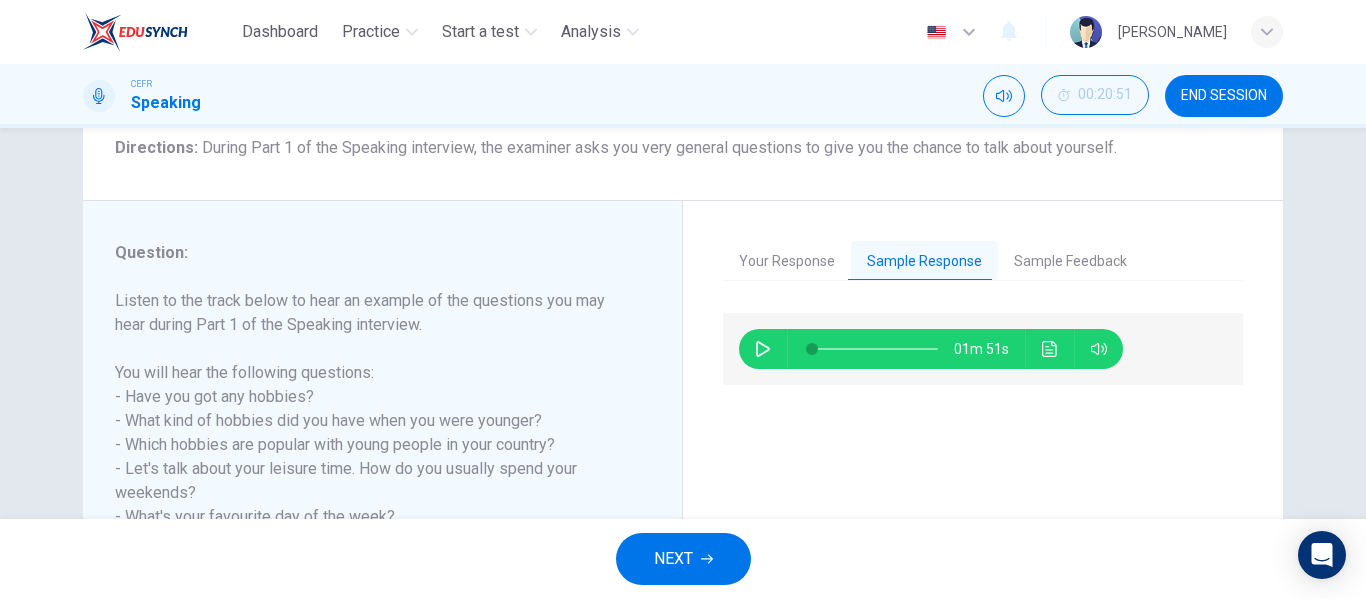 drag, startPoint x: 741, startPoint y: 331, endPoint x: 756, endPoint y: 367, distance: 39 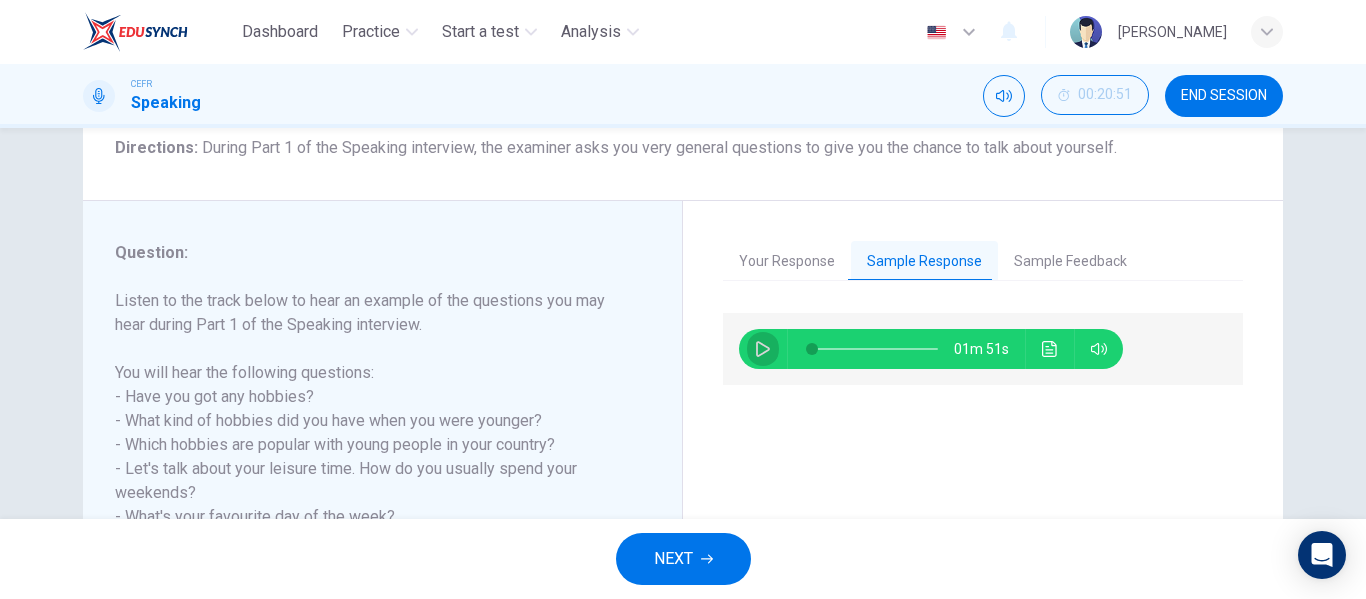 click at bounding box center (763, 349) 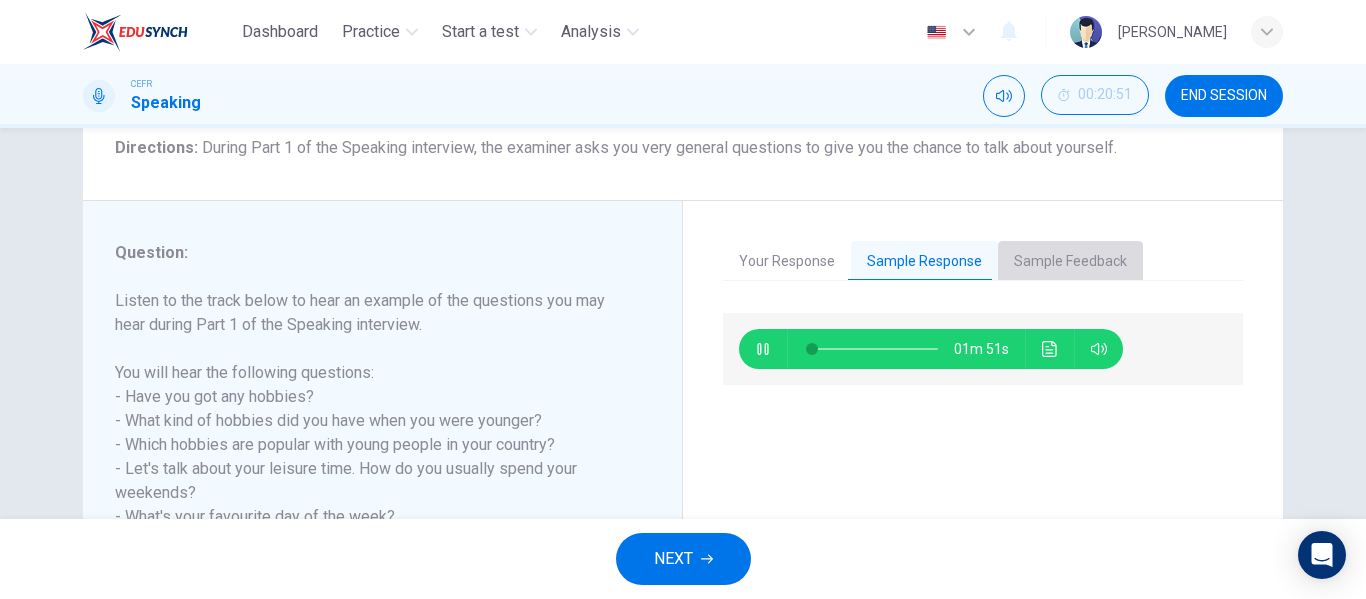 click on "Sample Feedback" at bounding box center (1070, 262) 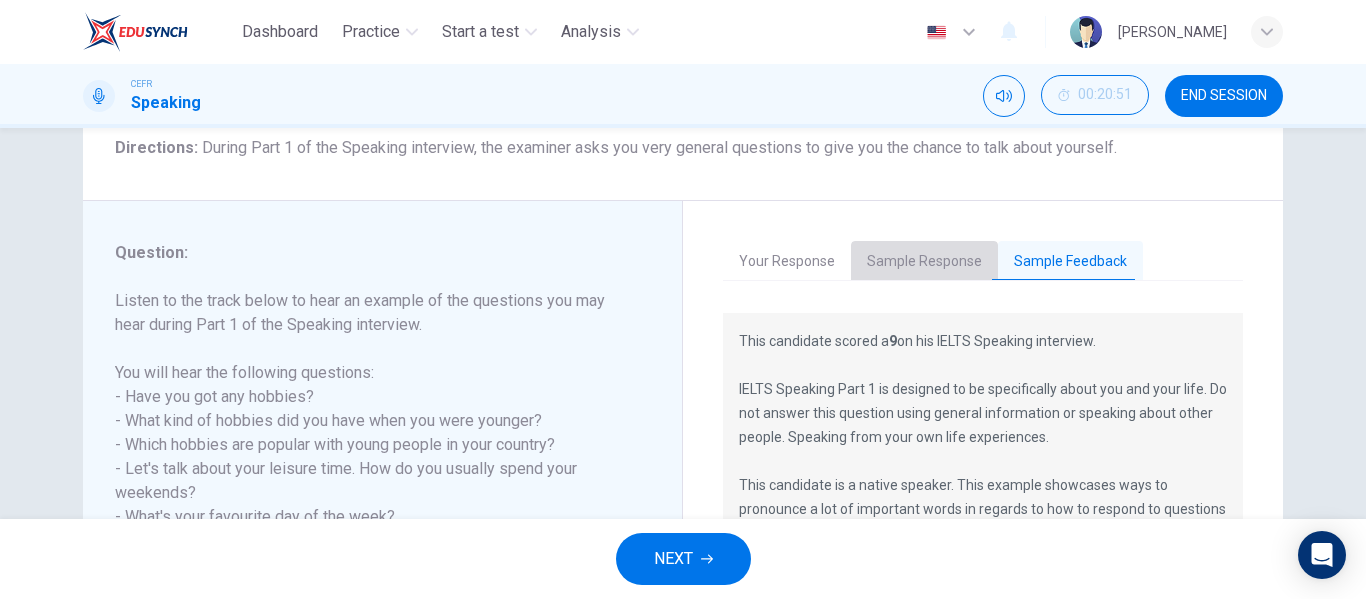 click on "Sample Response" at bounding box center (924, 262) 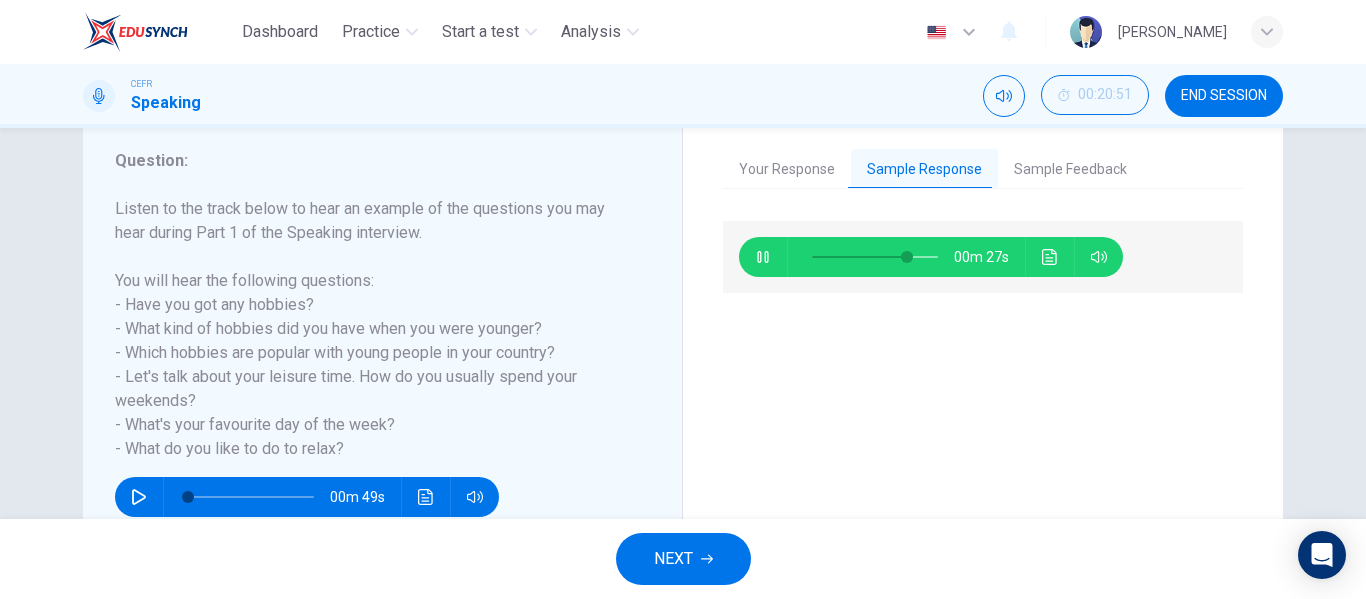 scroll, scrollTop: 257, scrollLeft: 0, axis: vertical 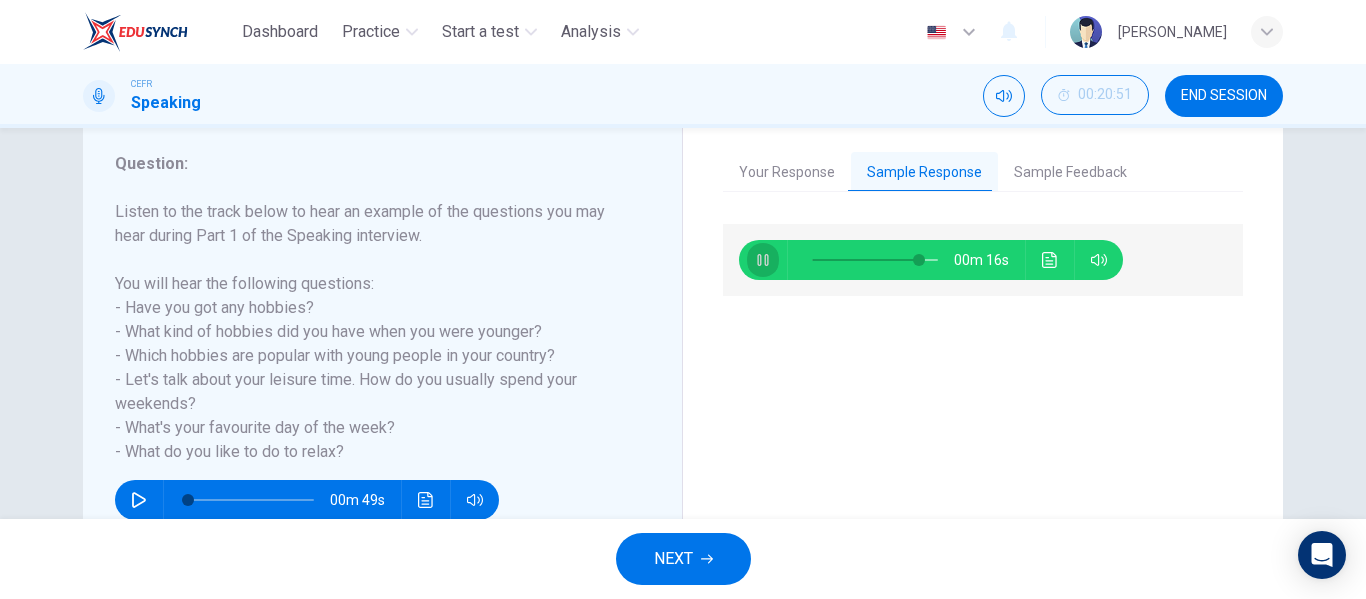 click 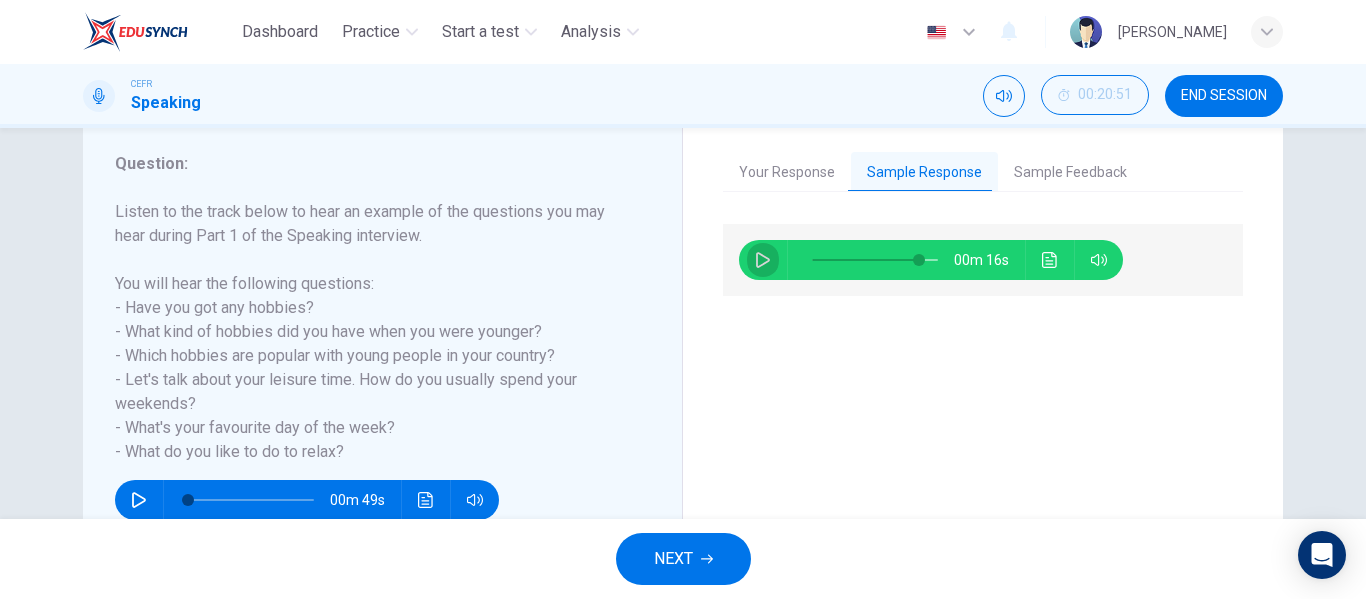 click 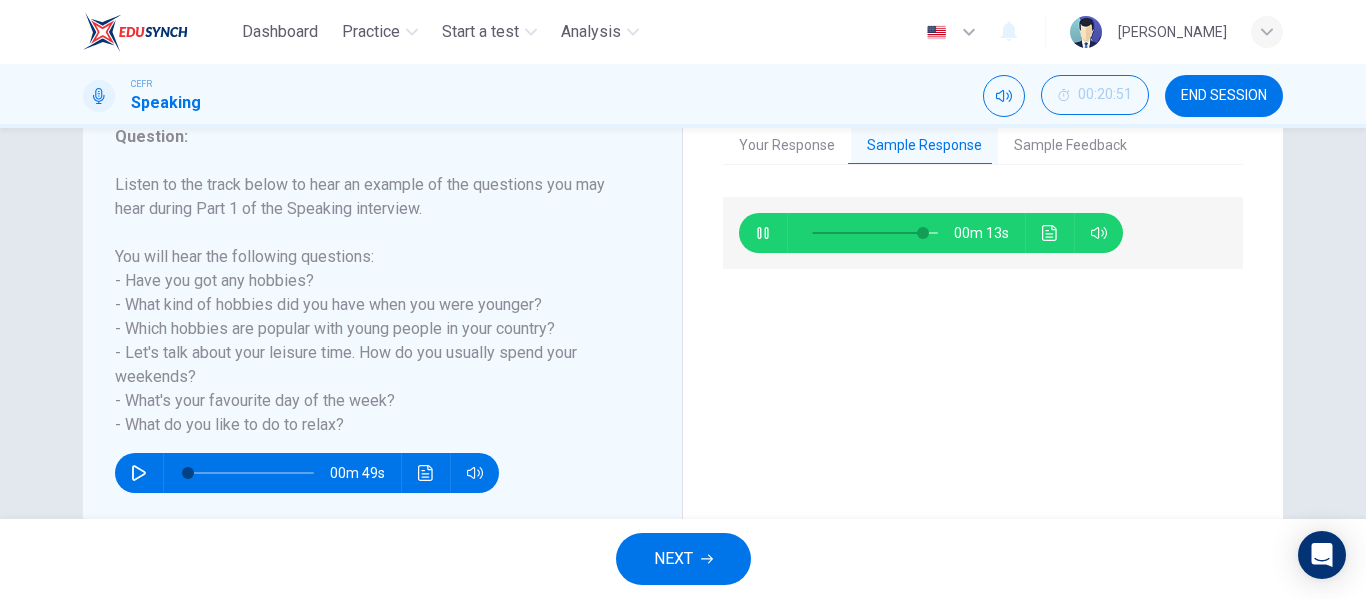 scroll, scrollTop: 271, scrollLeft: 0, axis: vertical 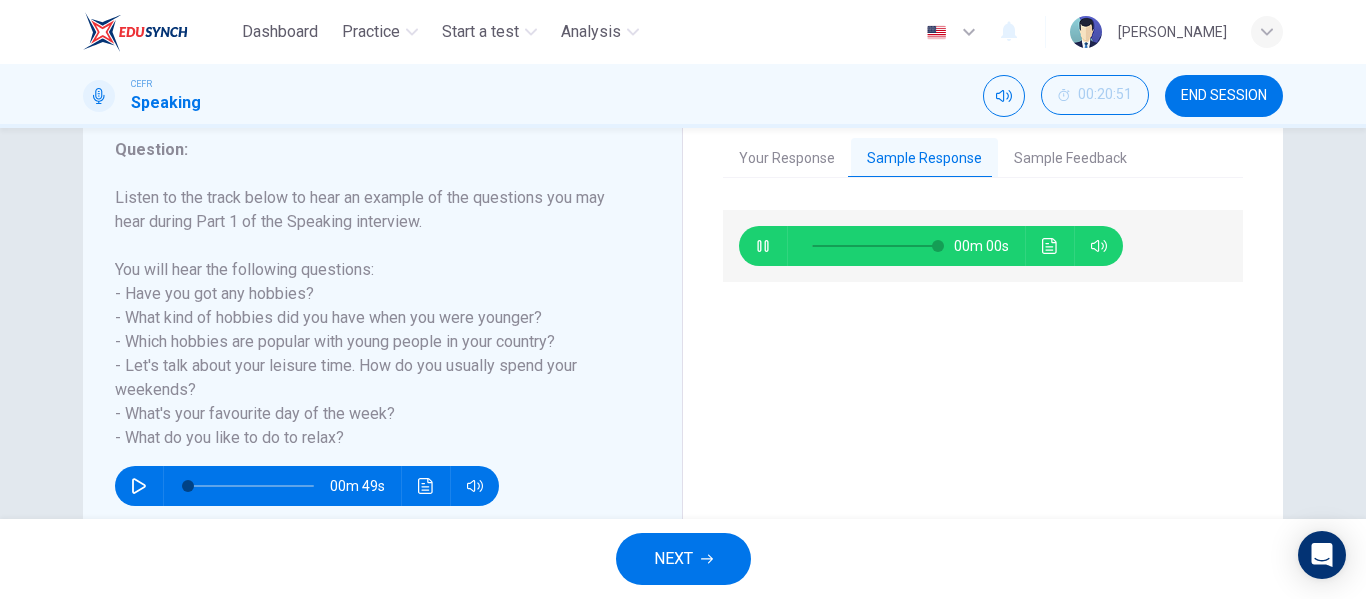 type on "0" 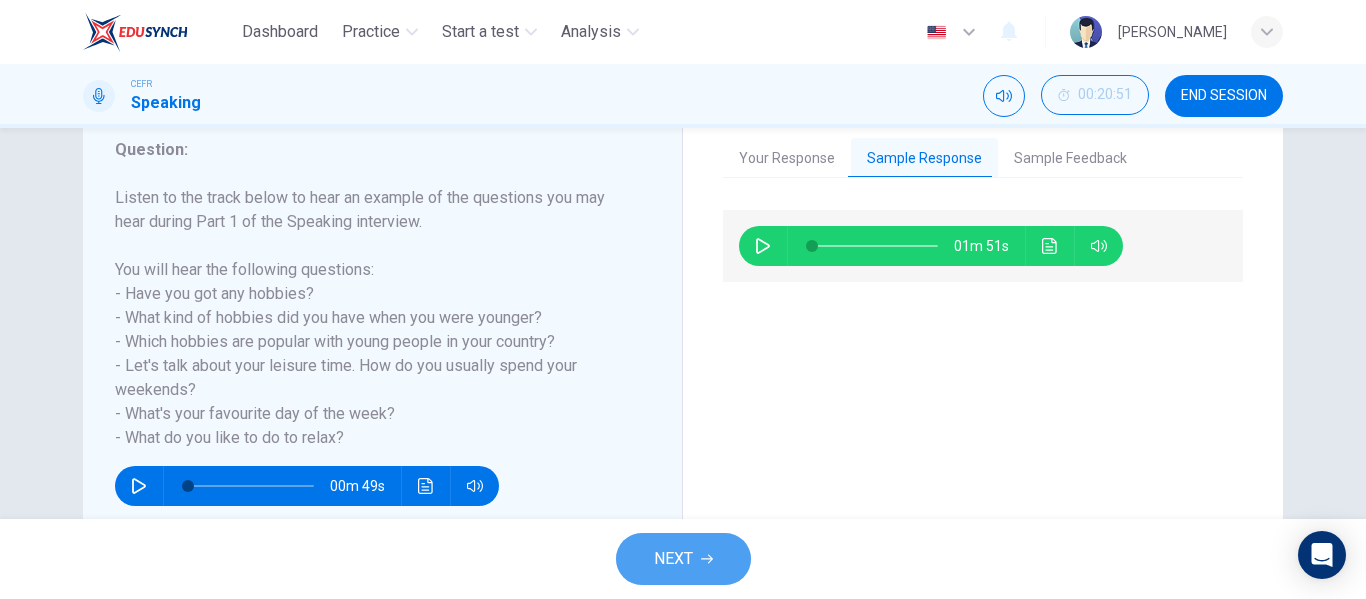 click on "NEXT" at bounding box center [683, 559] 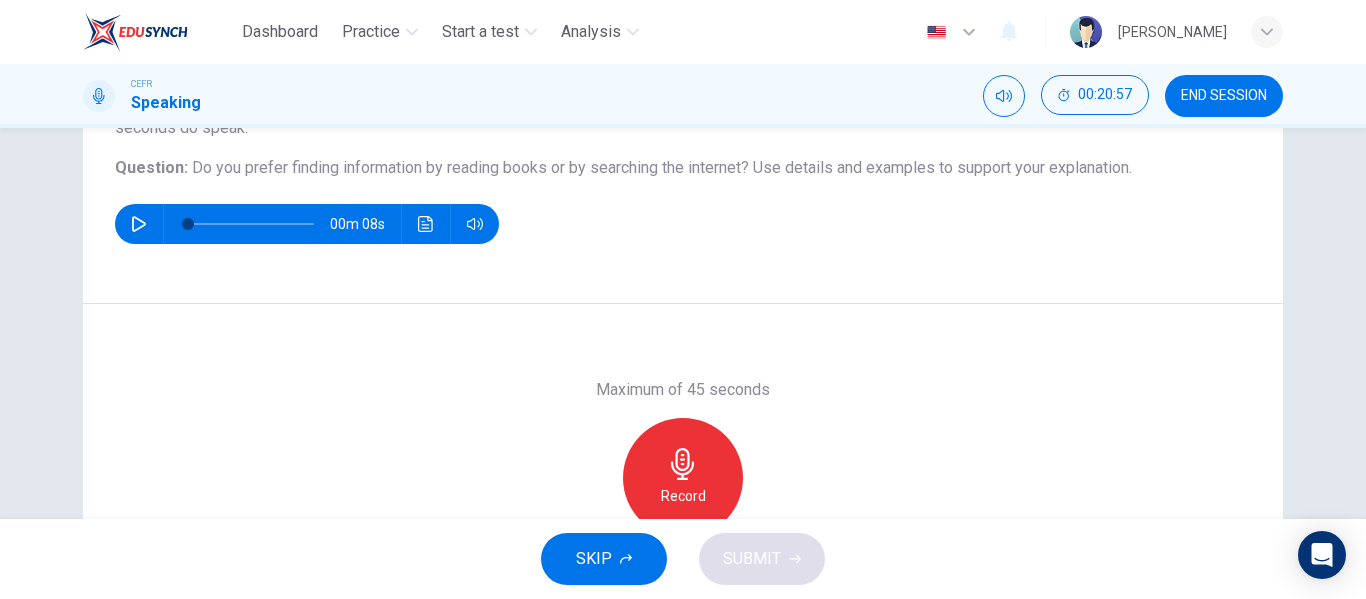 scroll, scrollTop: 213, scrollLeft: 0, axis: vertical 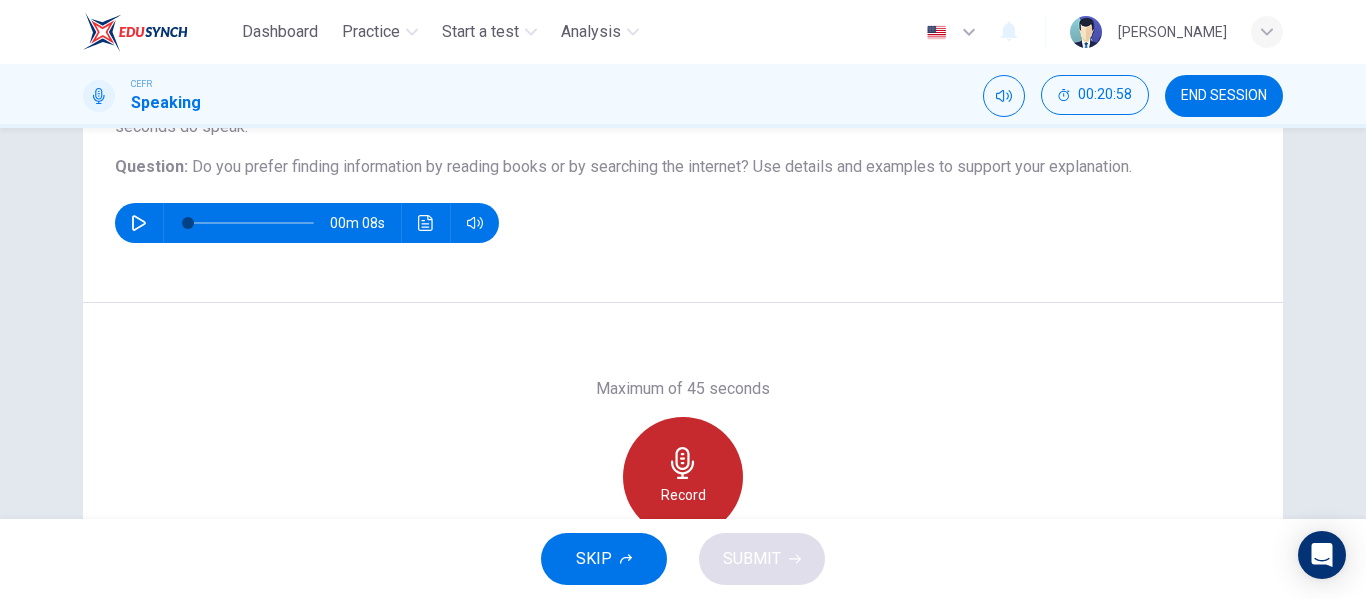 click 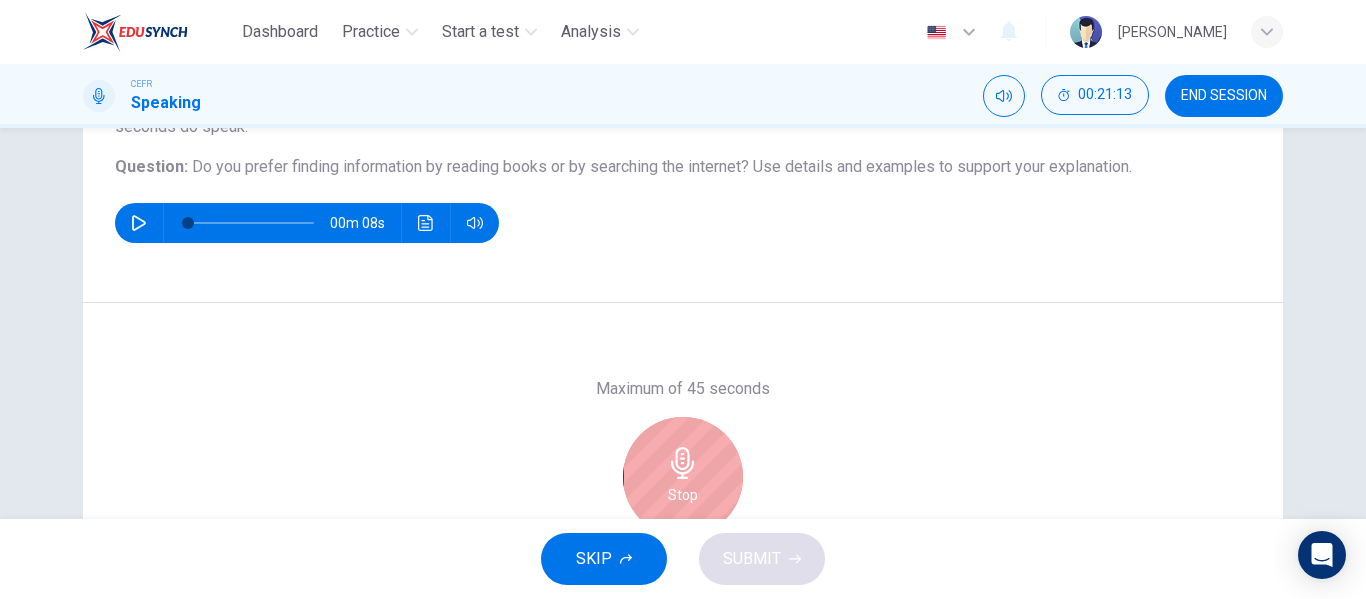 scroll, scrollTop: 370, scrollLeft: 0, axis: vertical 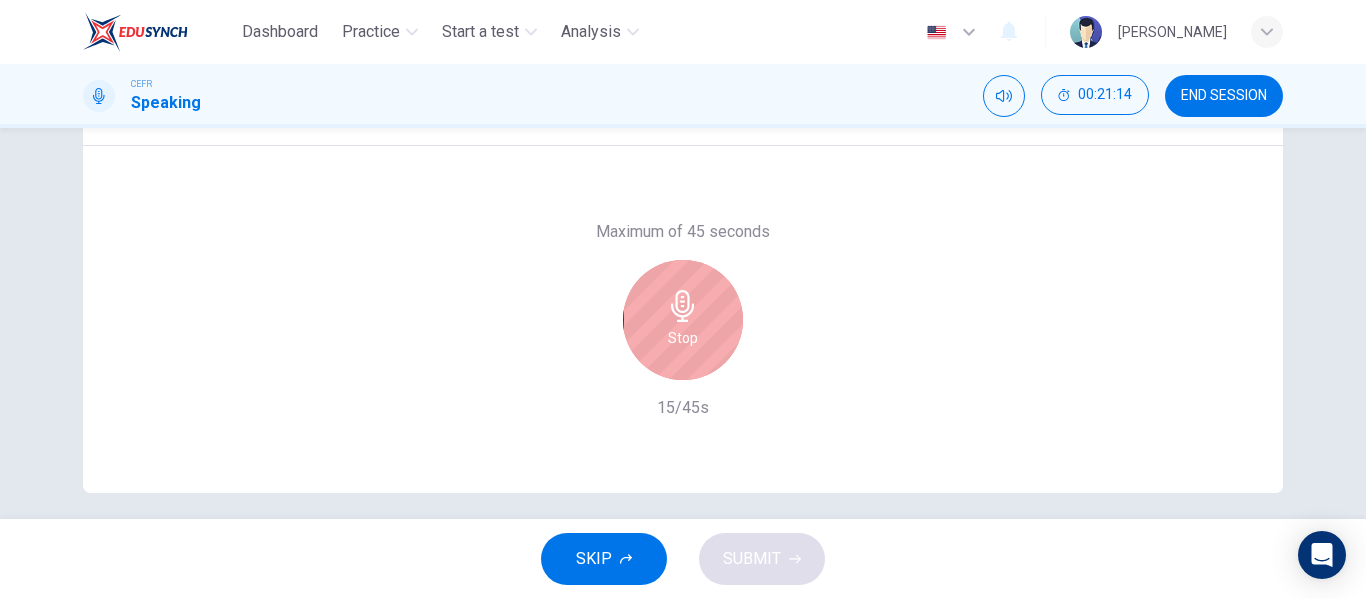 click on "Stop" at bounding box center [683, 338] 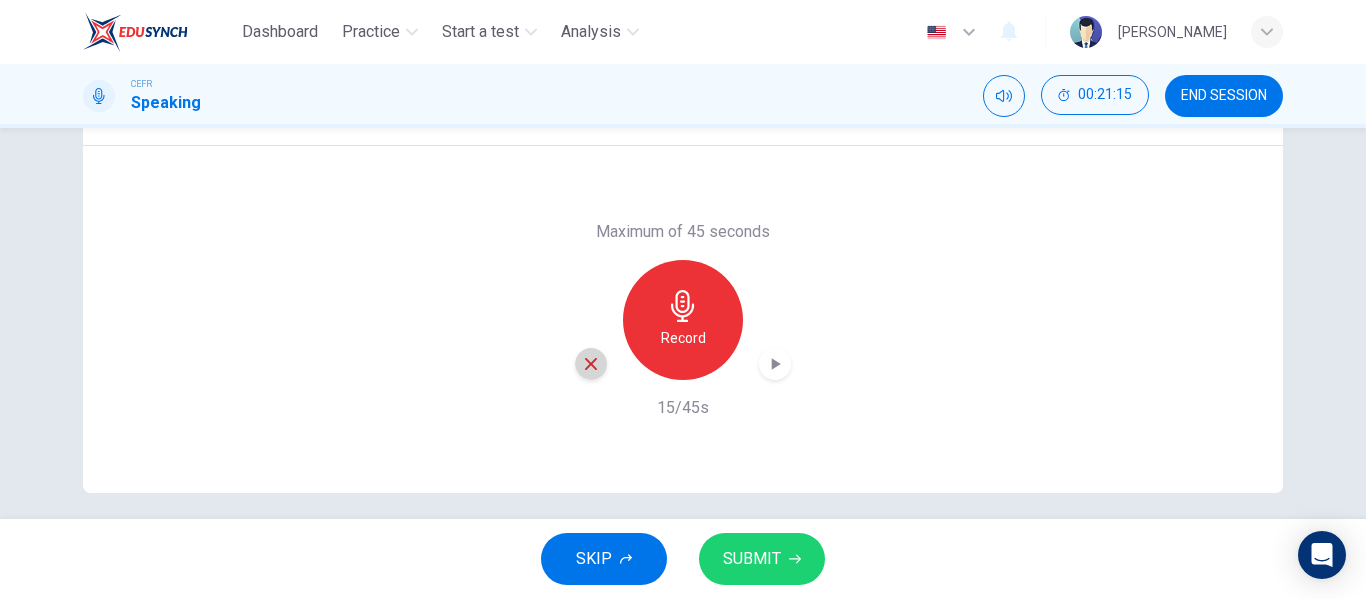 click 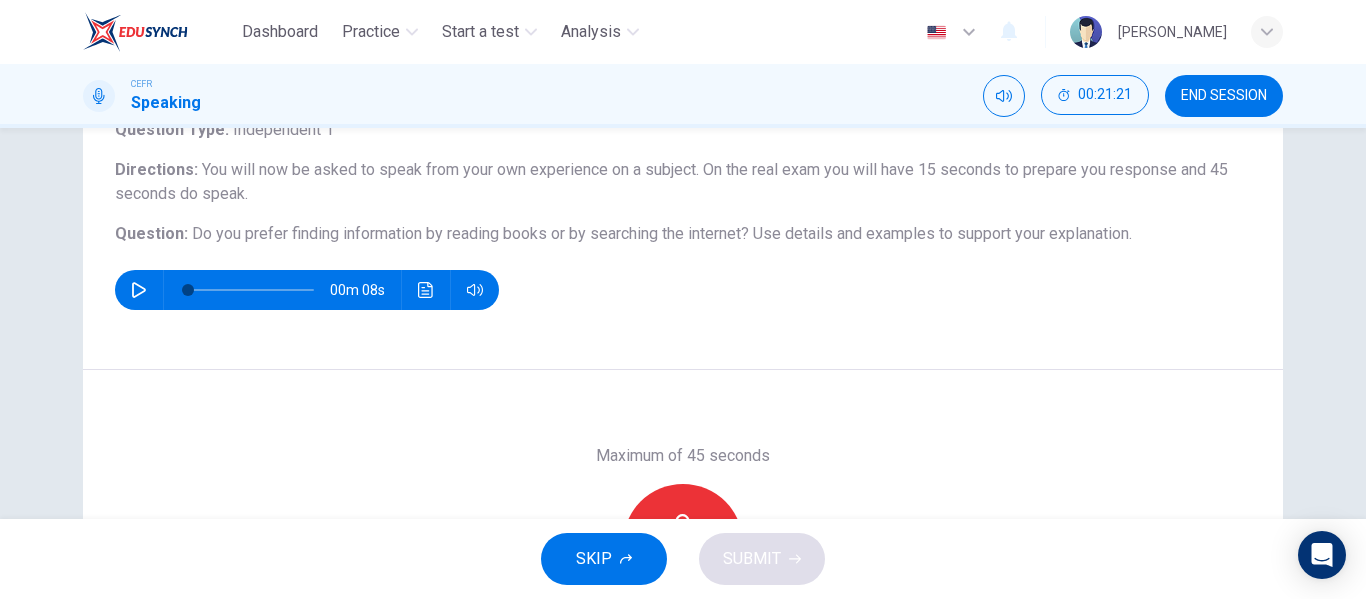 scroll, scrollTop: 207, scrollLeft: 0, axis: vertical 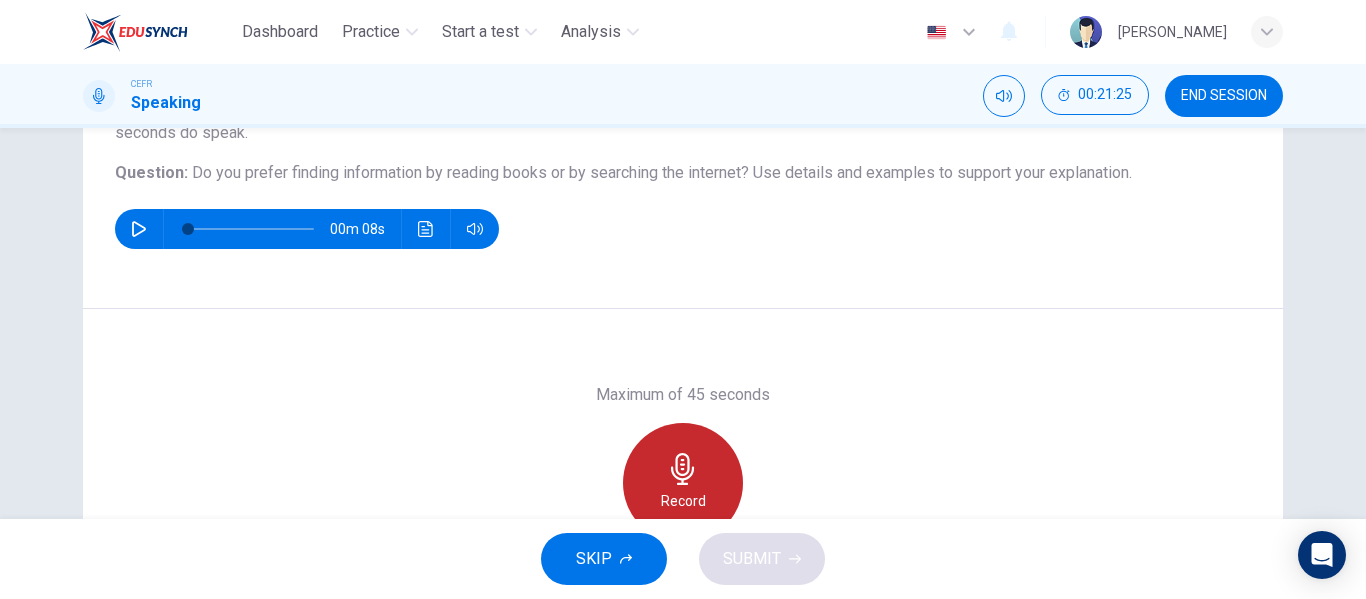 click 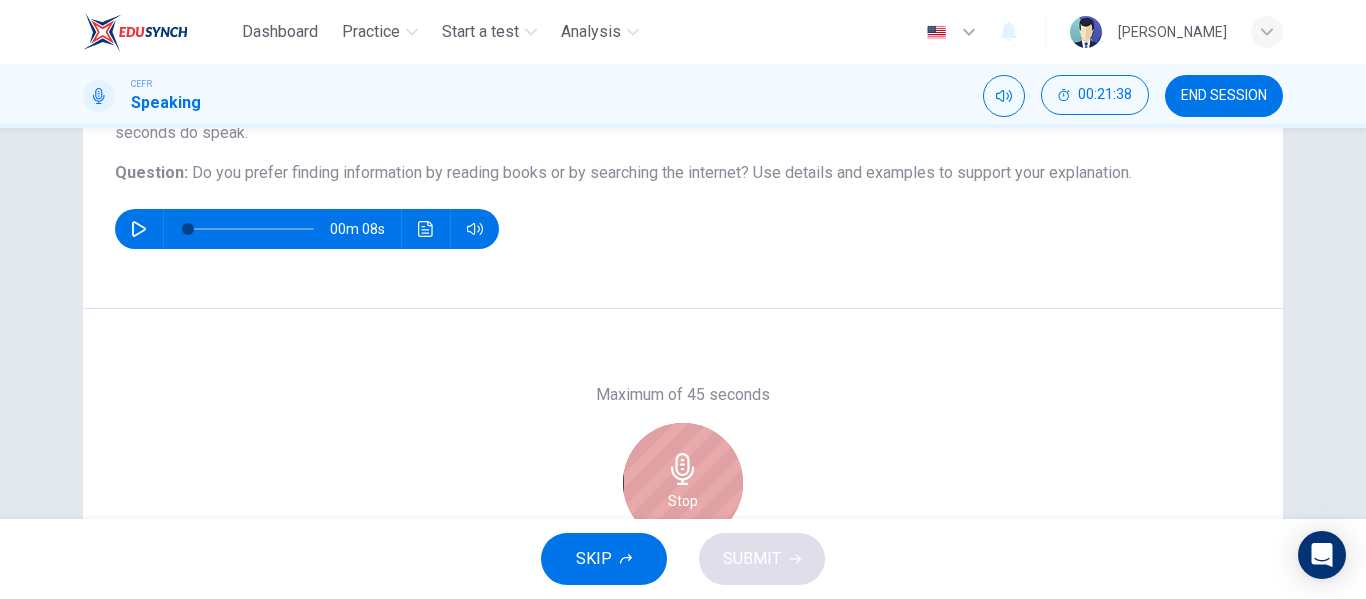 click 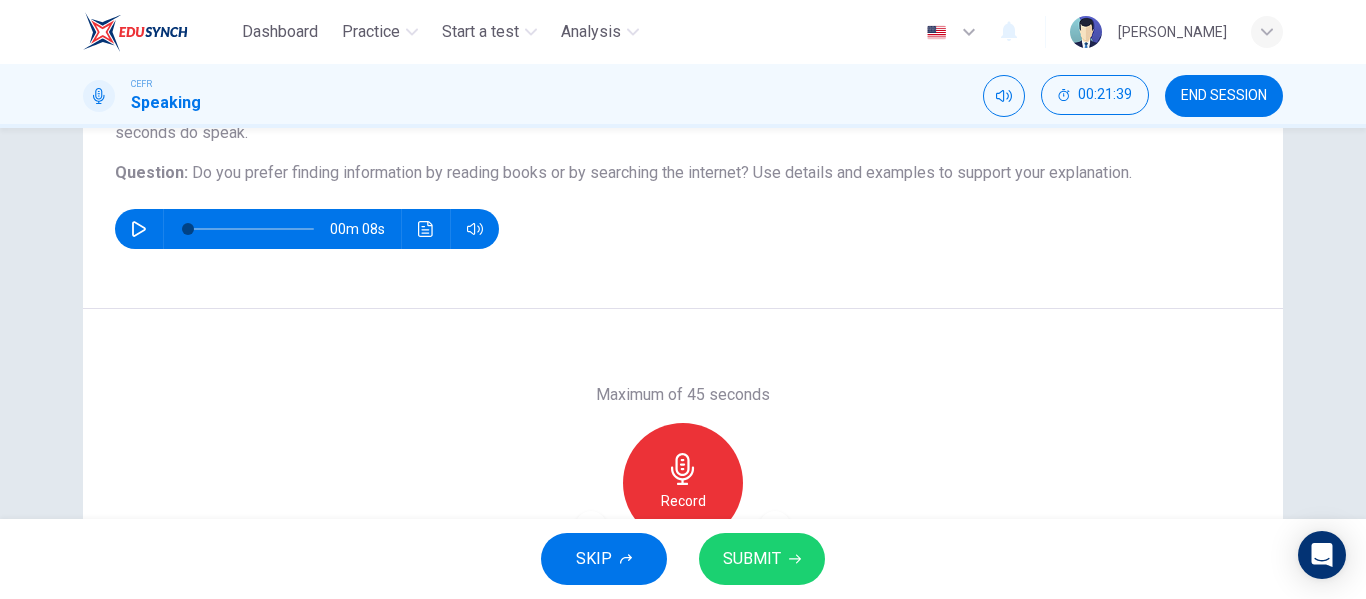 scroll, scrollTop: 307, scrollLeft: 0, axis: vertical 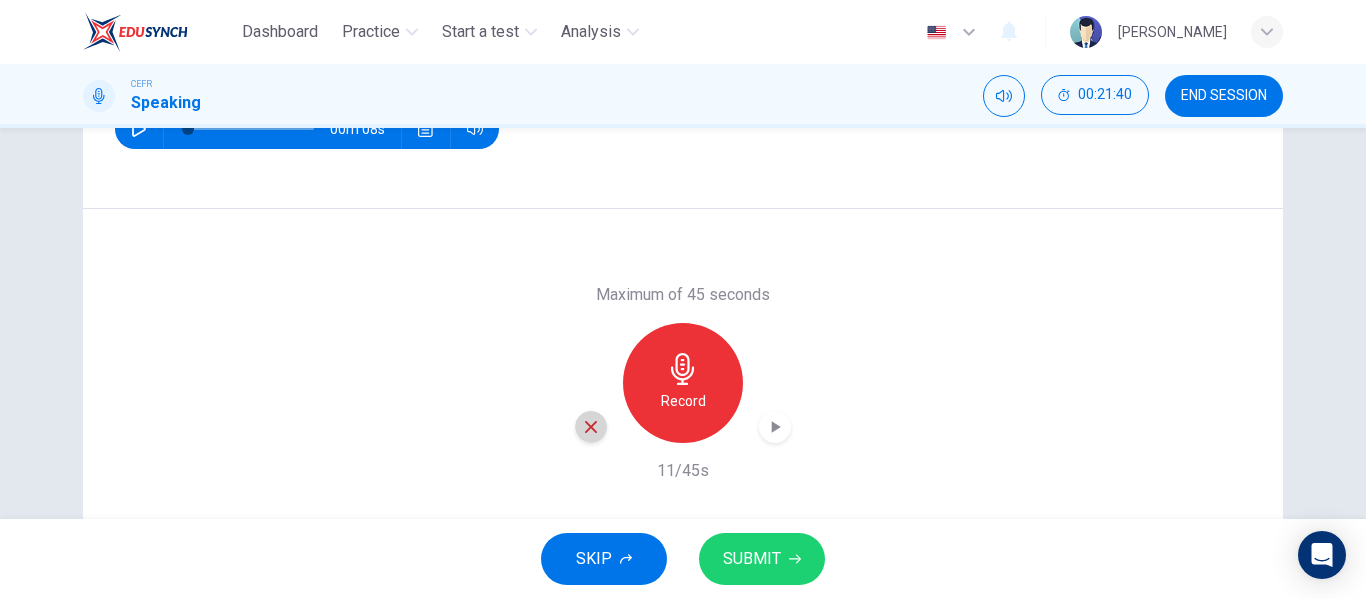 click 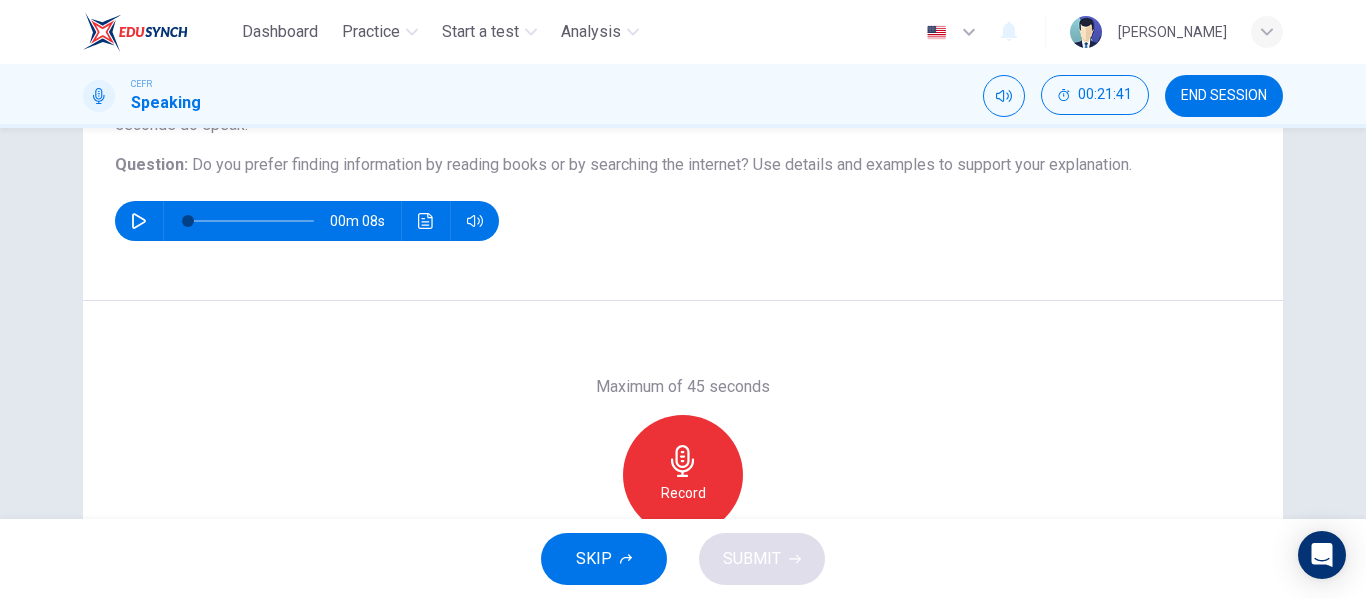 scroll, scrollTop: 193, scrollLeft: 0, axis: vertical 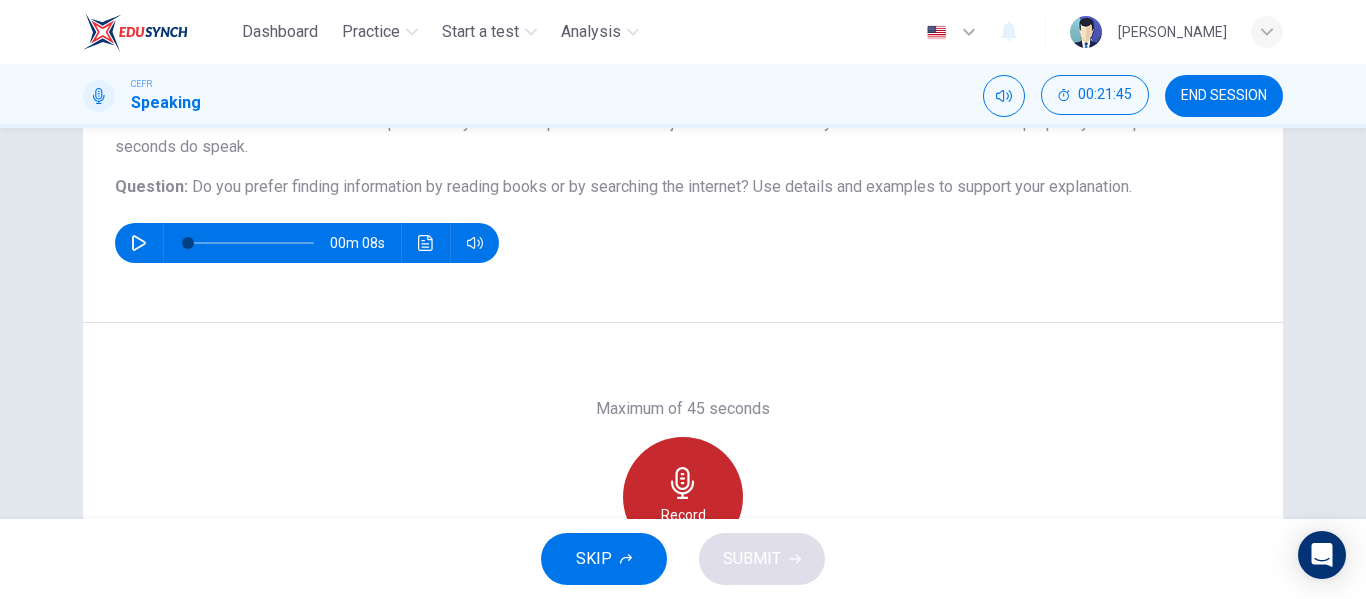 click 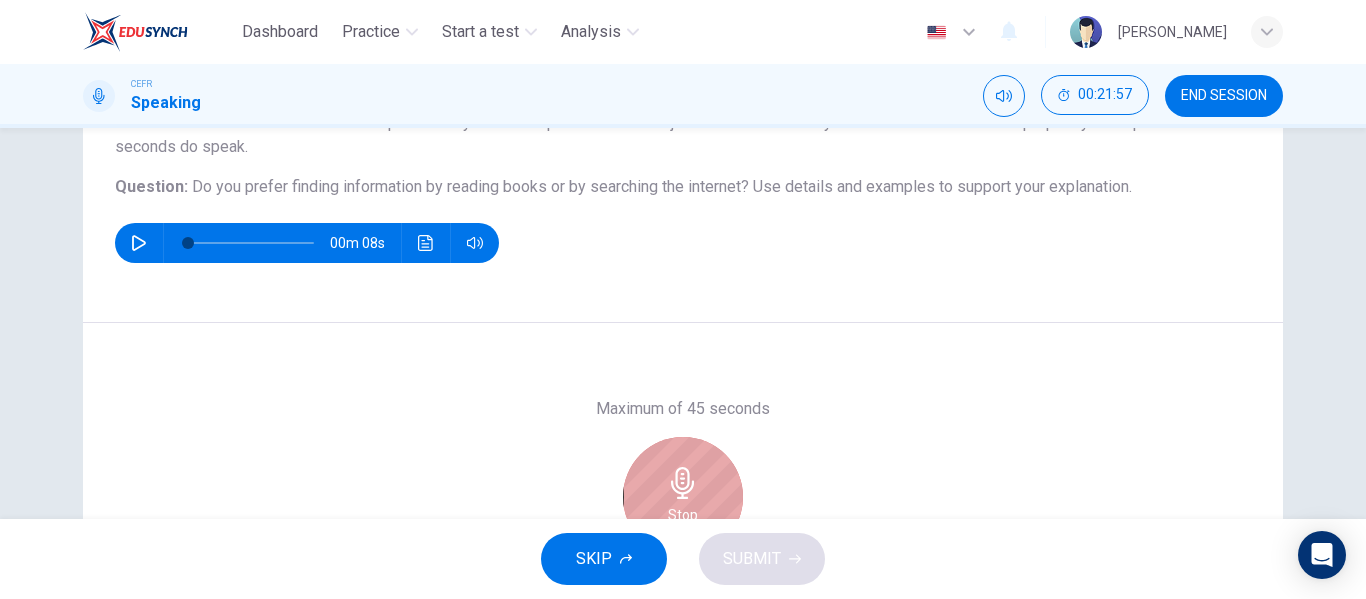 click 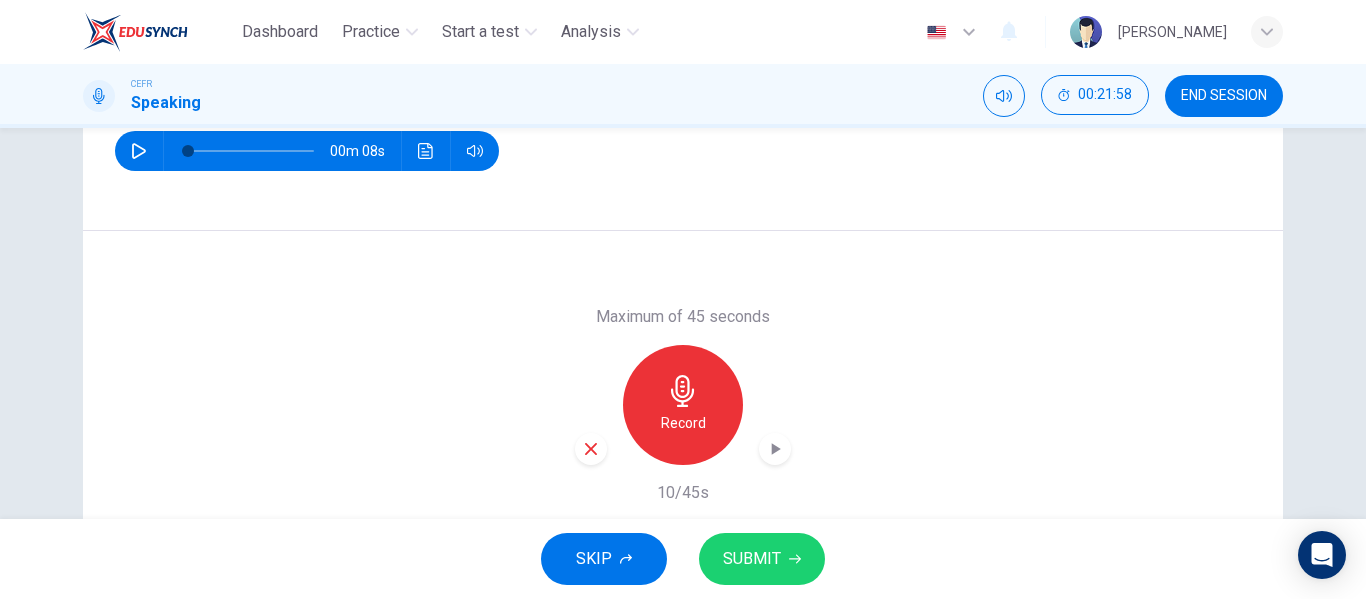 scroll, scrollTop: 286, scrollLeft: 0, axis: vertical 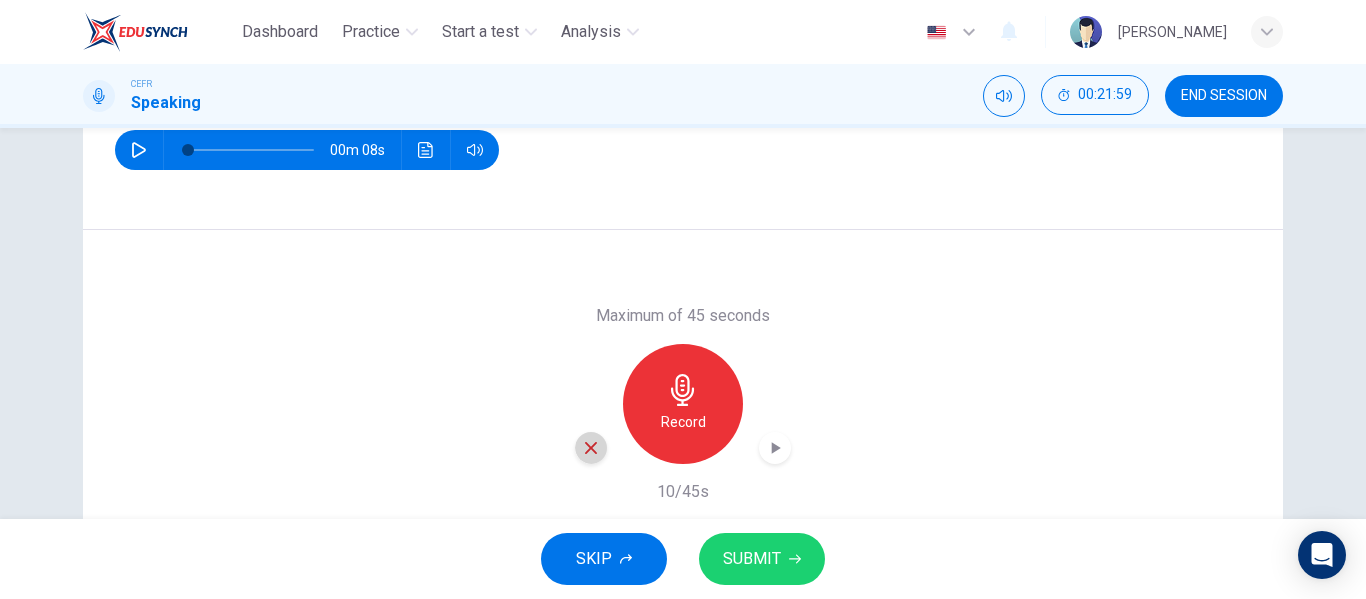 click 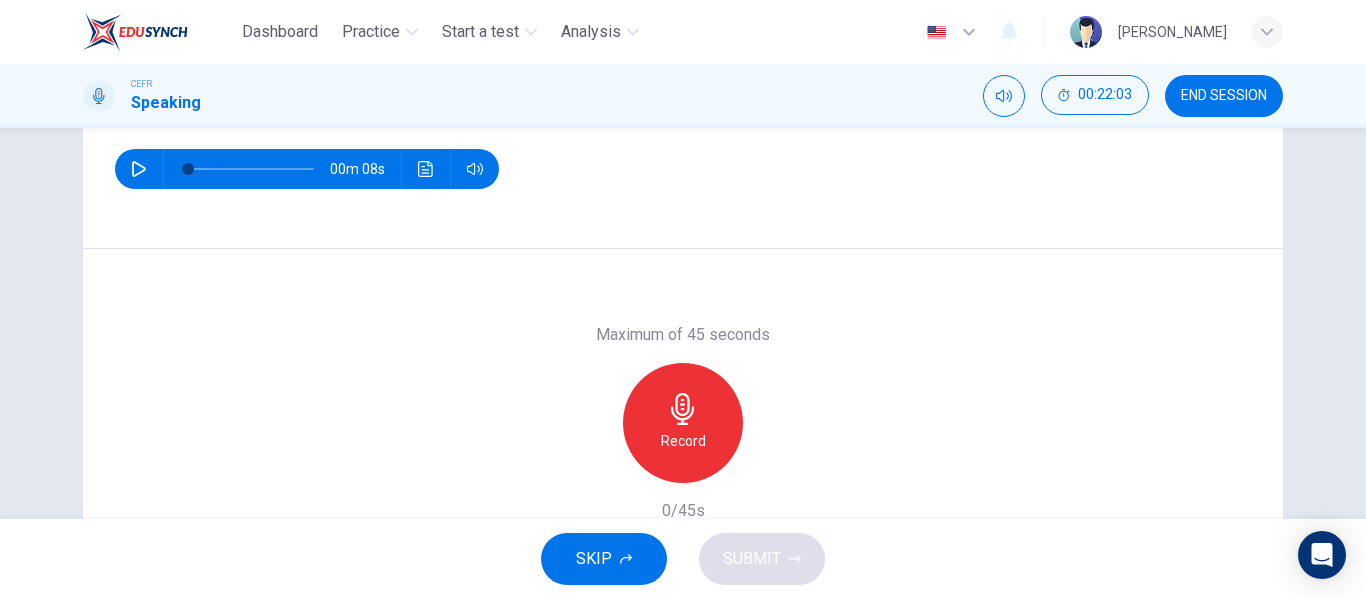 scroll, scrollTop: 266, scrollLeft: 0, axis: vertical 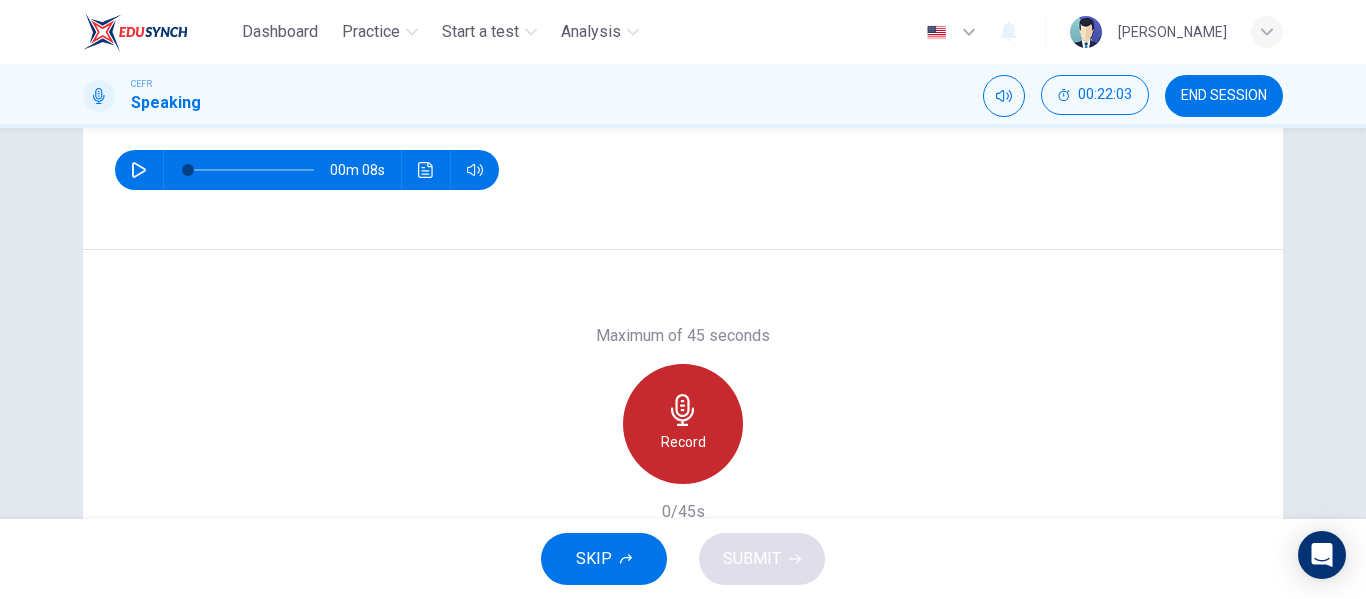 click on "Record" at bounding box center (683, 424) 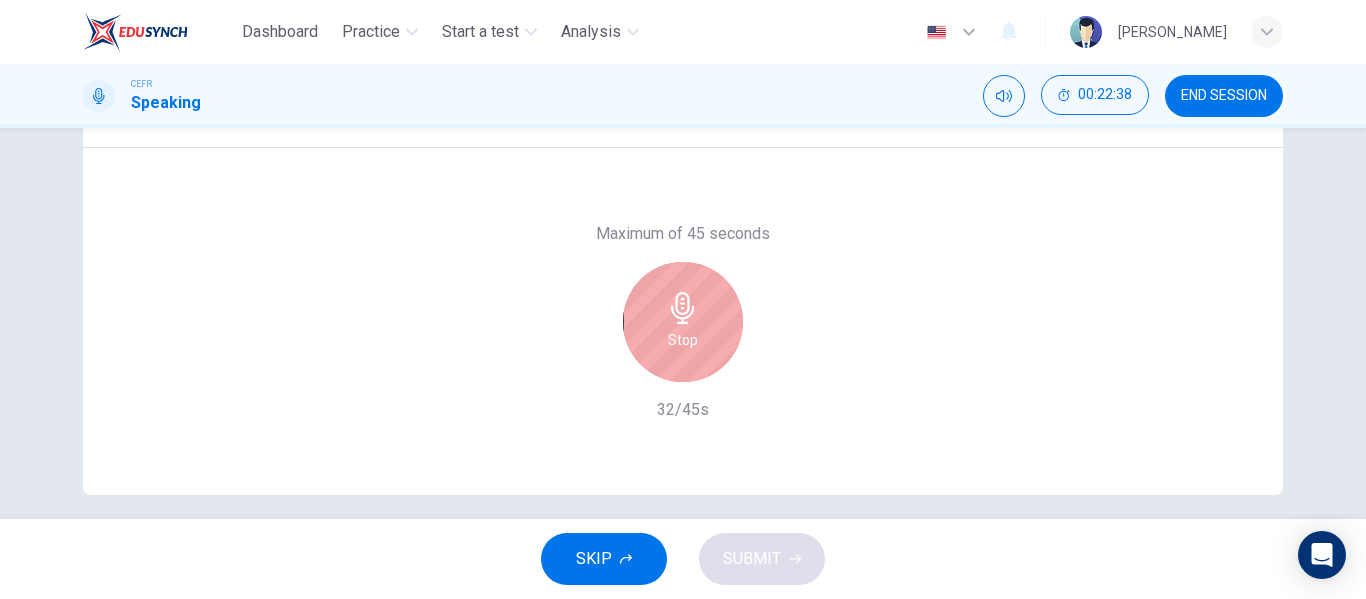 scroll, scrollTop: 347, scrollLeft: 0, axis: vertical 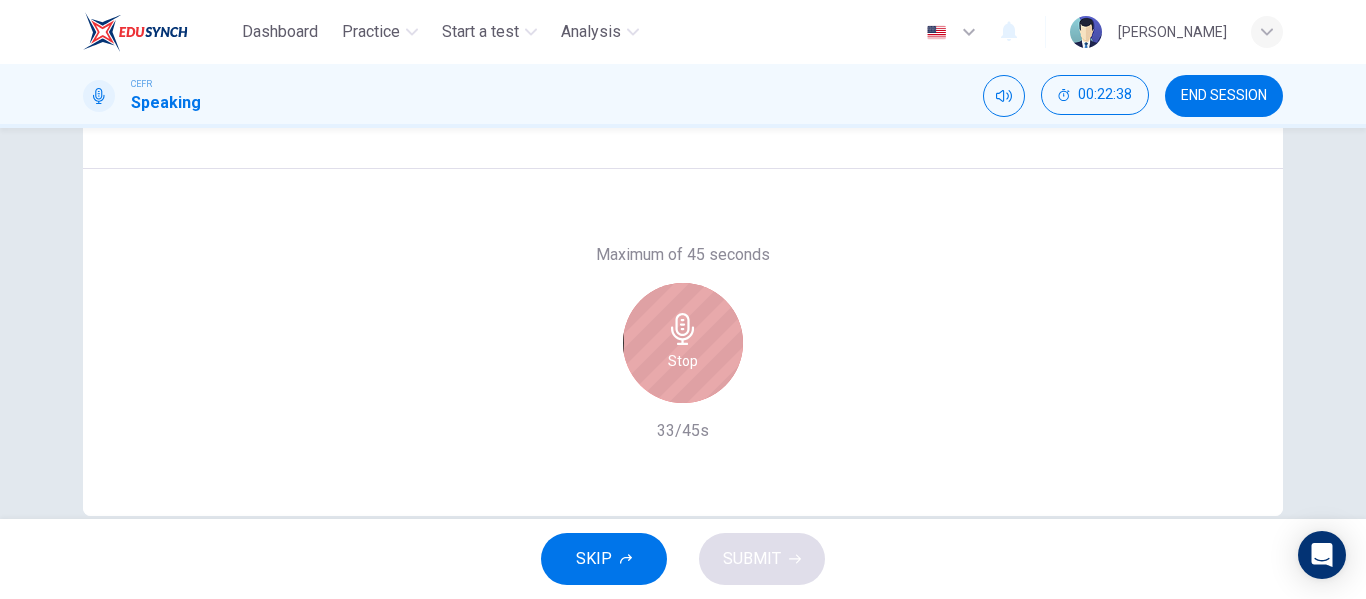 click on "Stop" at bounding box center (683, 343) 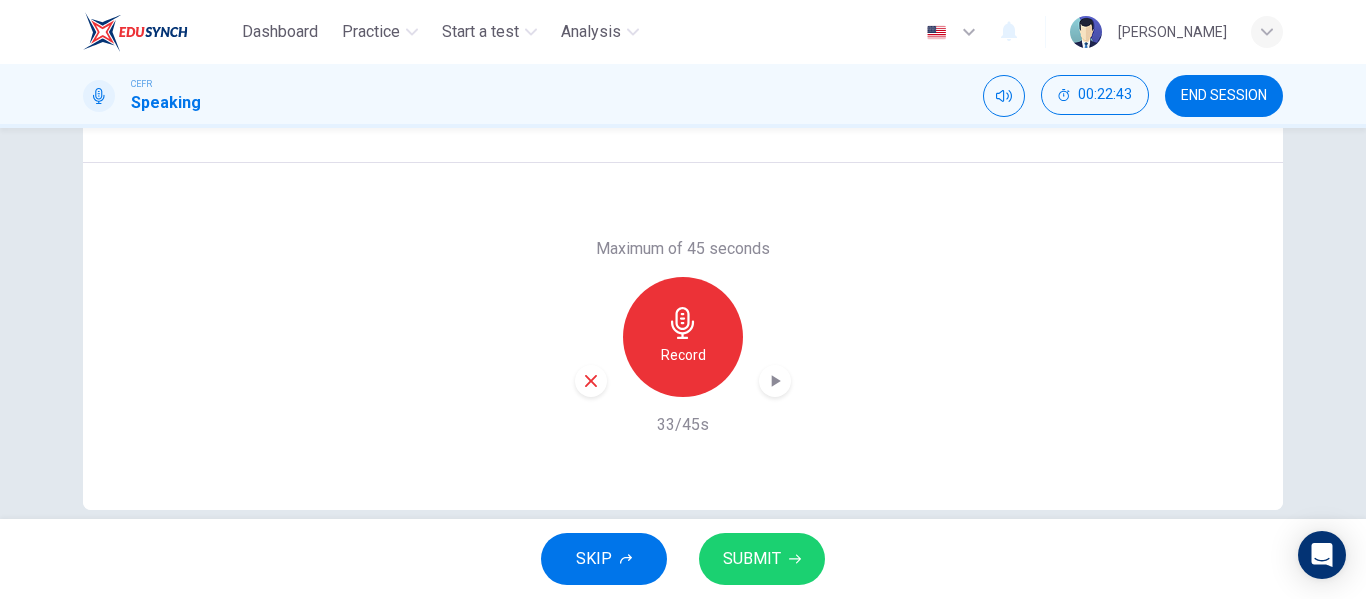 scroll, scrollTop: 384, scrollLeft: 0, axis: vertical 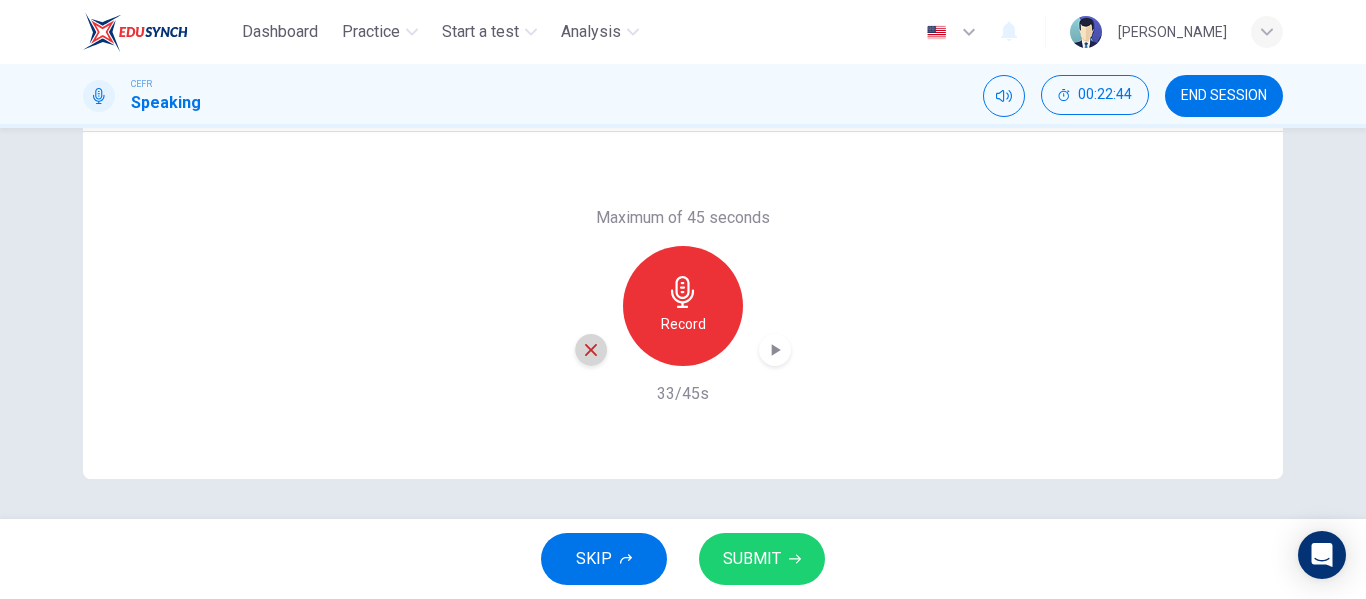 click at bounding box center (591, 350) 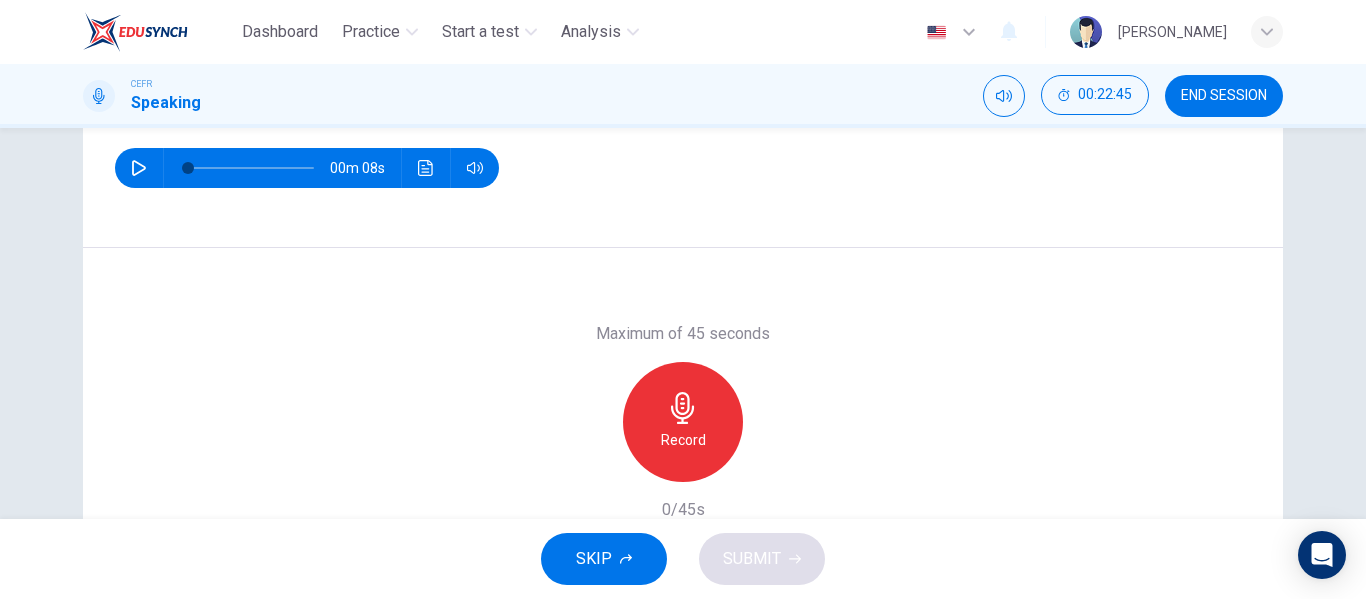 scroll, scrollTop: 238, scrollLeft: 0, axis: vertical 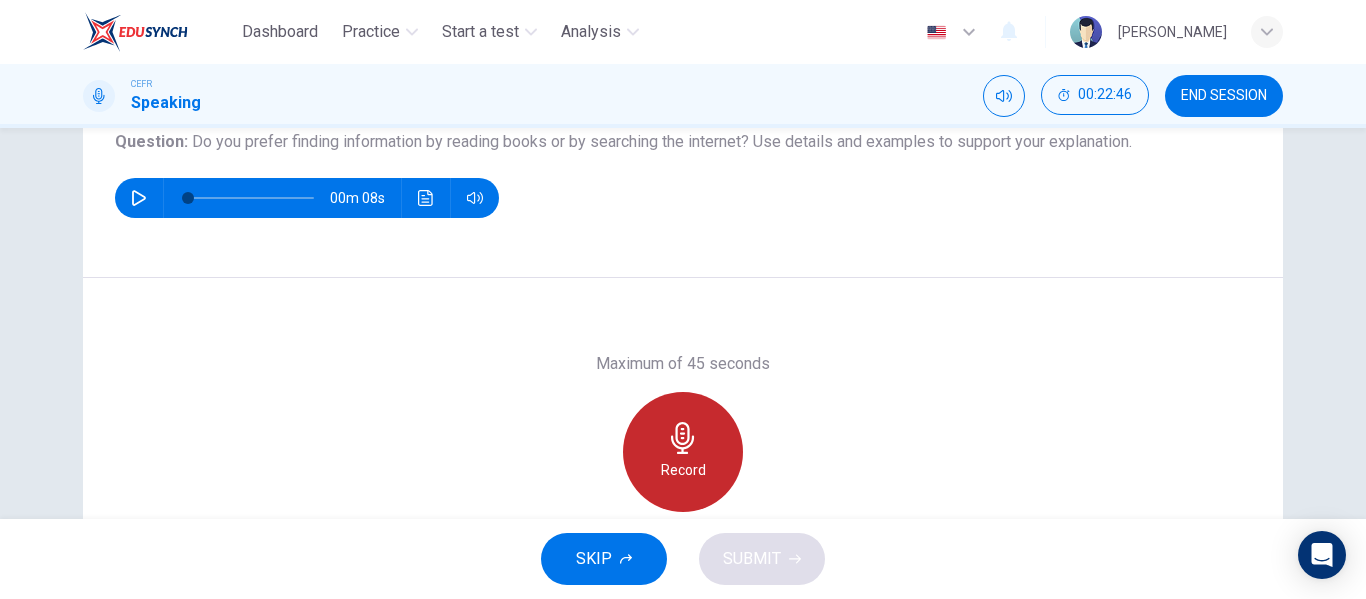 click on "Record" at bounding box center [683, 452] 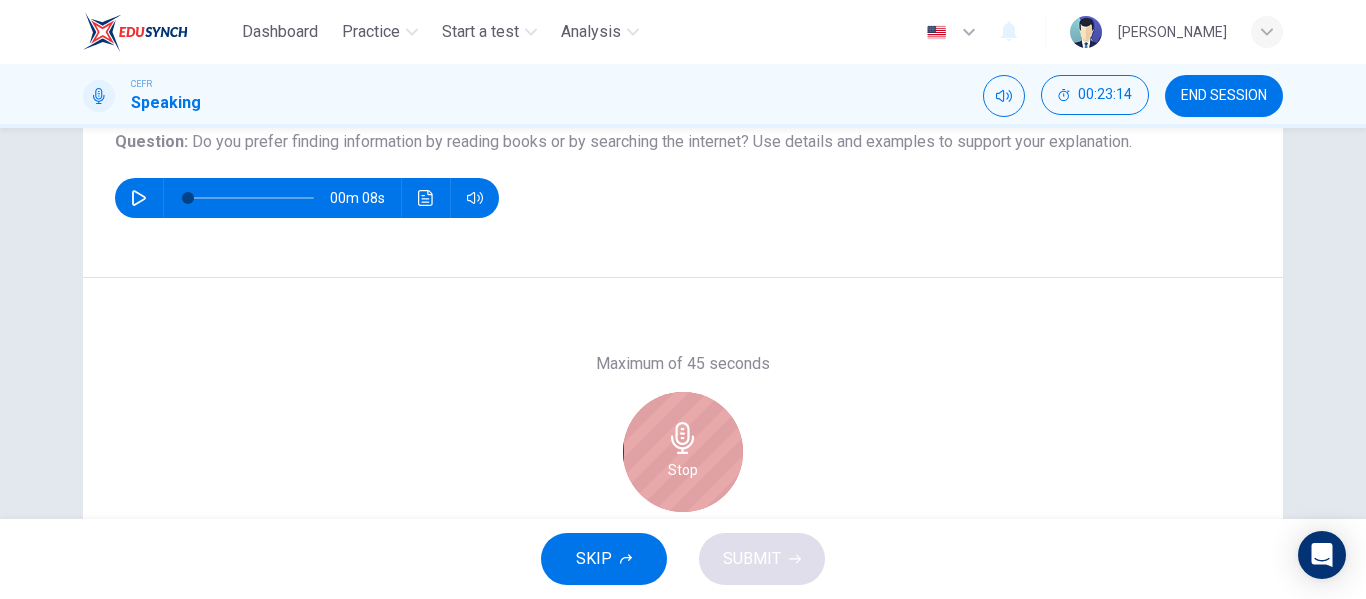 click on "Stop" at bounding box center [683, 452] 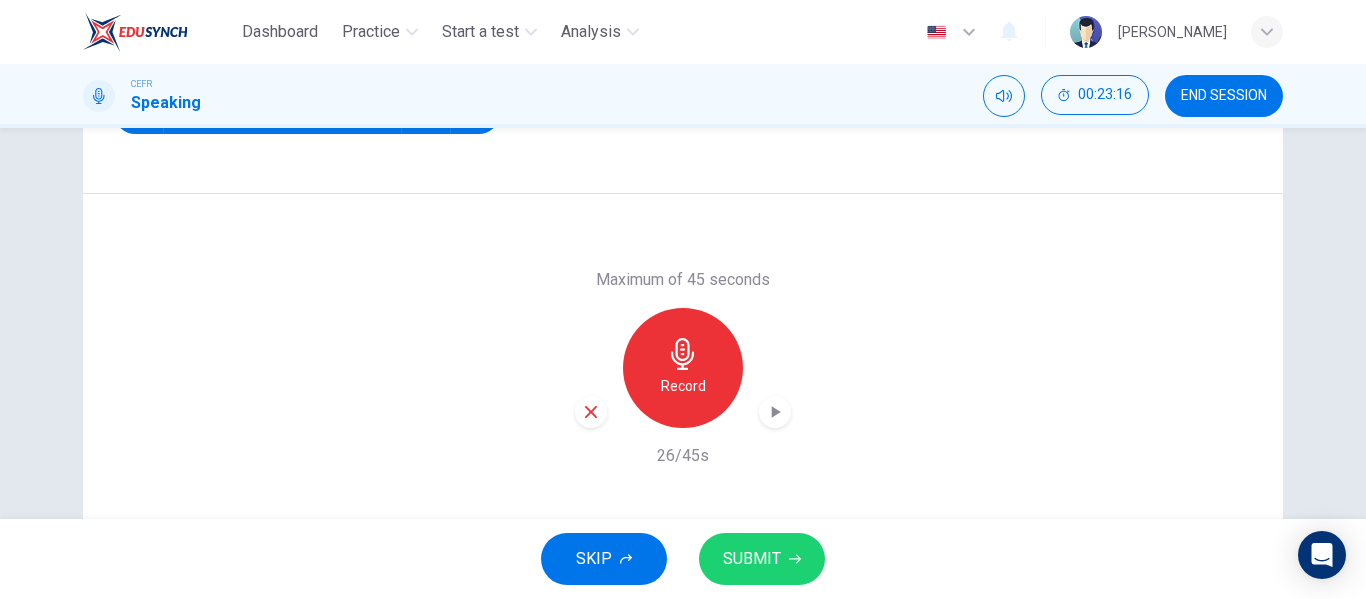 scroll, scrollTop: 323, scrollLeft: 0, axis: vertical 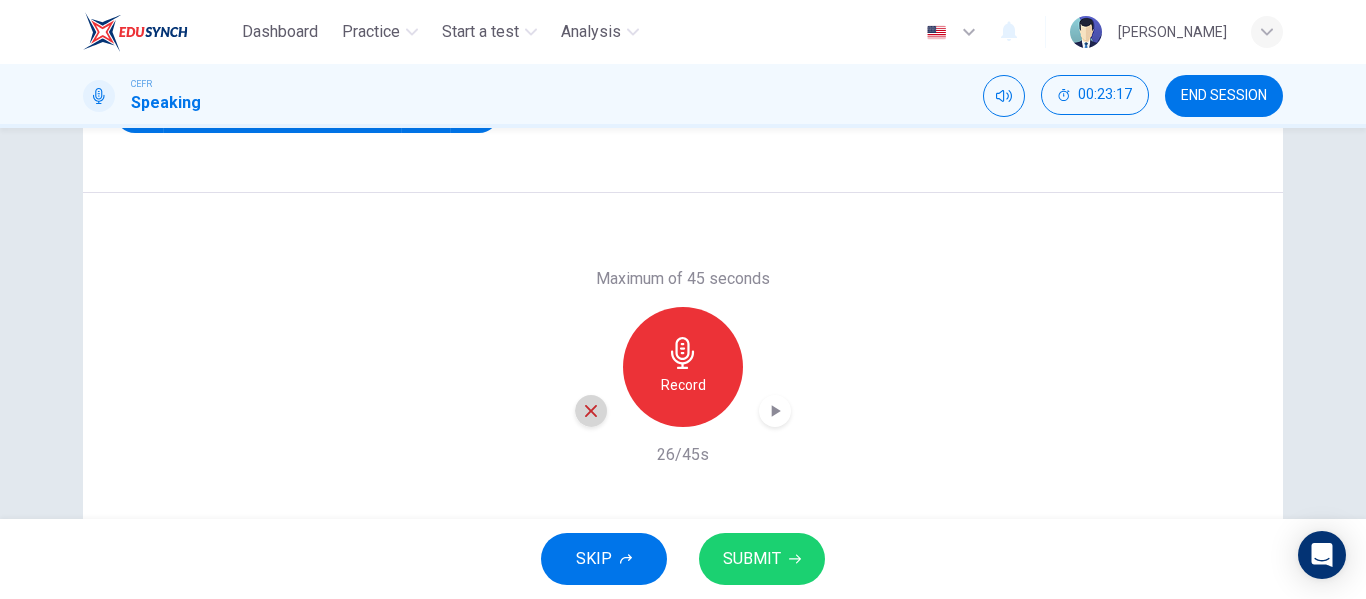 click 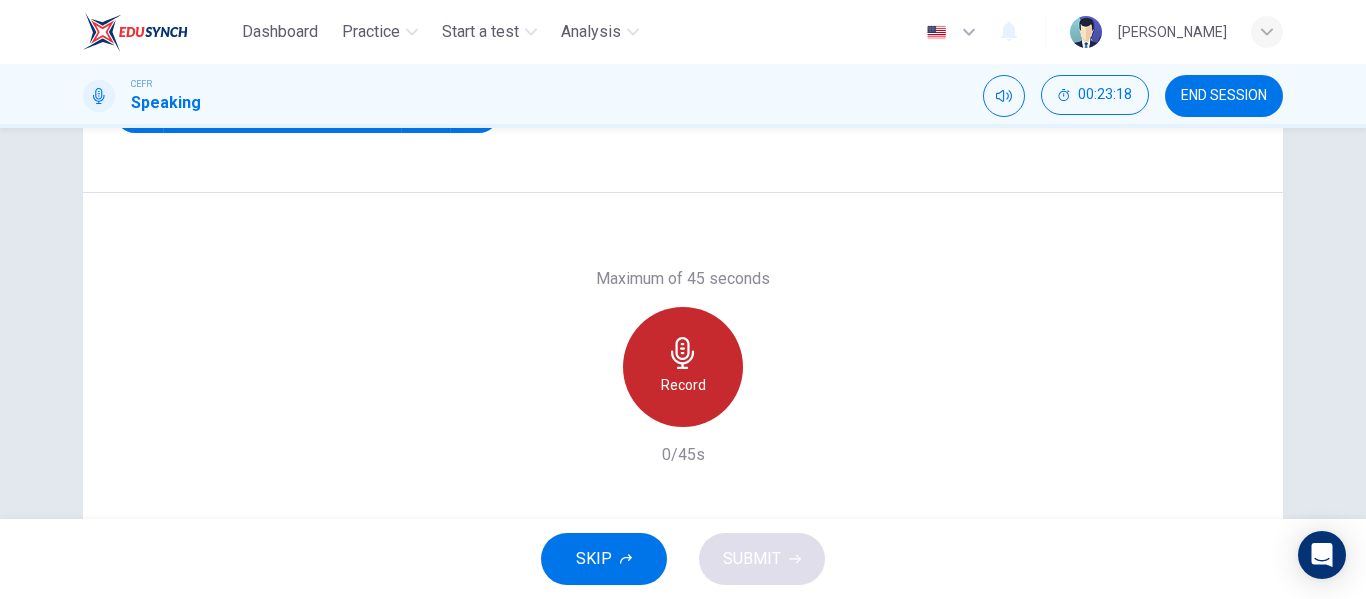click on "Record" at bounding box center (683, 367) 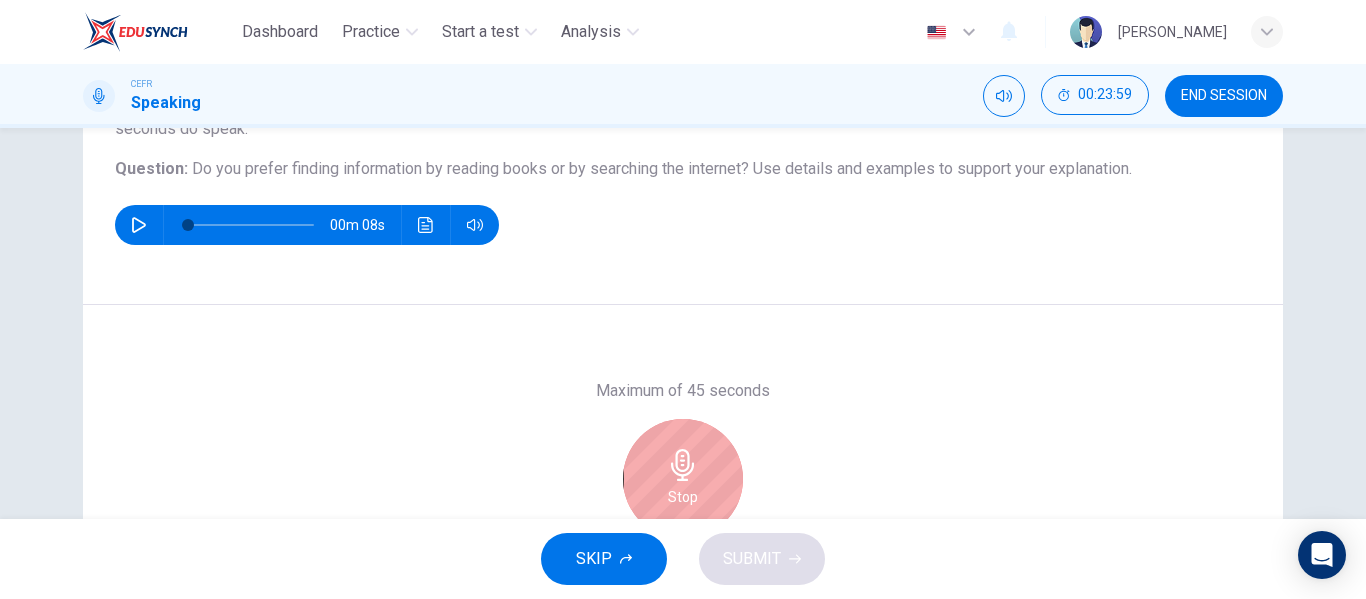 scroll, scrollTop: 320, scrollLeft: 0, axis: vertical 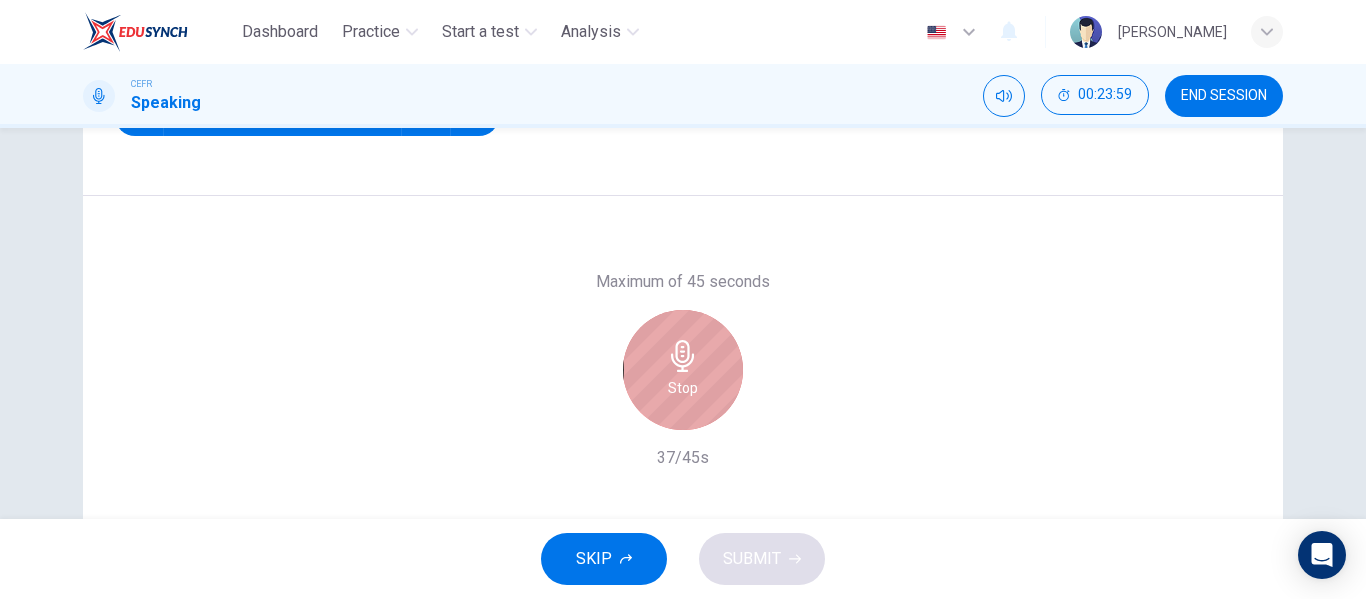 click on "Stop" at bounding box center (683, 370) 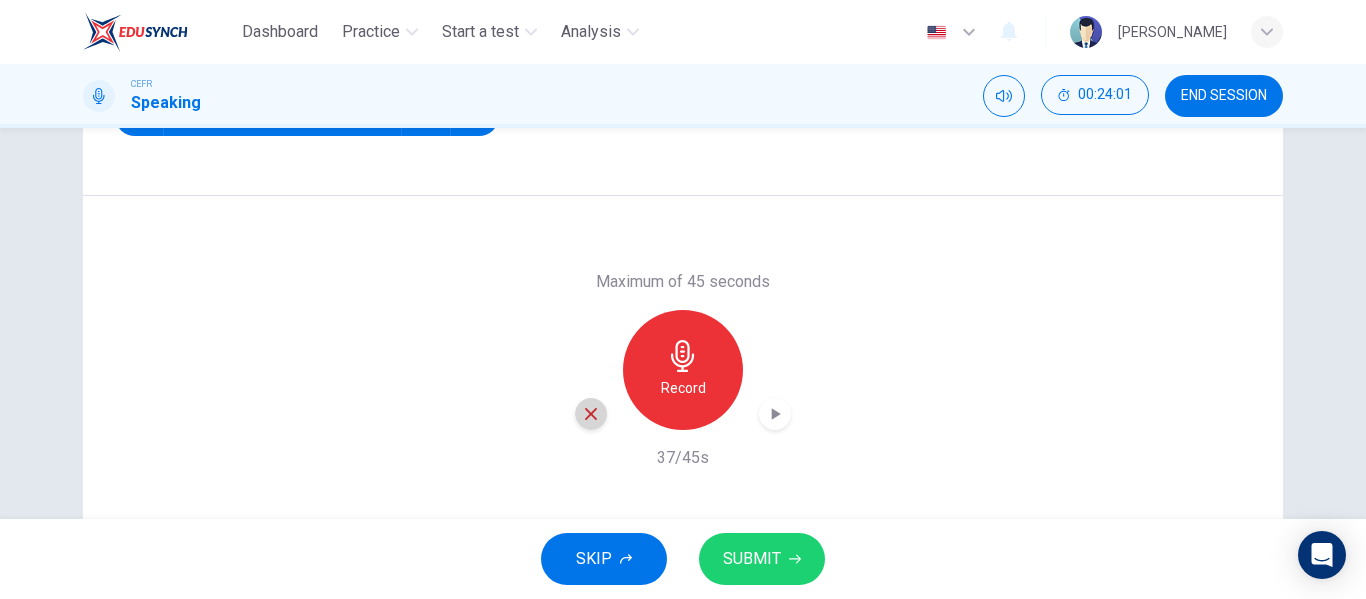 click at bounding box center (591, 414) 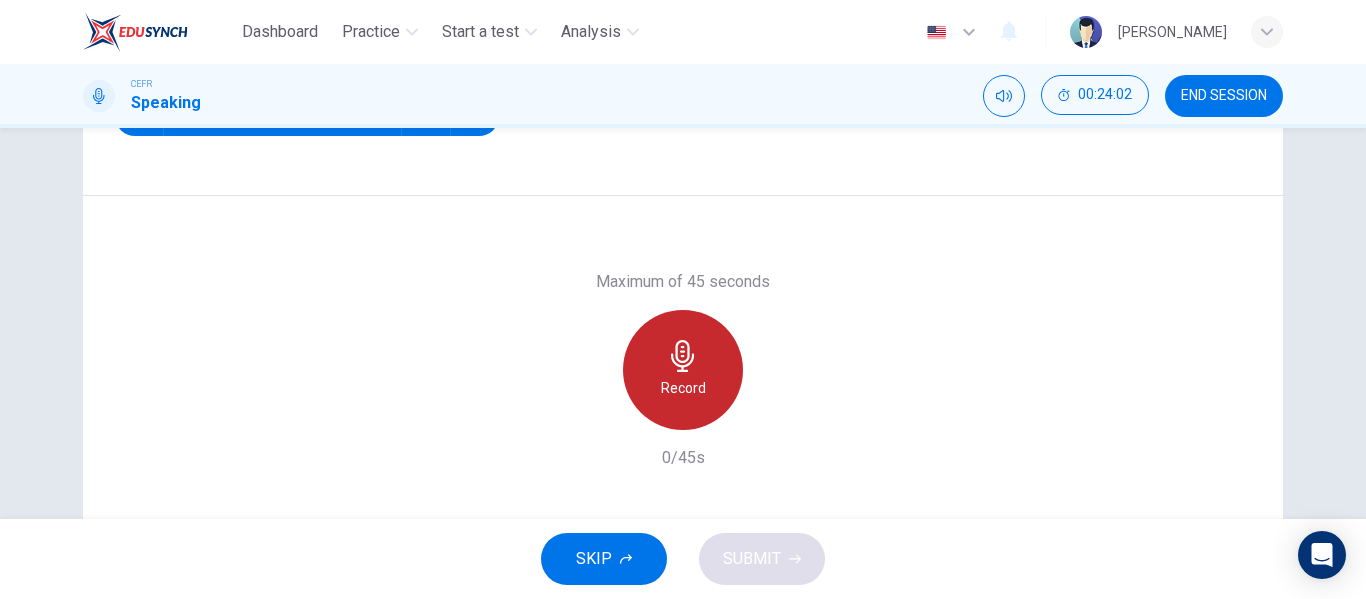 click on "Record" at bounding box center [683, 388] 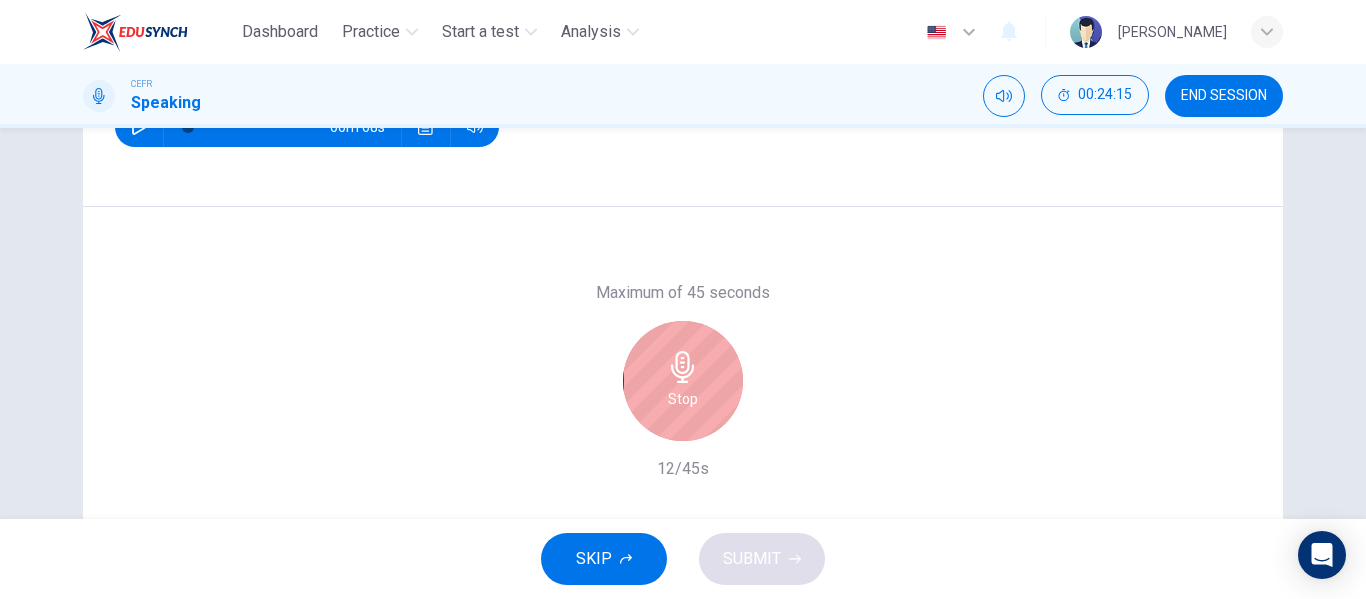 scroll, scrollTop: 310, scrollLeft: 0, axis: vertical 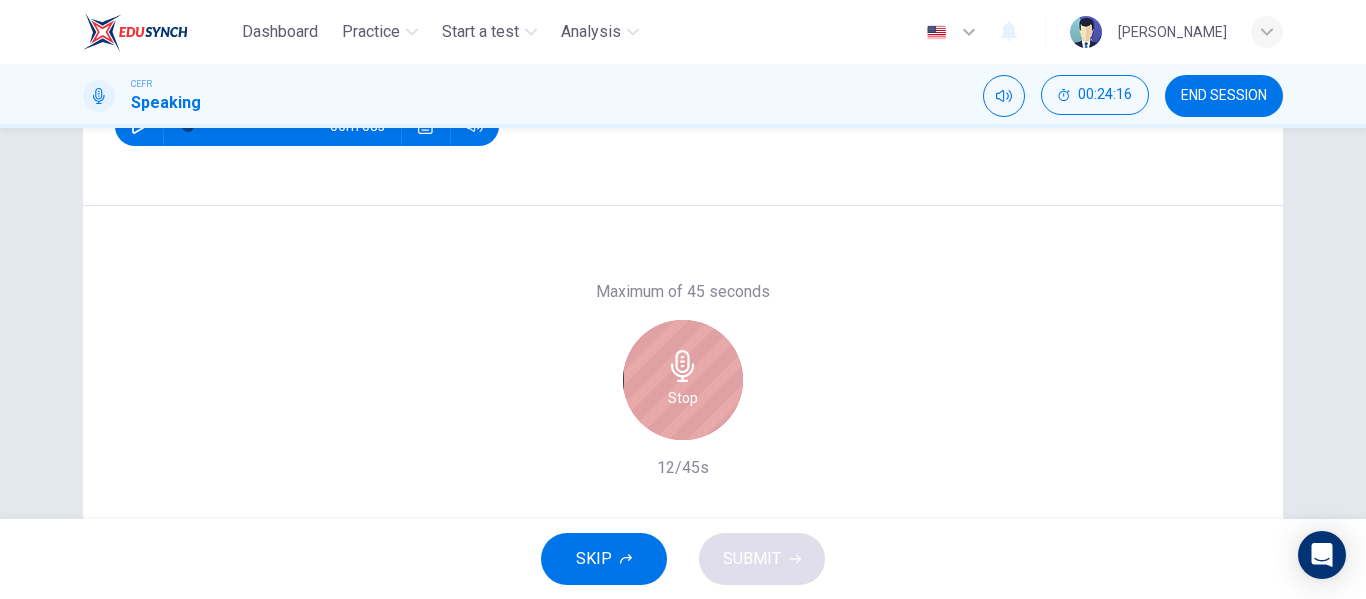 click 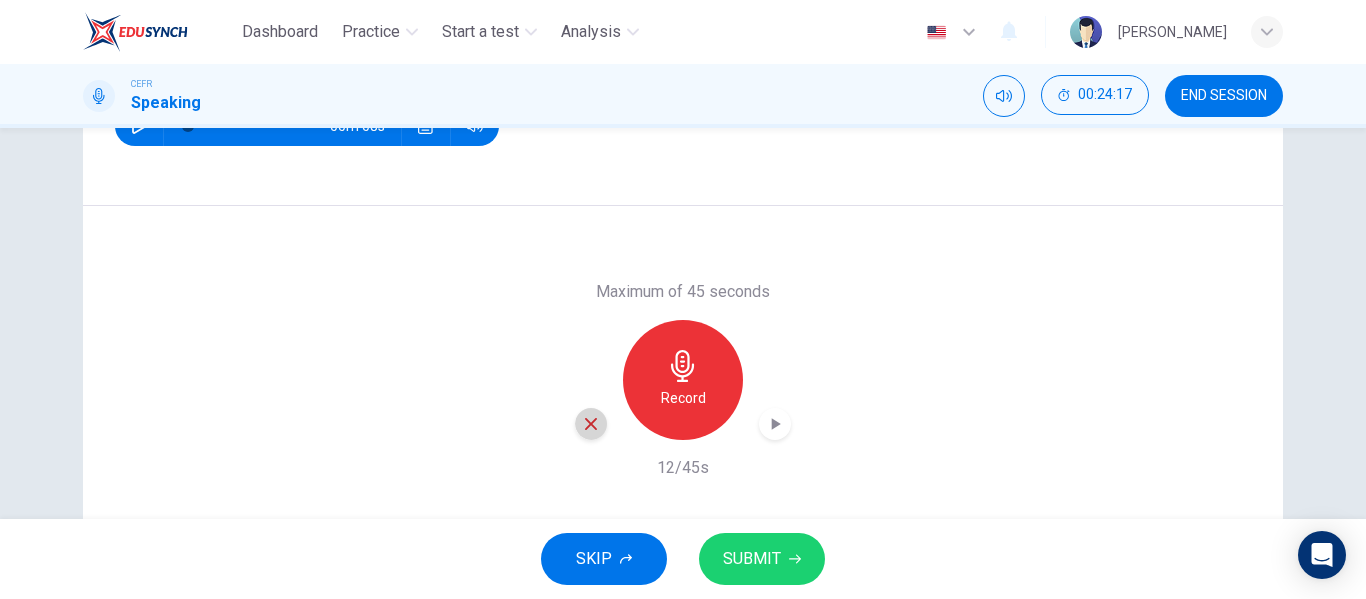 click at bounding box center (591, 424) 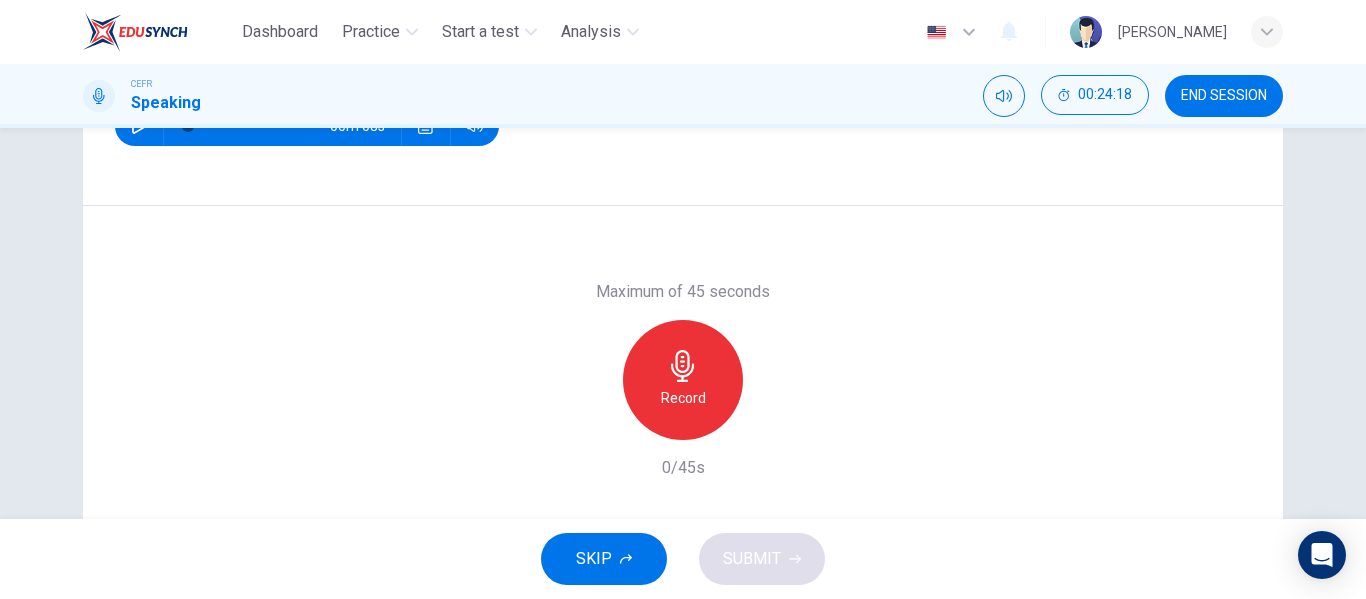 click on "Record" at bounding box center (683, 380) 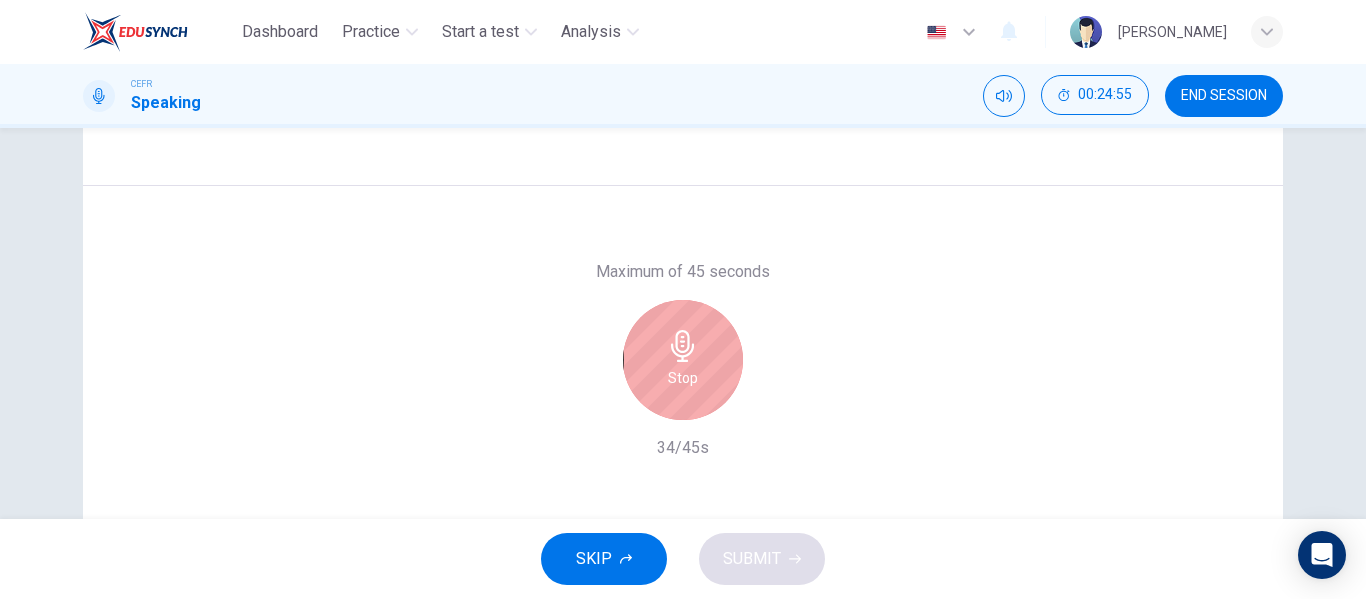 scroll, scrollTop: 332, scrollLeft: 0, axis: vertical 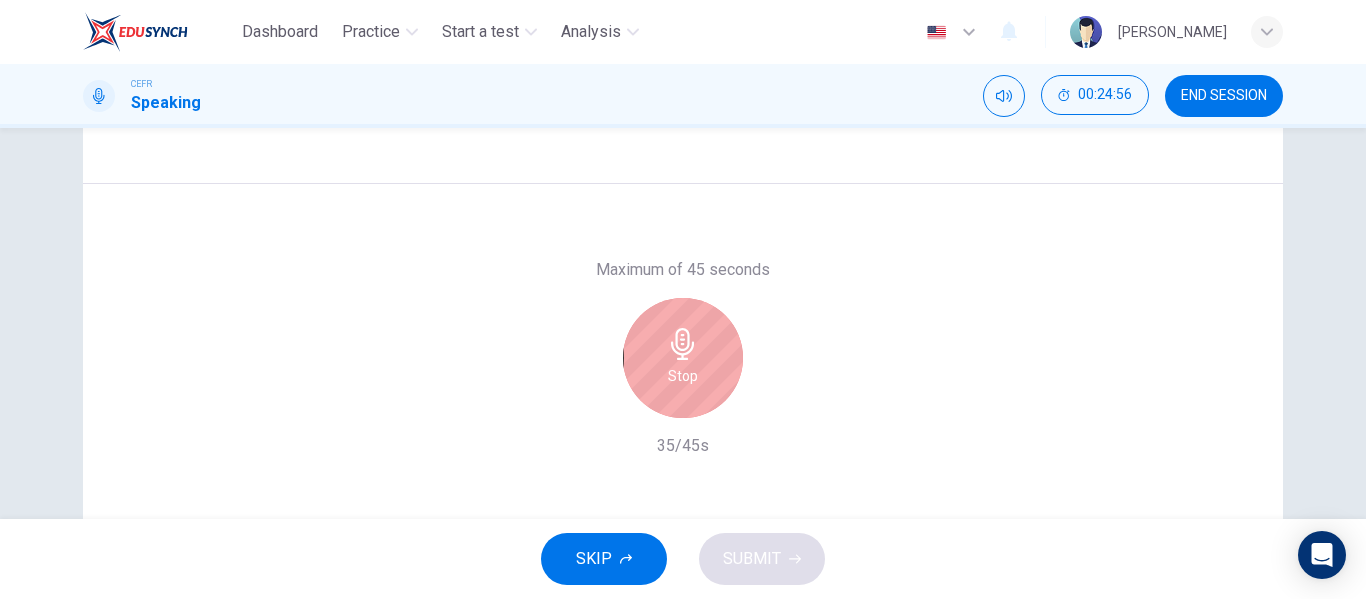 click 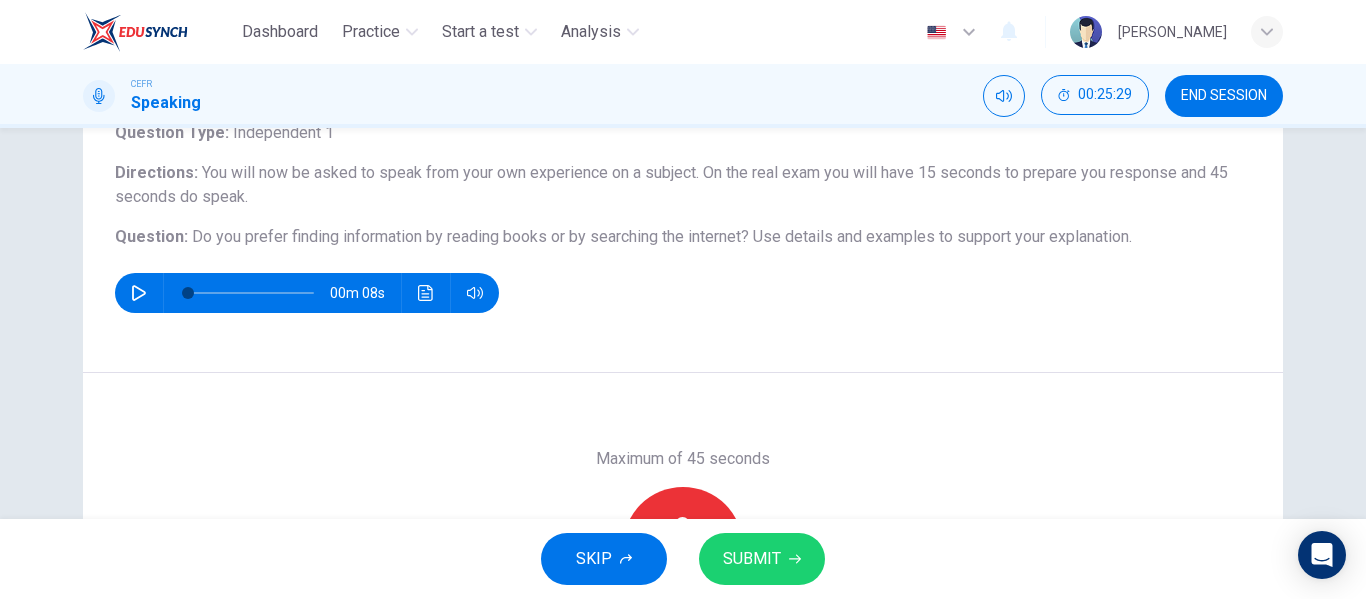 scroll, scrollTop: 384, scrollLeft: 0, axis: vertical 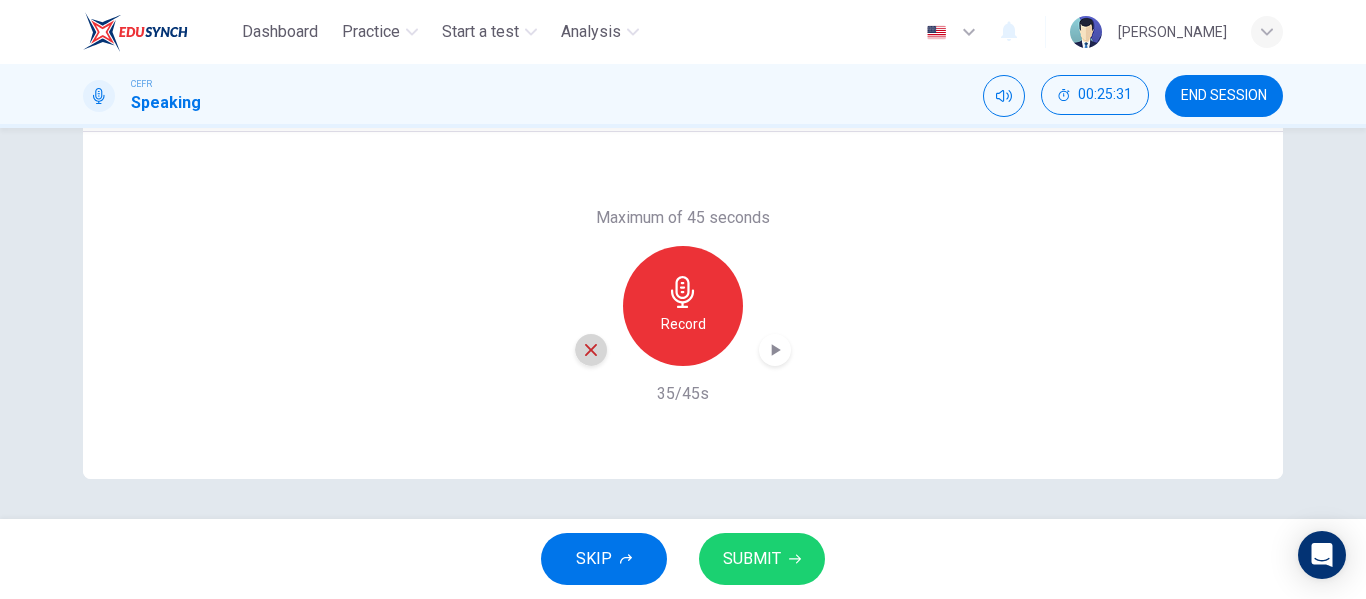 click at bounding box center (591, 350) 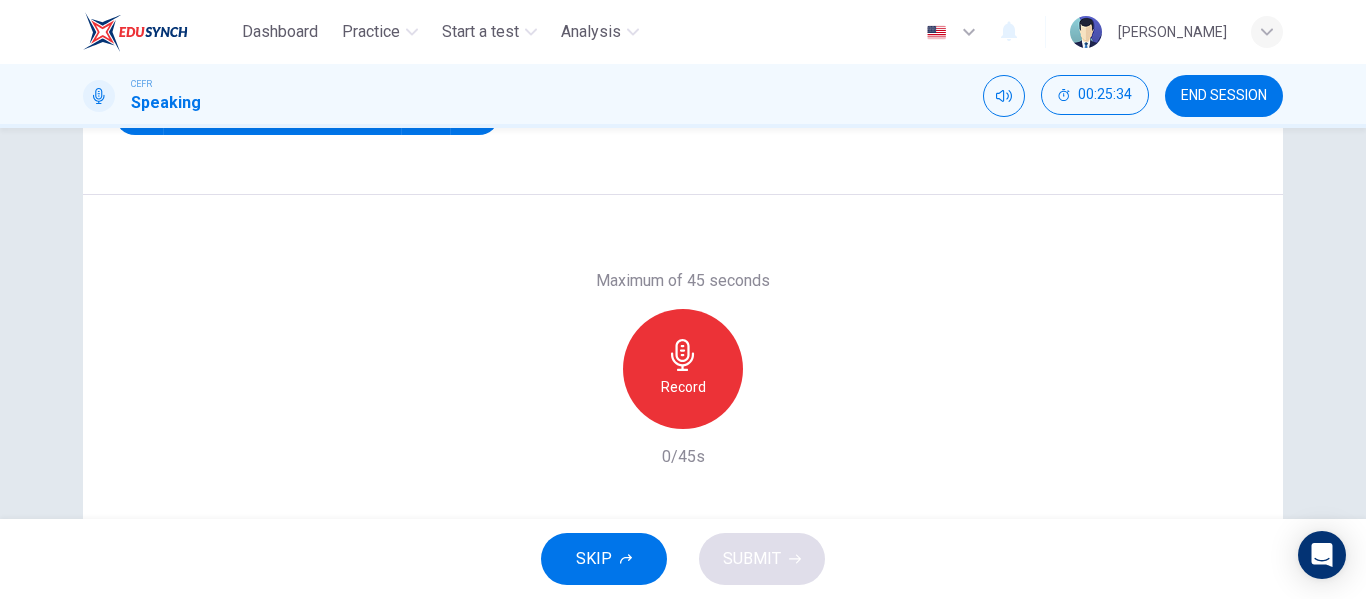 scroll, scrollTop: 230, scrollLeft: 0, axis: vertical 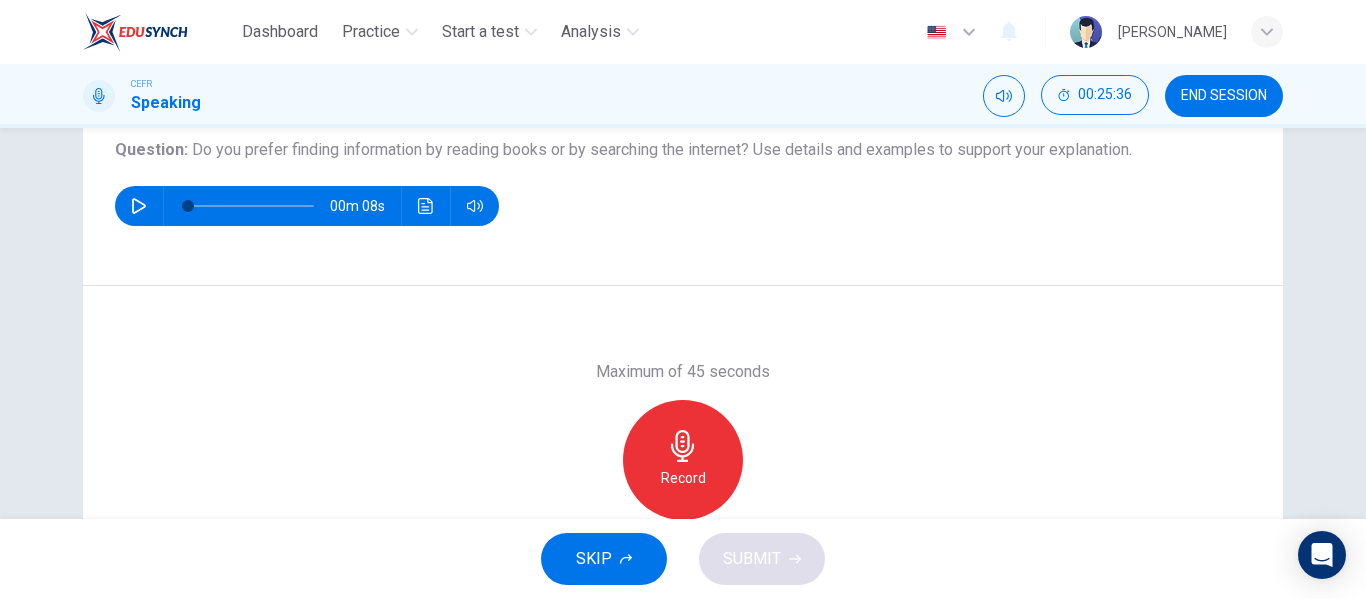 click on "Record" at bounding box center [683, 460] 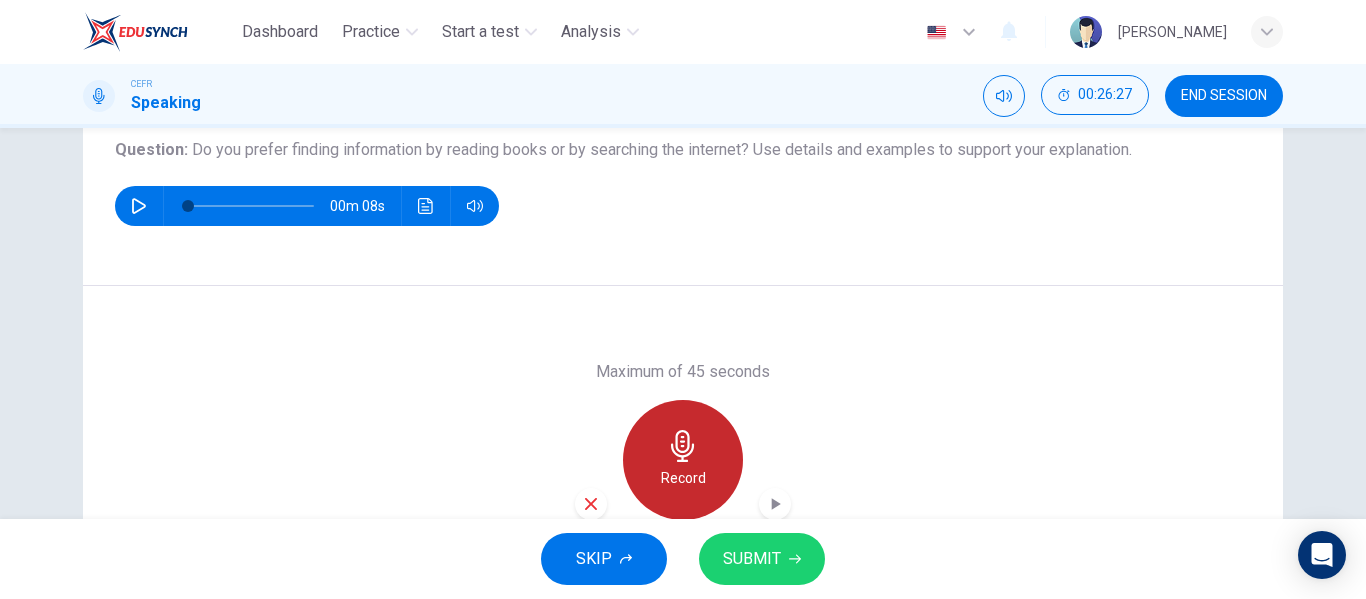 click 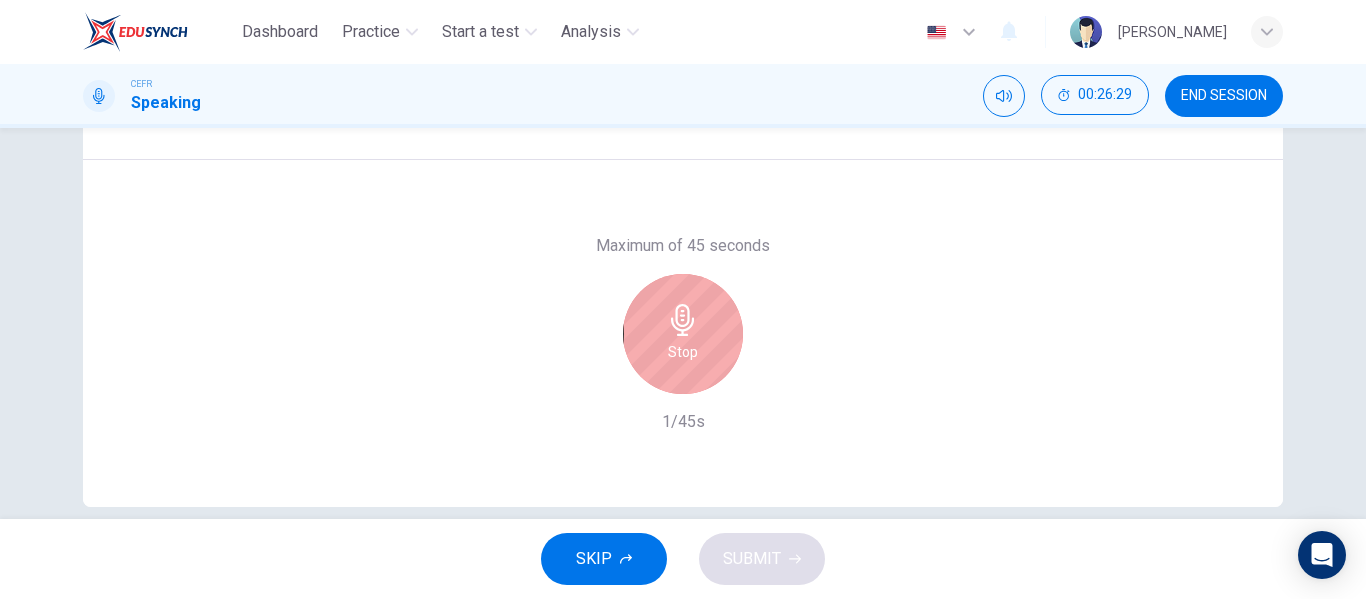 scroll, scrollTop: 332, scrollLeft: 0, axis: vertical 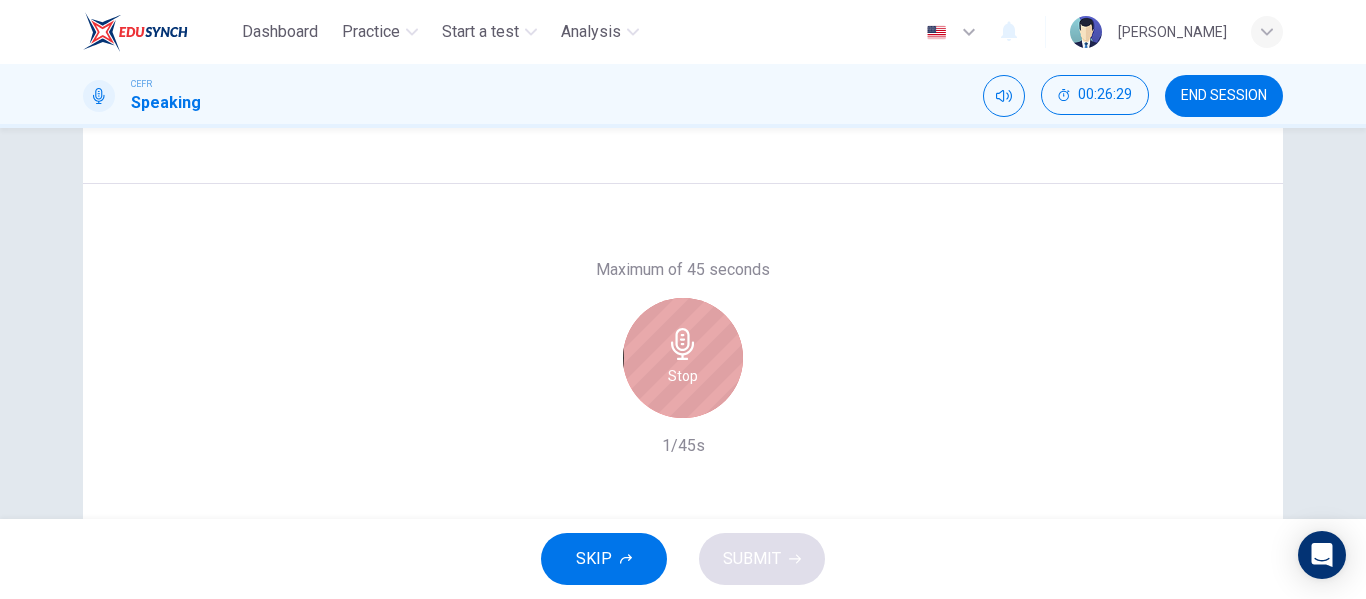click 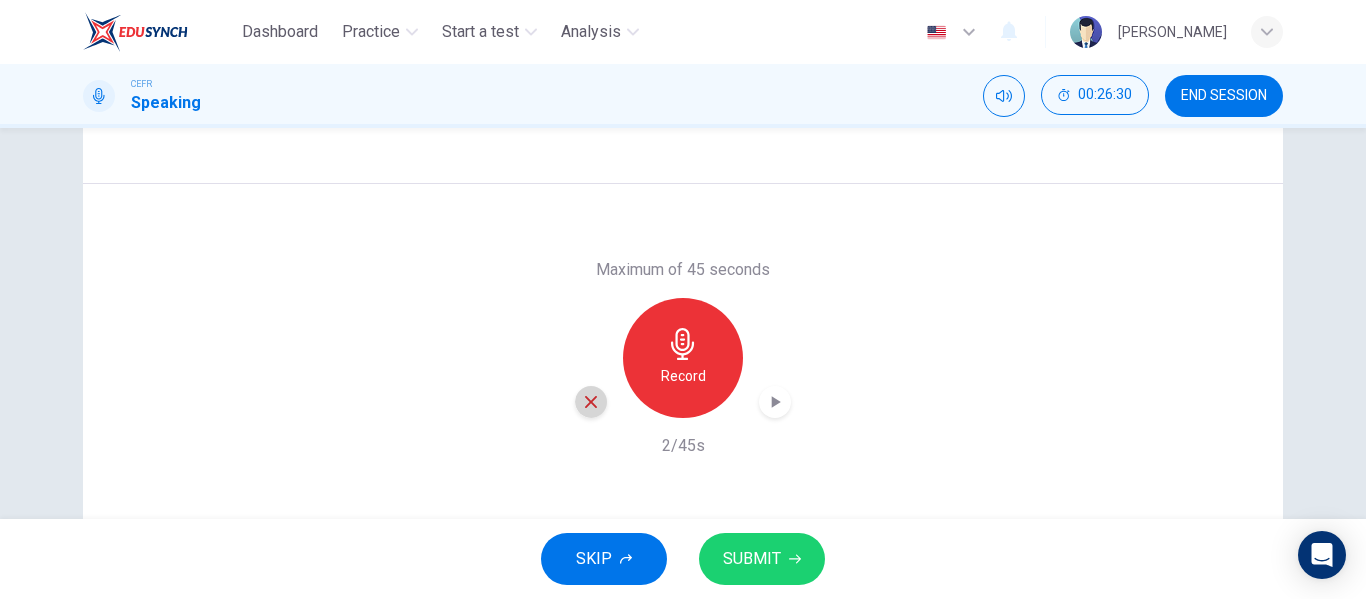 click at bounding box center [591, 402] 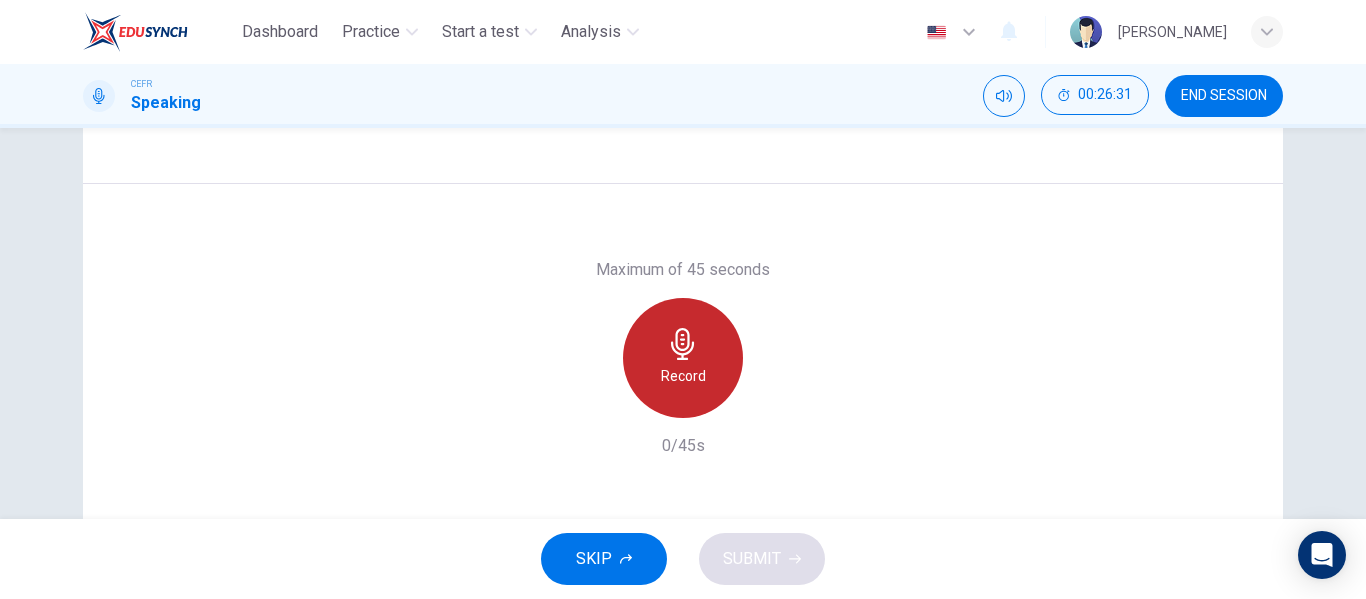 click 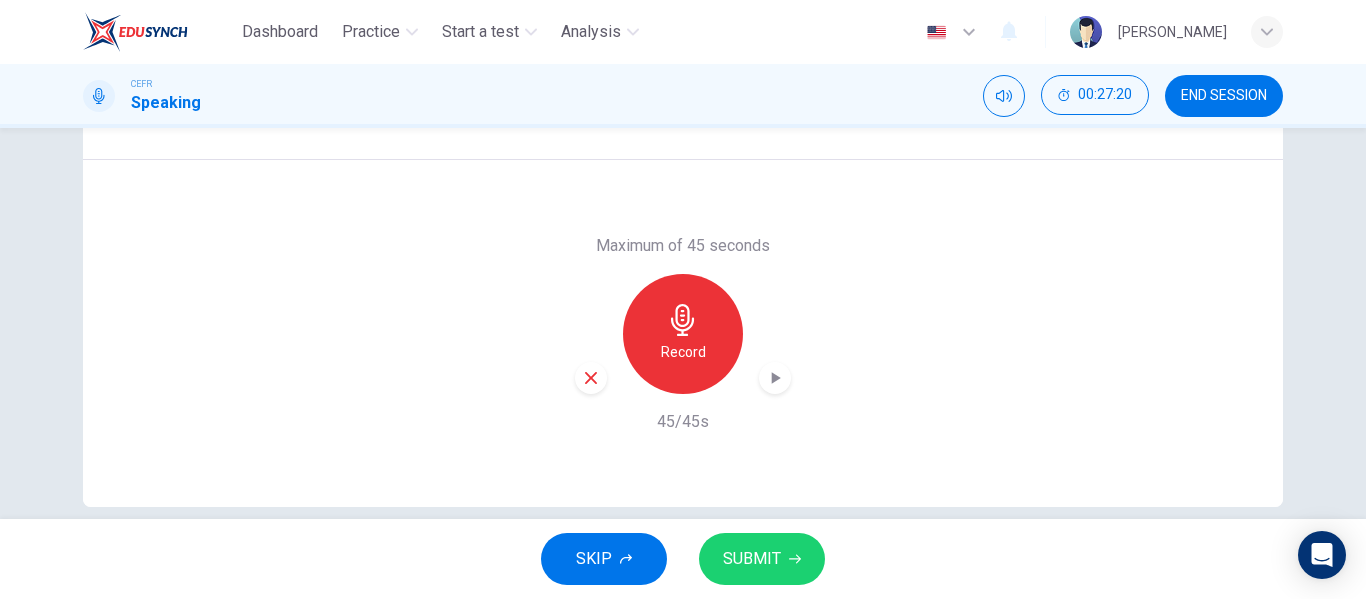 scroll, scrollTop: 369, scrollLeft: 0, axis: vertical 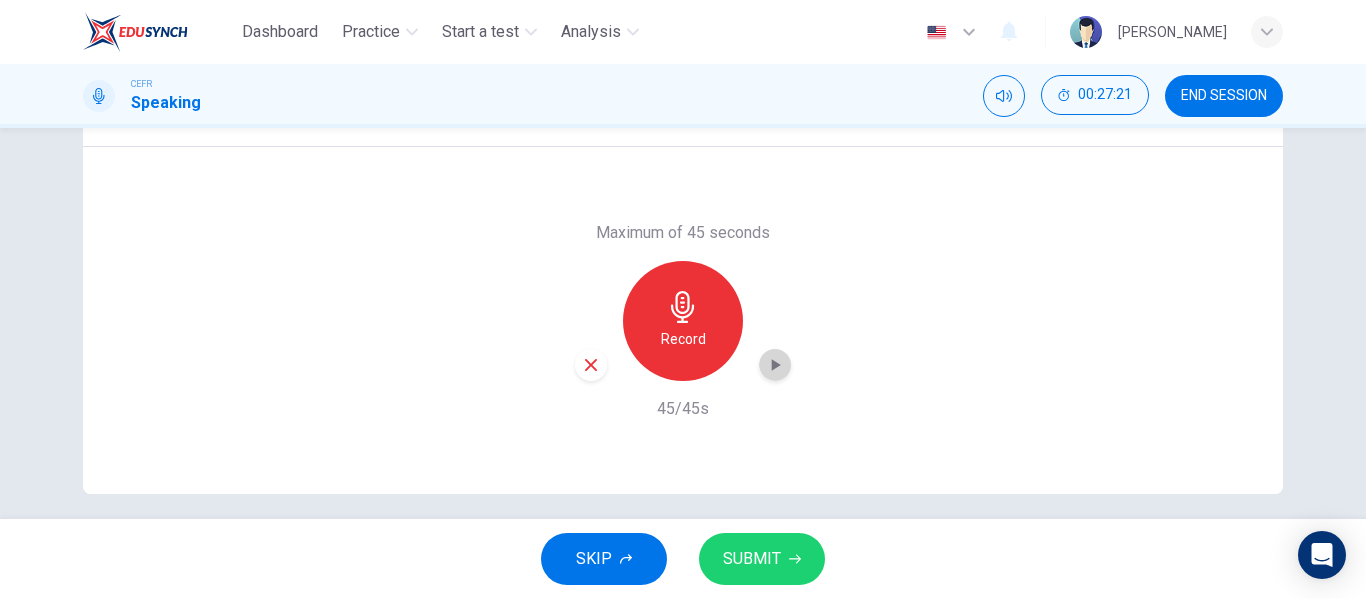 click 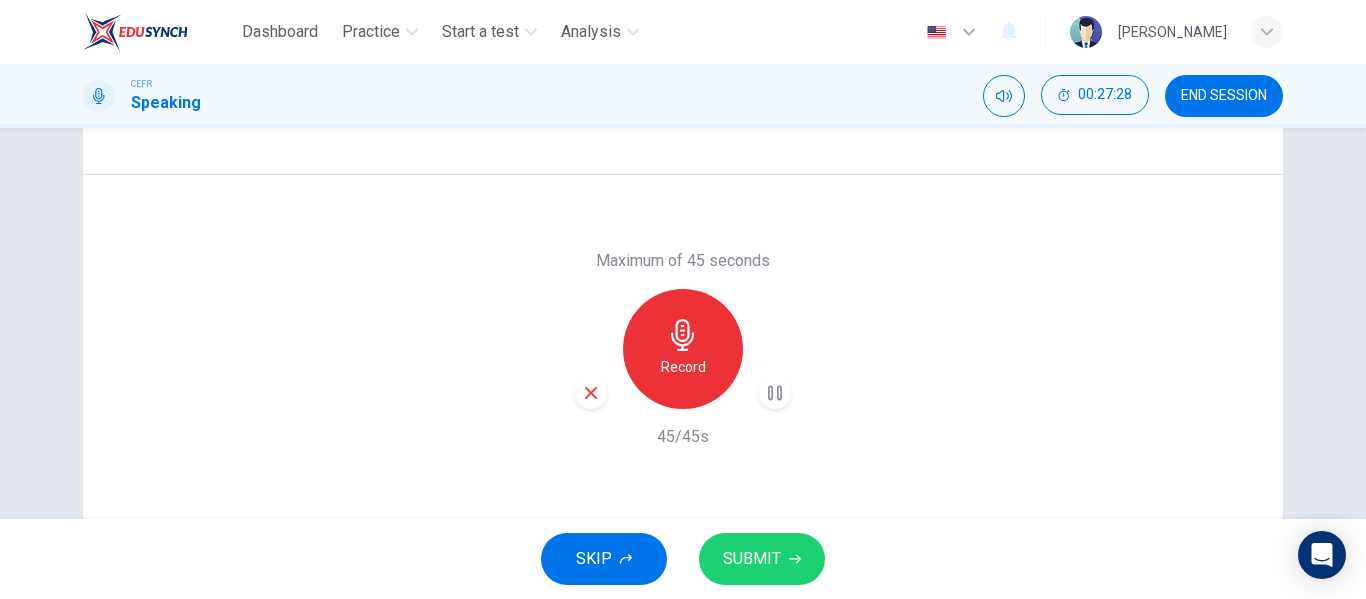 scroll, scrollTop: 343, scrollLeft: 0, axis: vertical 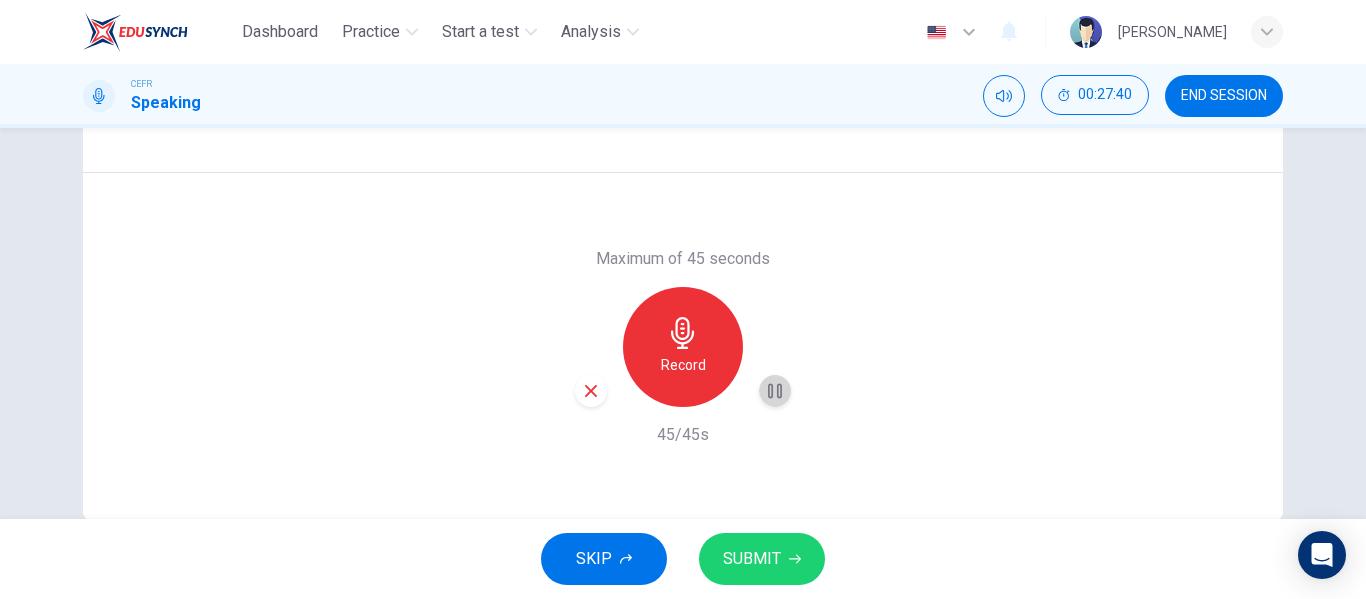 click 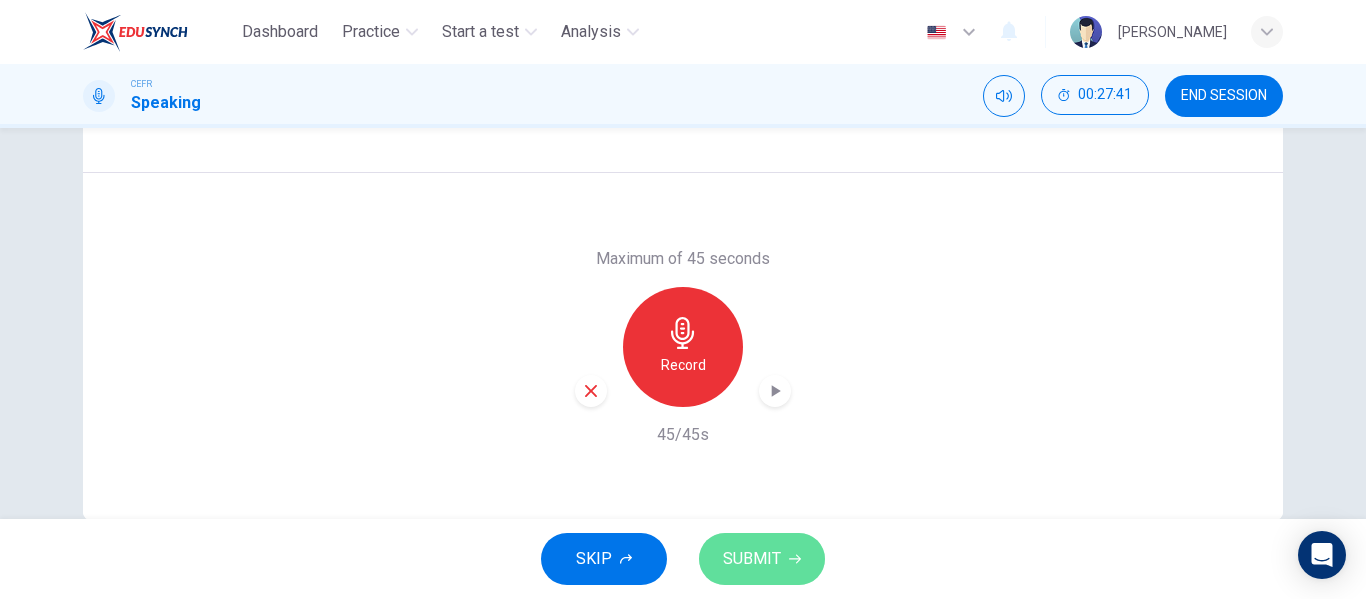 click on "SUBMIT" at bounding box center (752, 559) 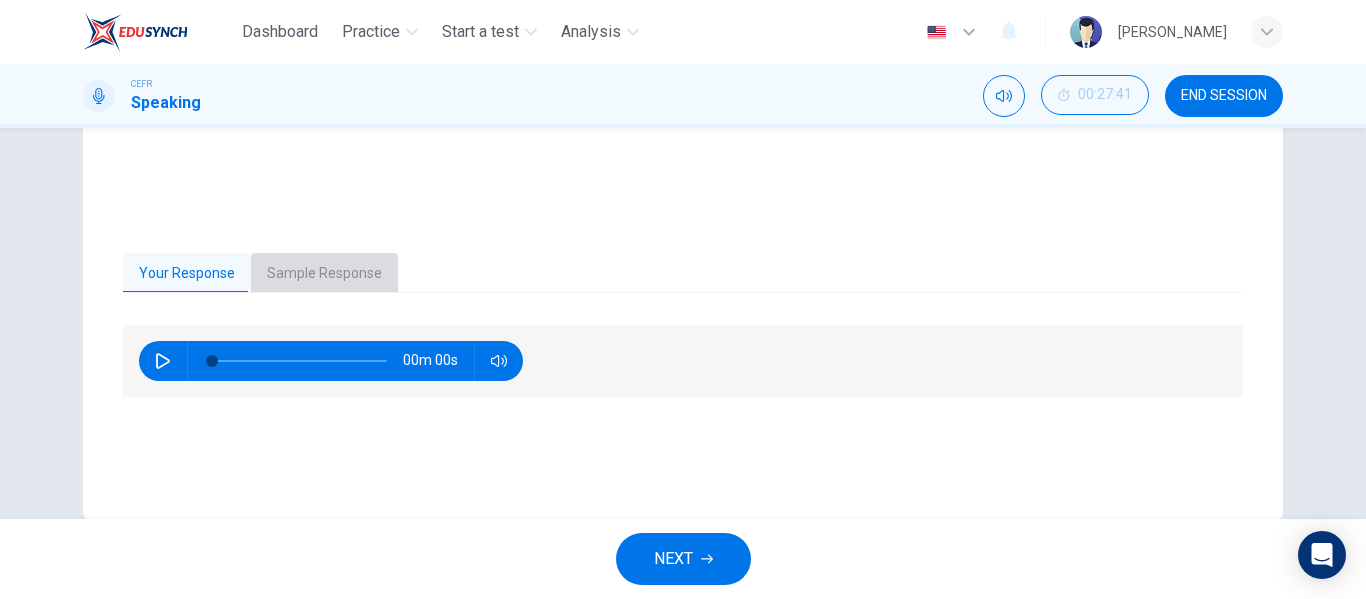 click on "Sample Response" at bounding box center (324, 274) 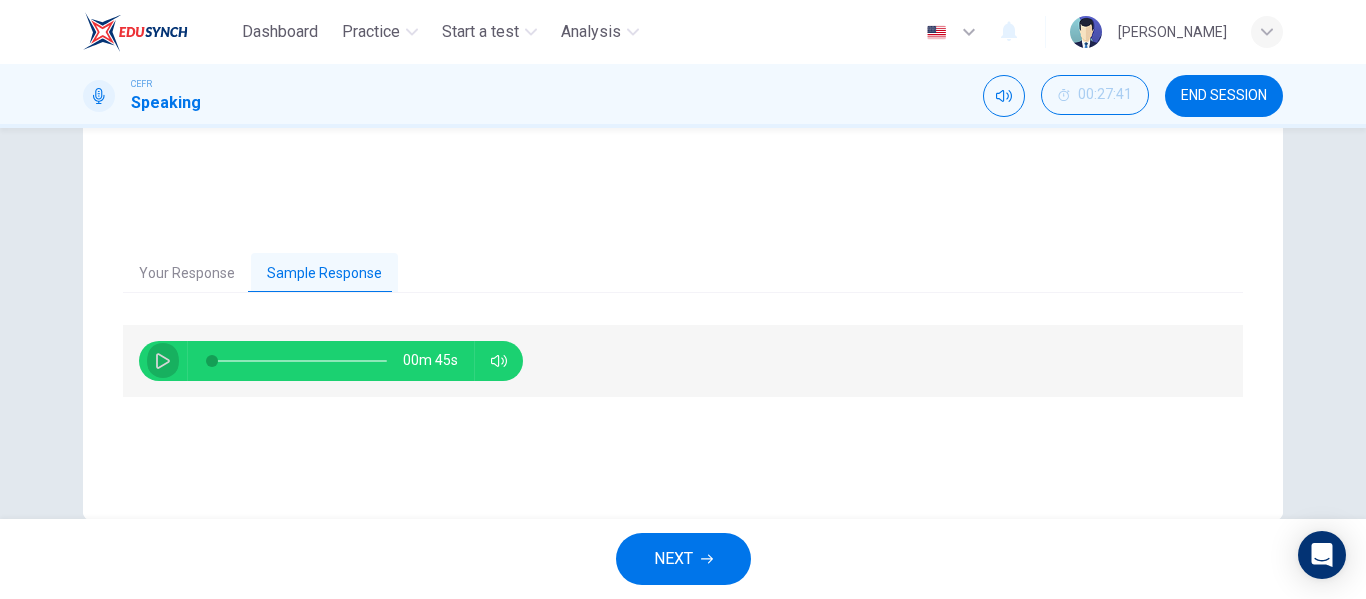 click at bounding box center (163, 361) 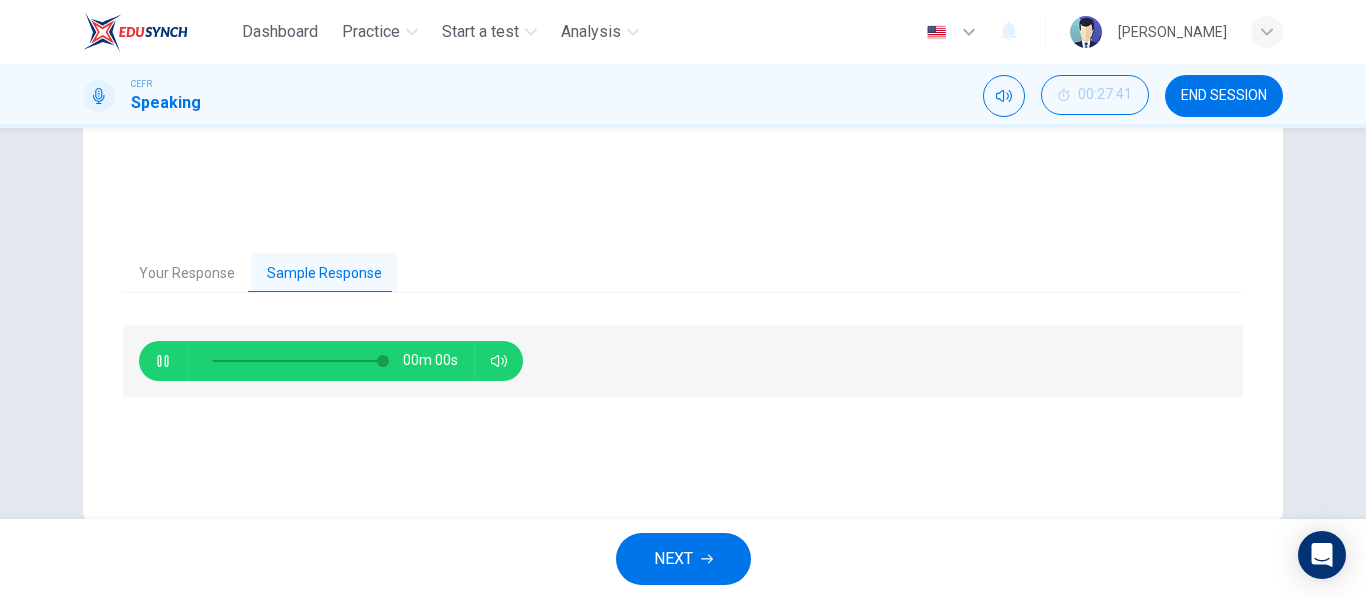 type on "0" 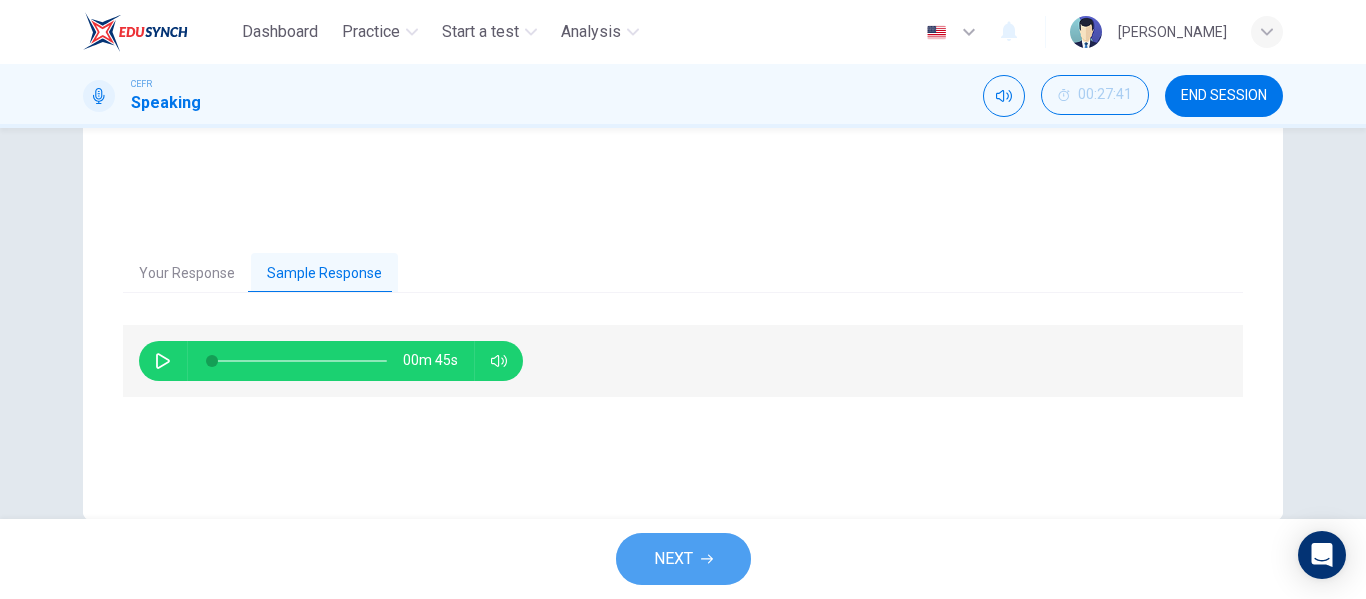 click on "NEXT" at bounding box center [673, 559] 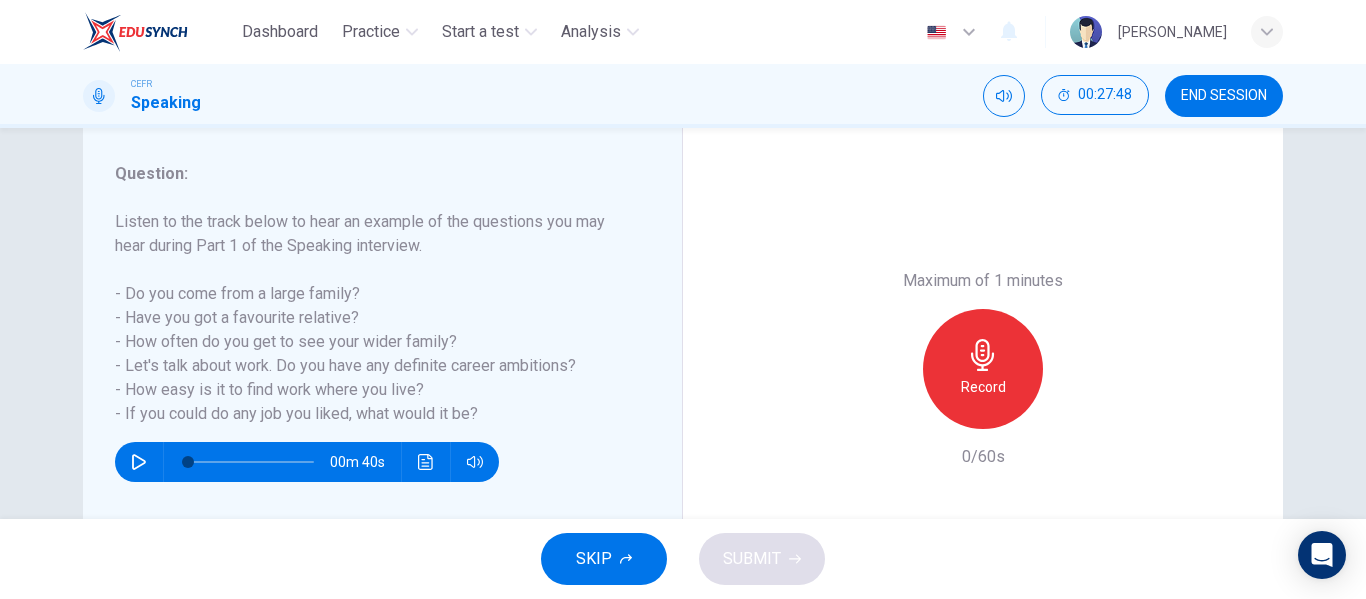 scroll, scrollTop: 248, scrollLeft: 0, axis: vertical 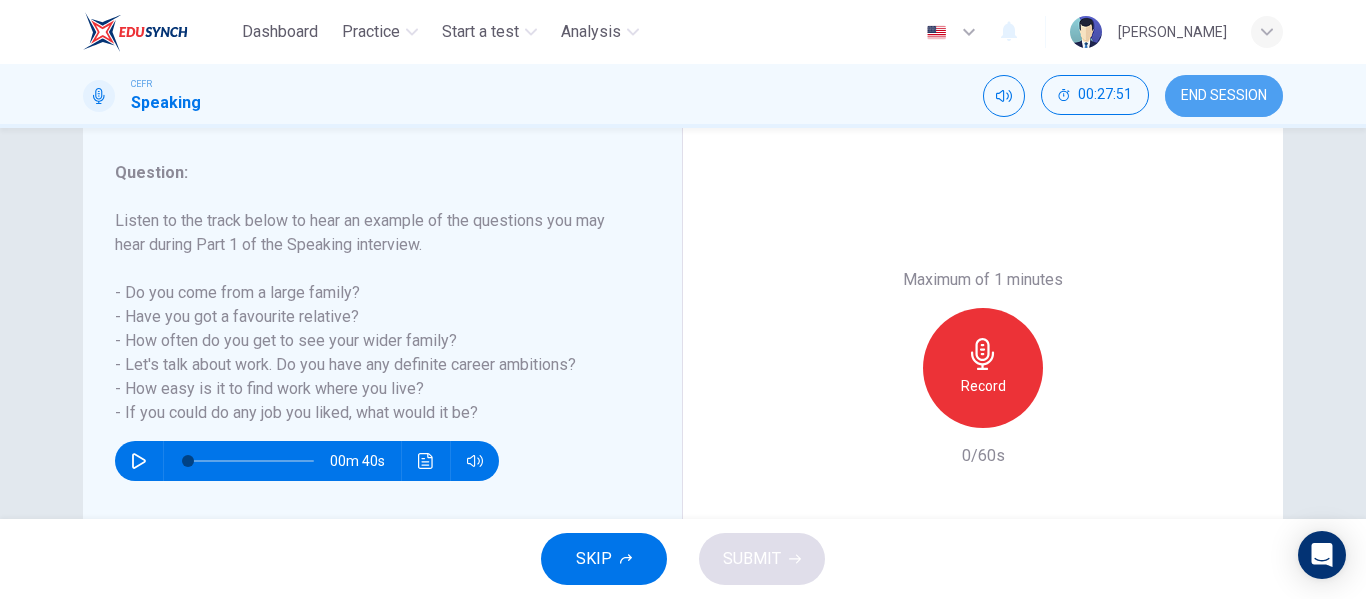 click on "END SESSION" at bounding box center (1224, 96) 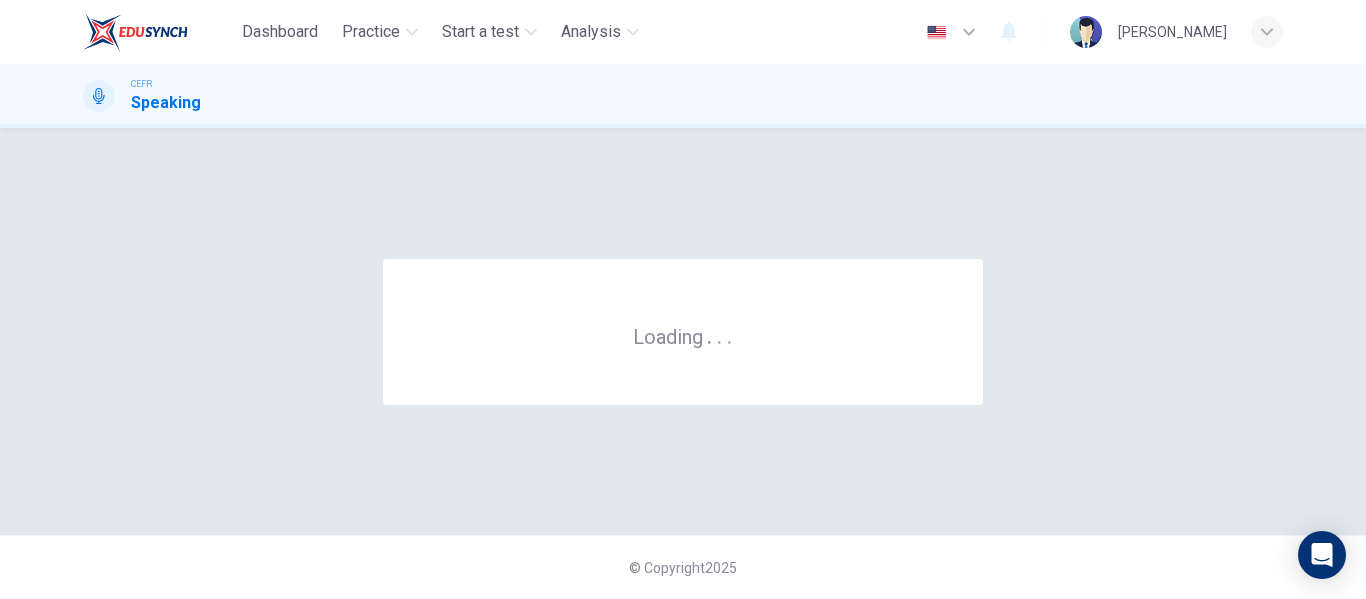 scroll, scrollTop: 0, scrollLeft: 0, axis: both 